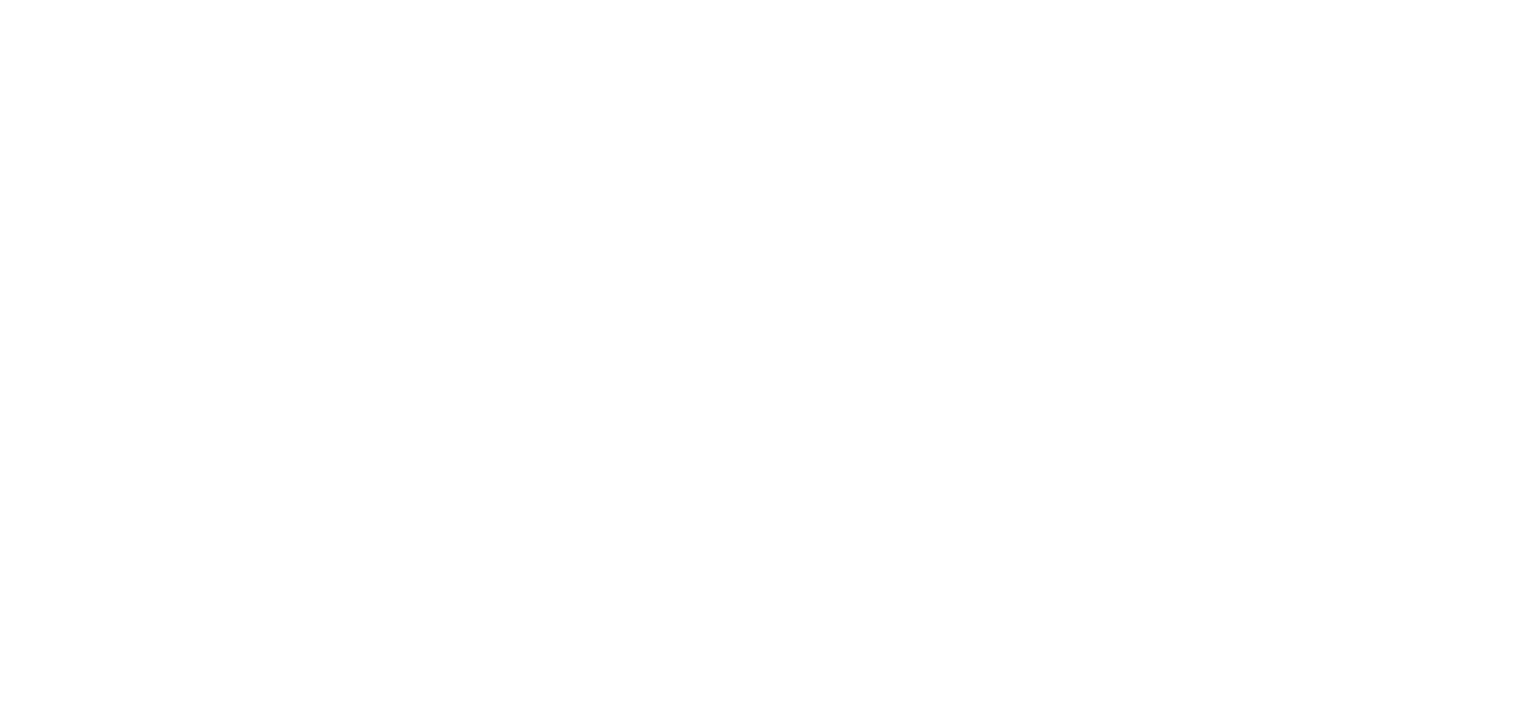 scroll, scrollTop: 0, scrollLeft: 0, axis: both 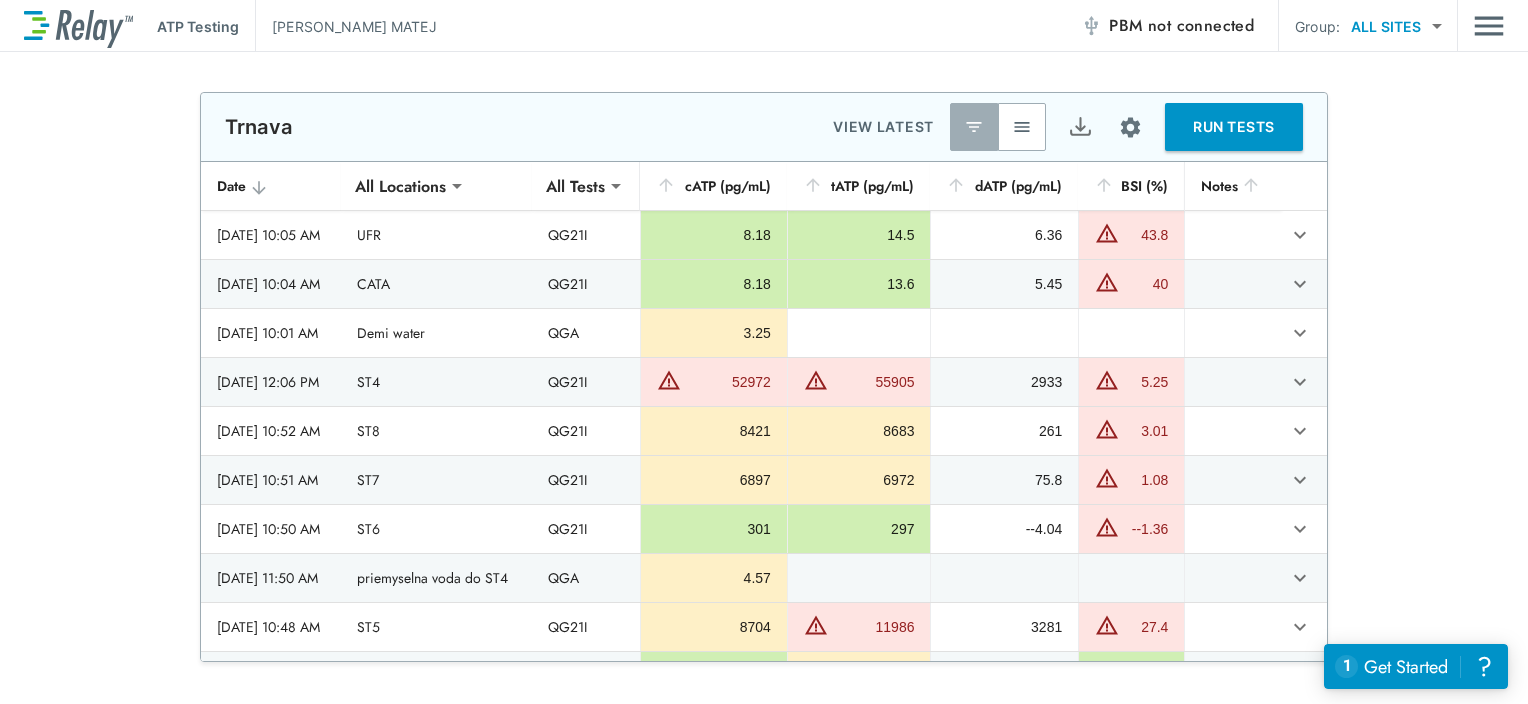 click on "RUN TESTS" at bounding box center [1234, 127] 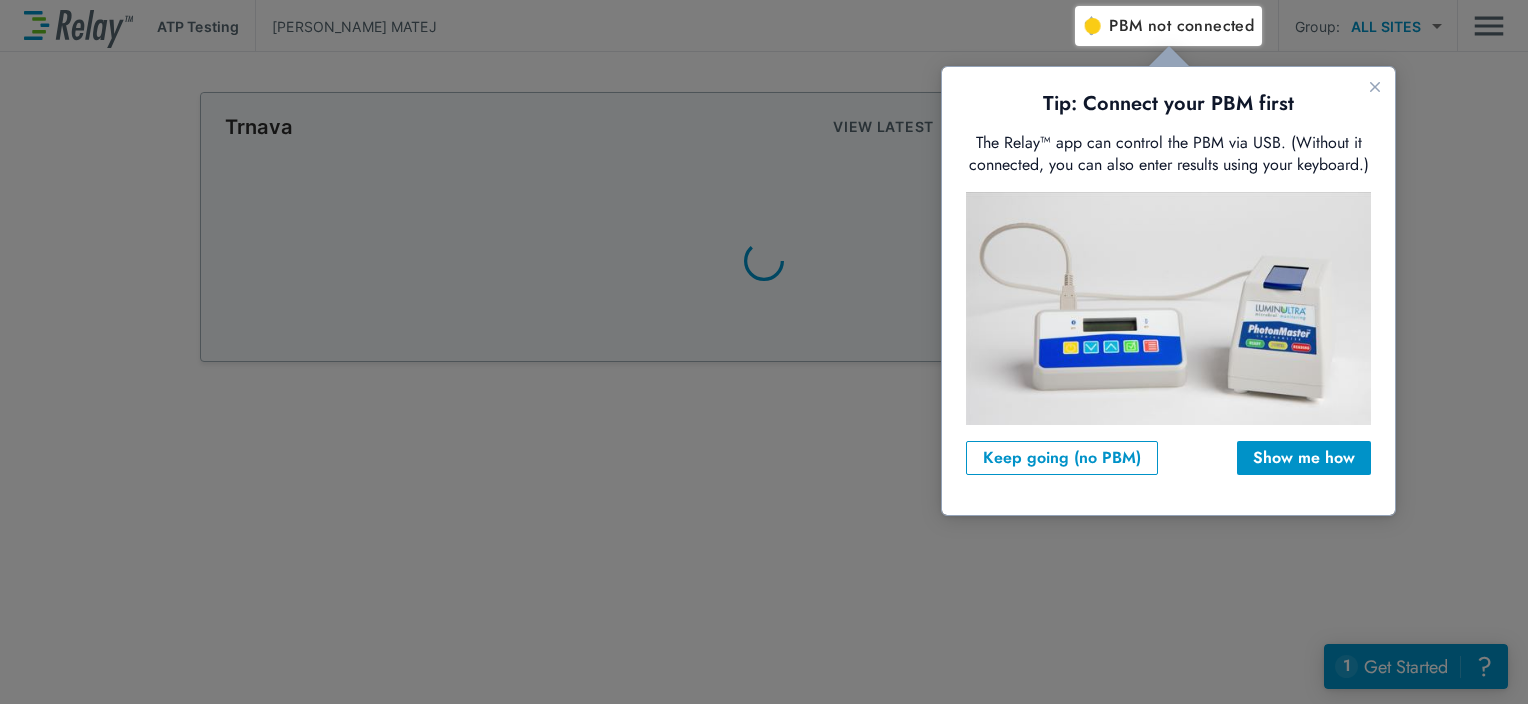 scroll, scrollTop: 0, scrollLeft: 0, axis: both 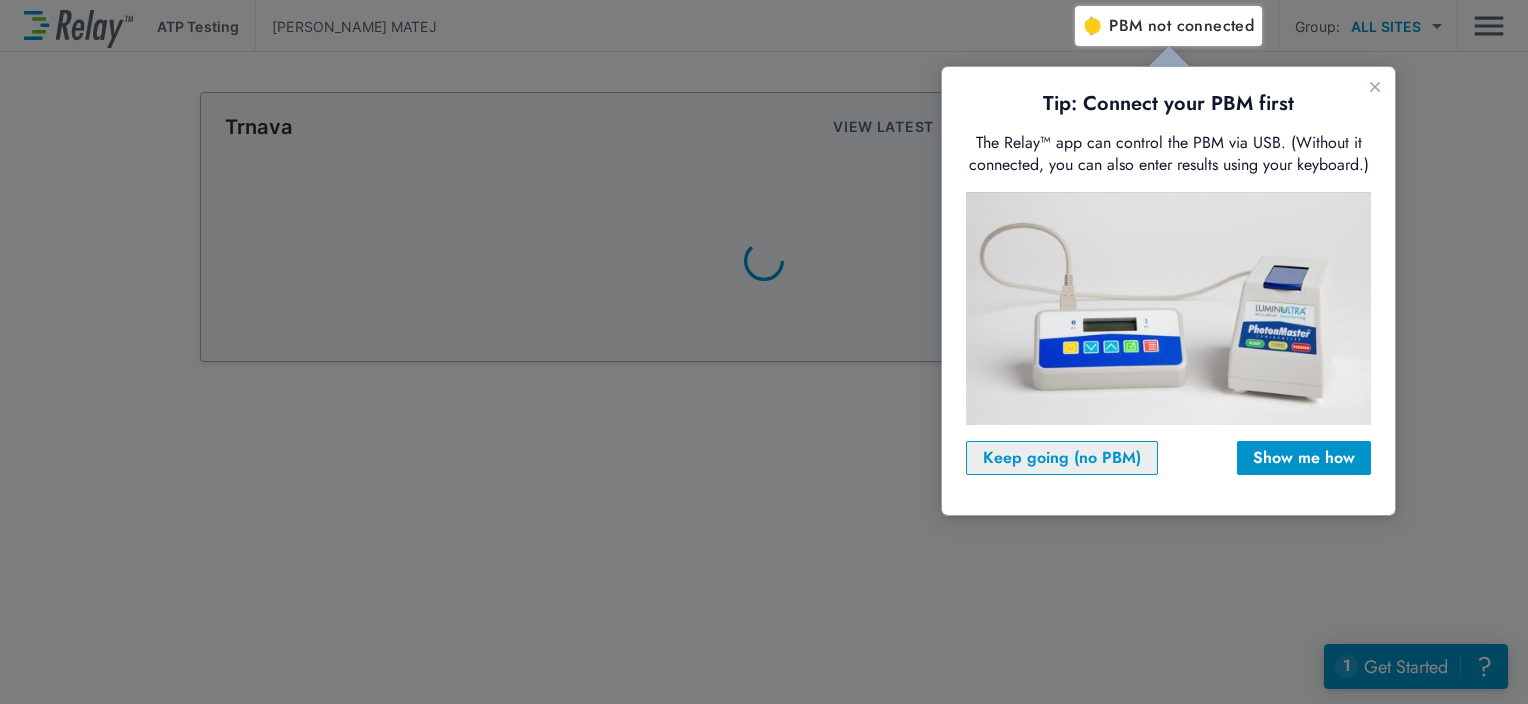 click on "Keep going (no PBM)" at bounding box center (1062, 458) 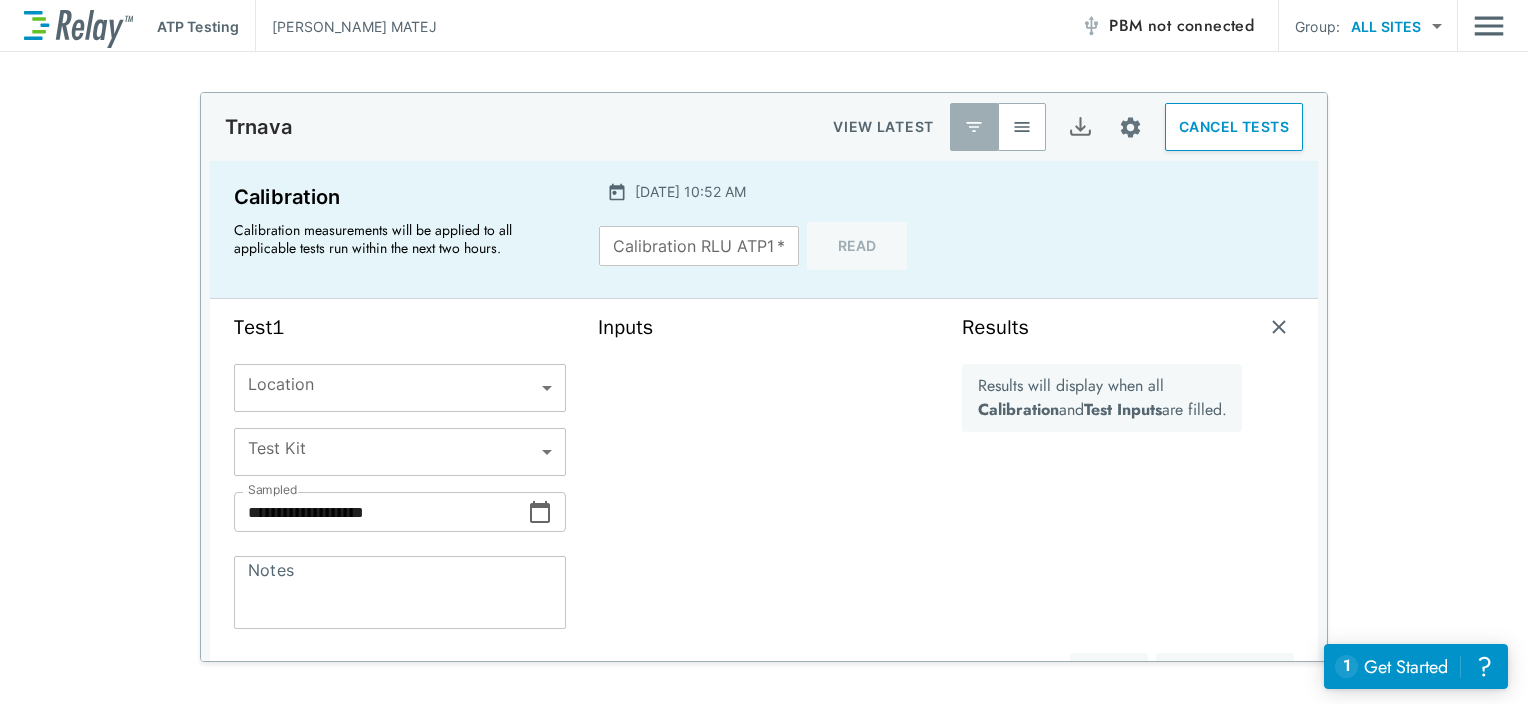click on "**********" at bounding box center [764, 352] 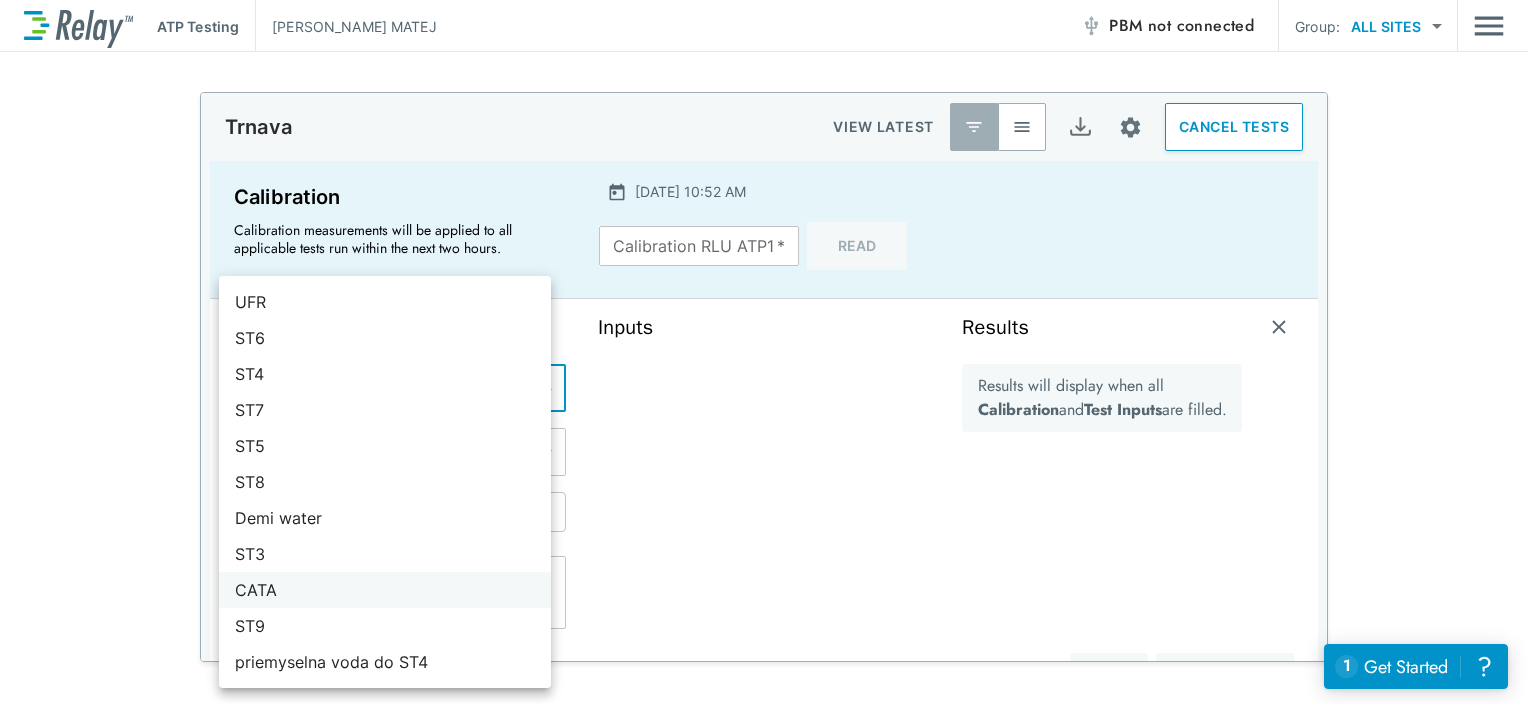 click on "CATA" at bounding box center [385, 590] 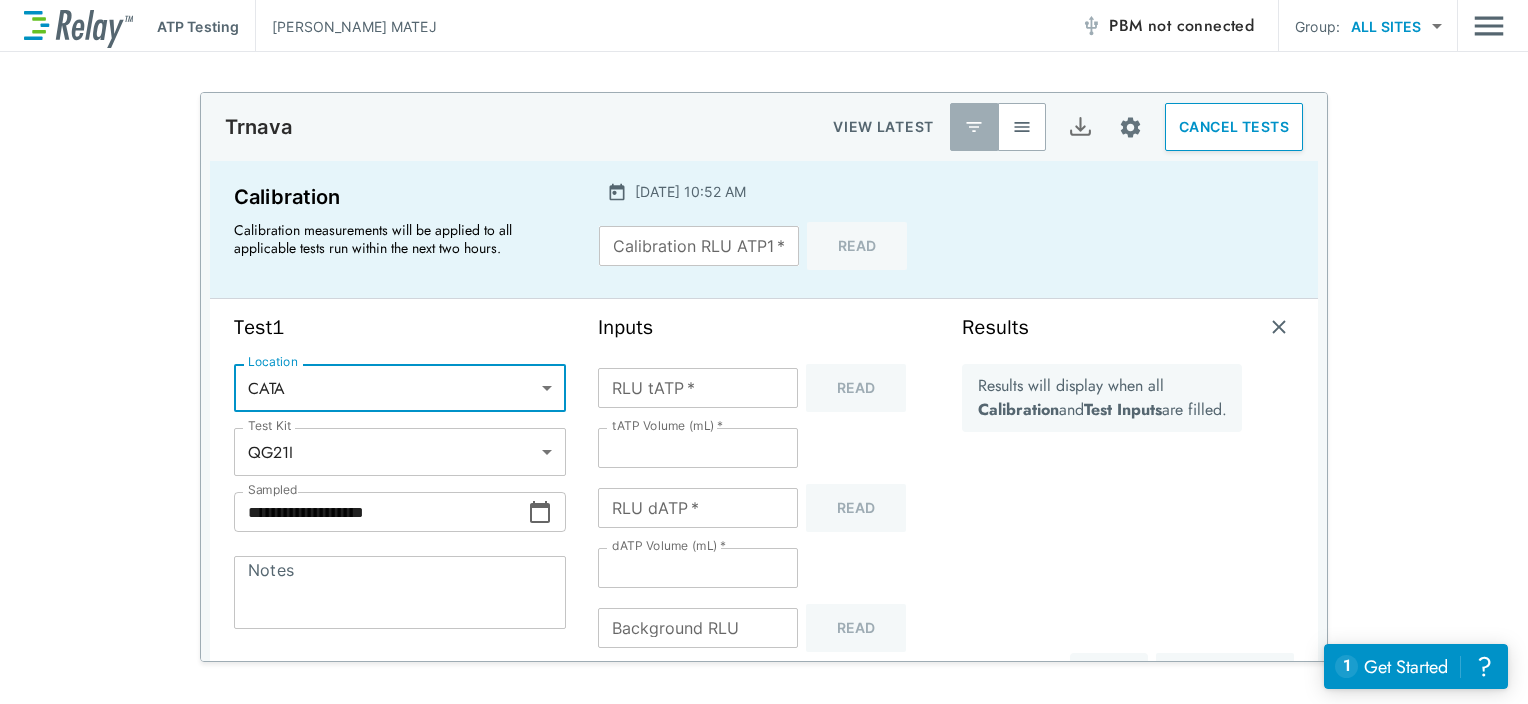 click on "Calibration RLU ATP1   *" at bounding box center [699, 246] 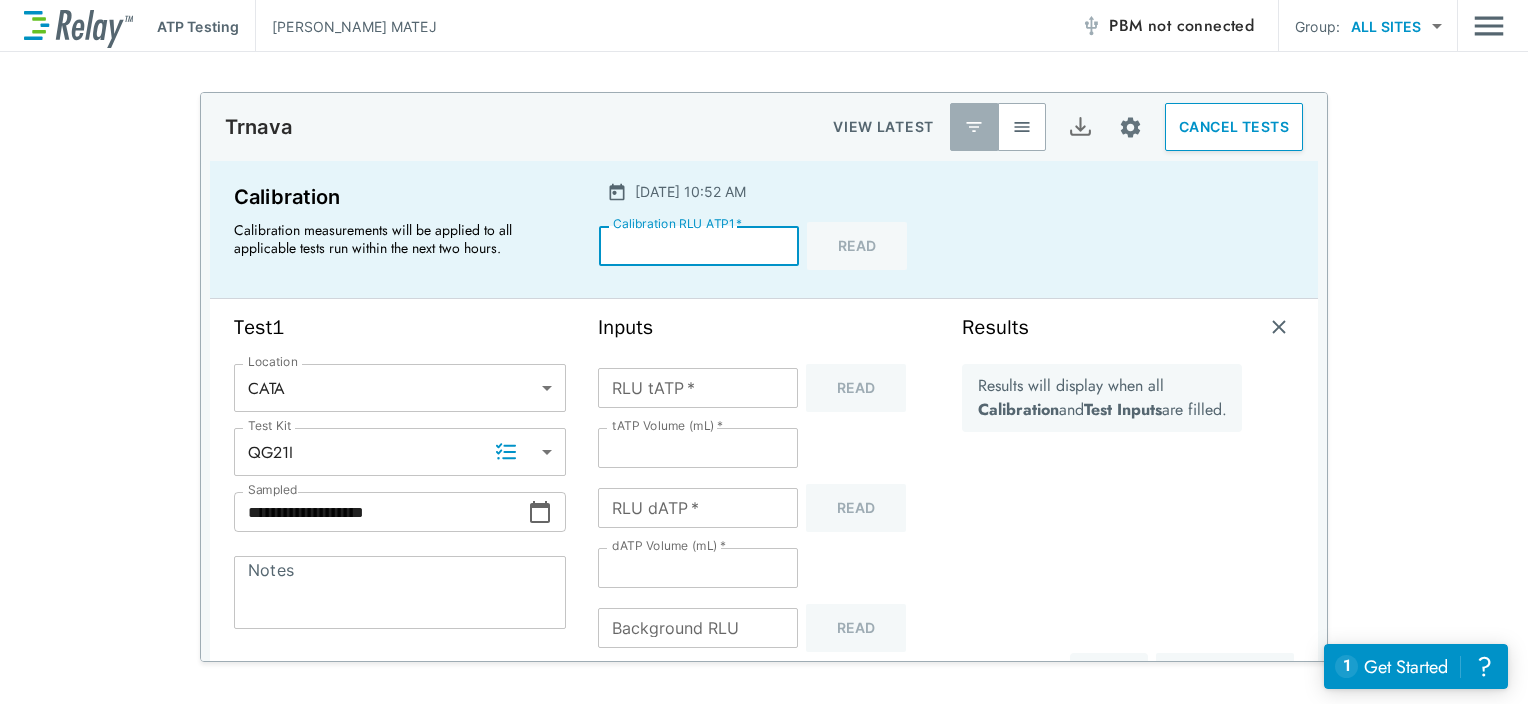 type on "*****" 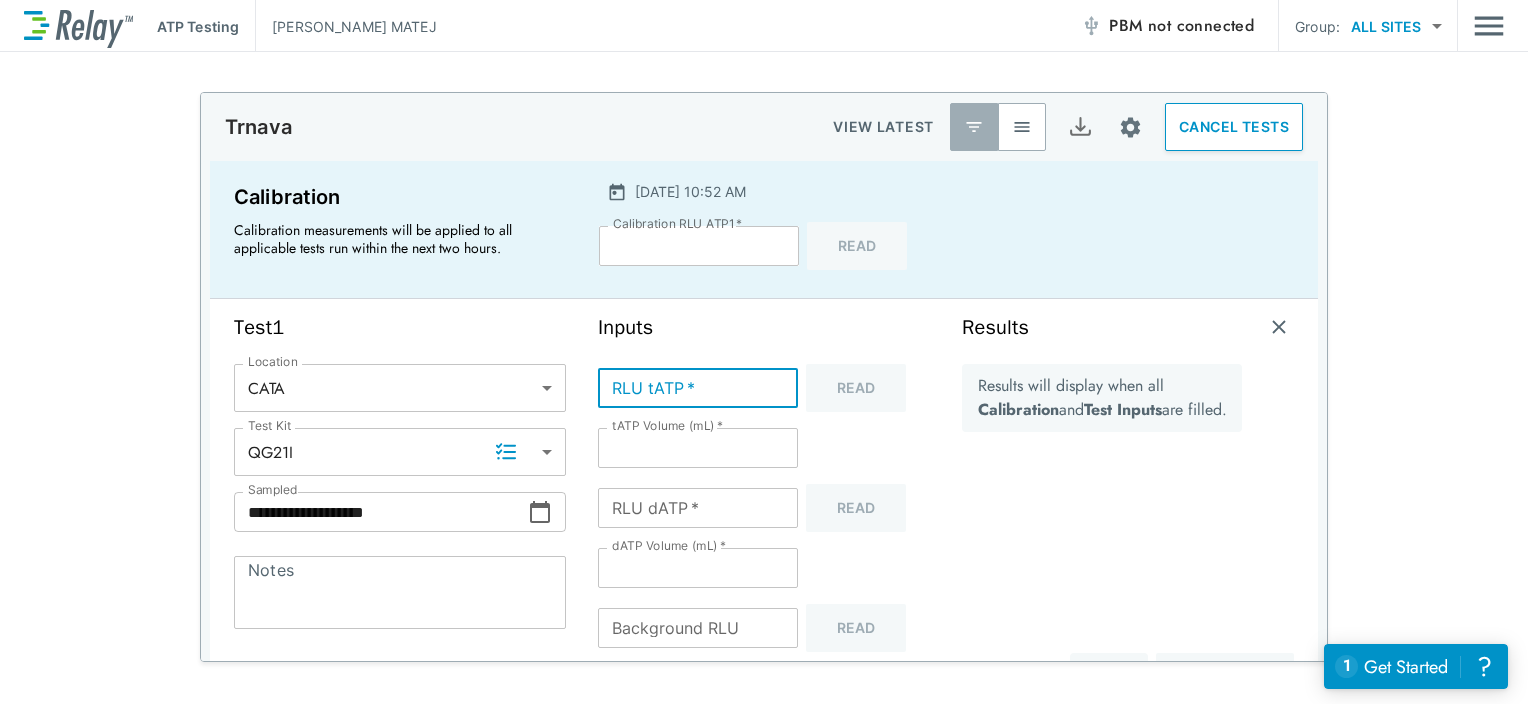 click on "RLU tATP   *" at bounding box center [698, 388] 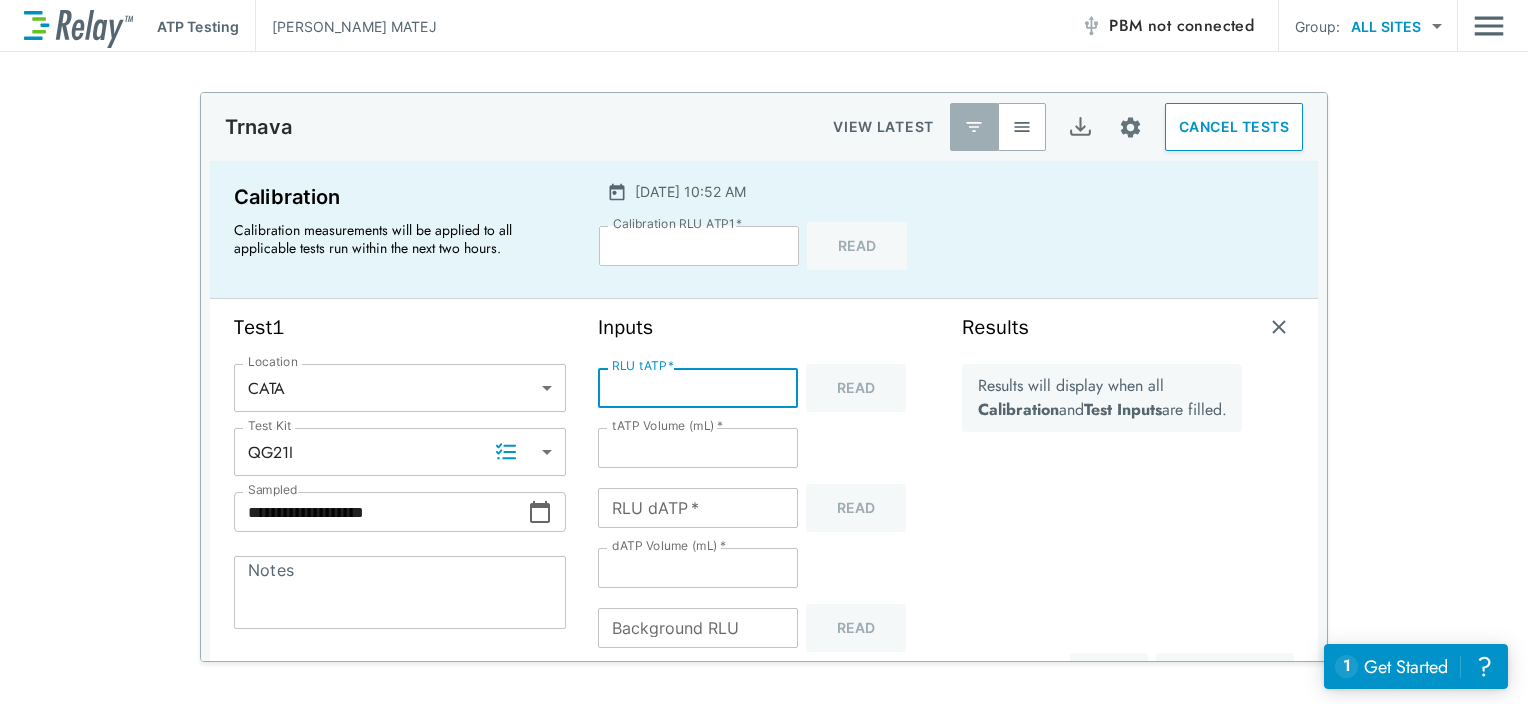 type on "**" 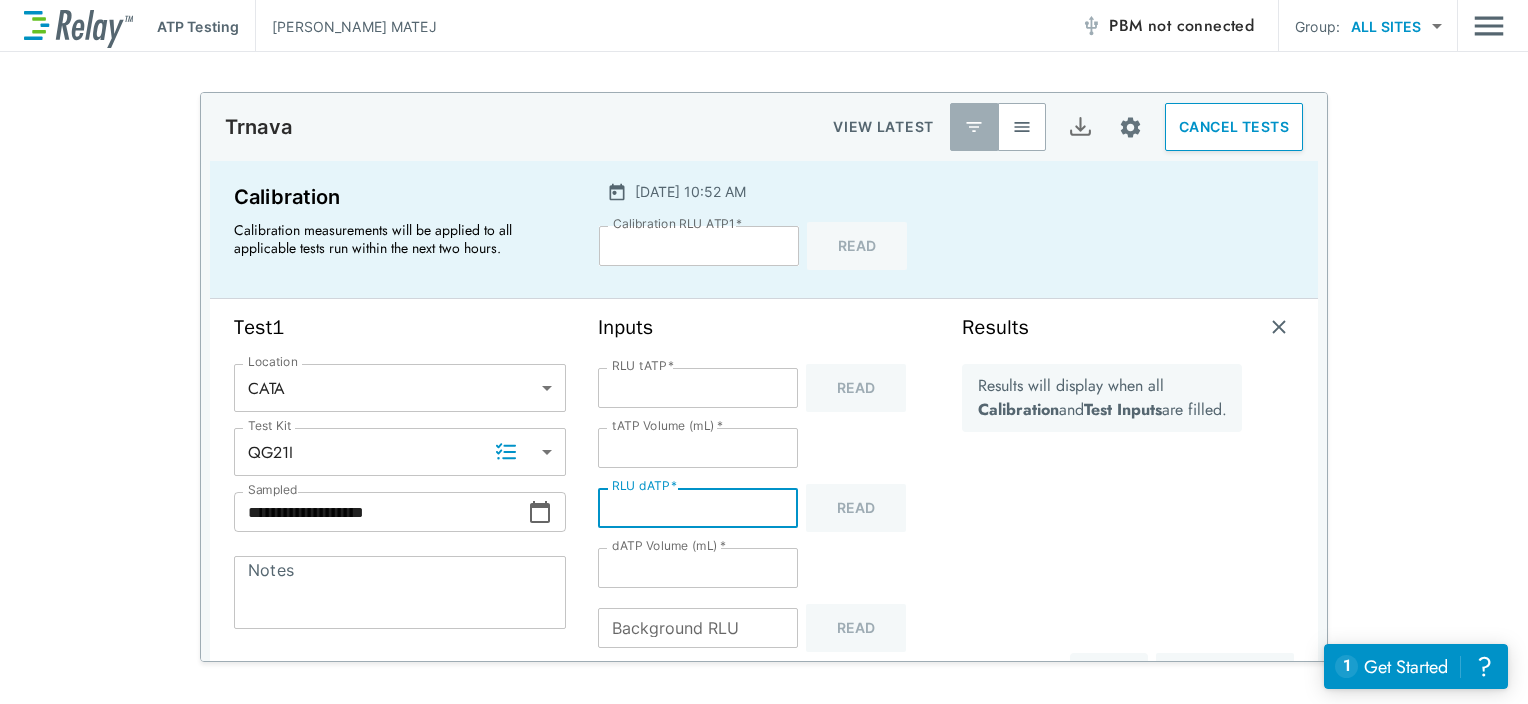 type on "**" 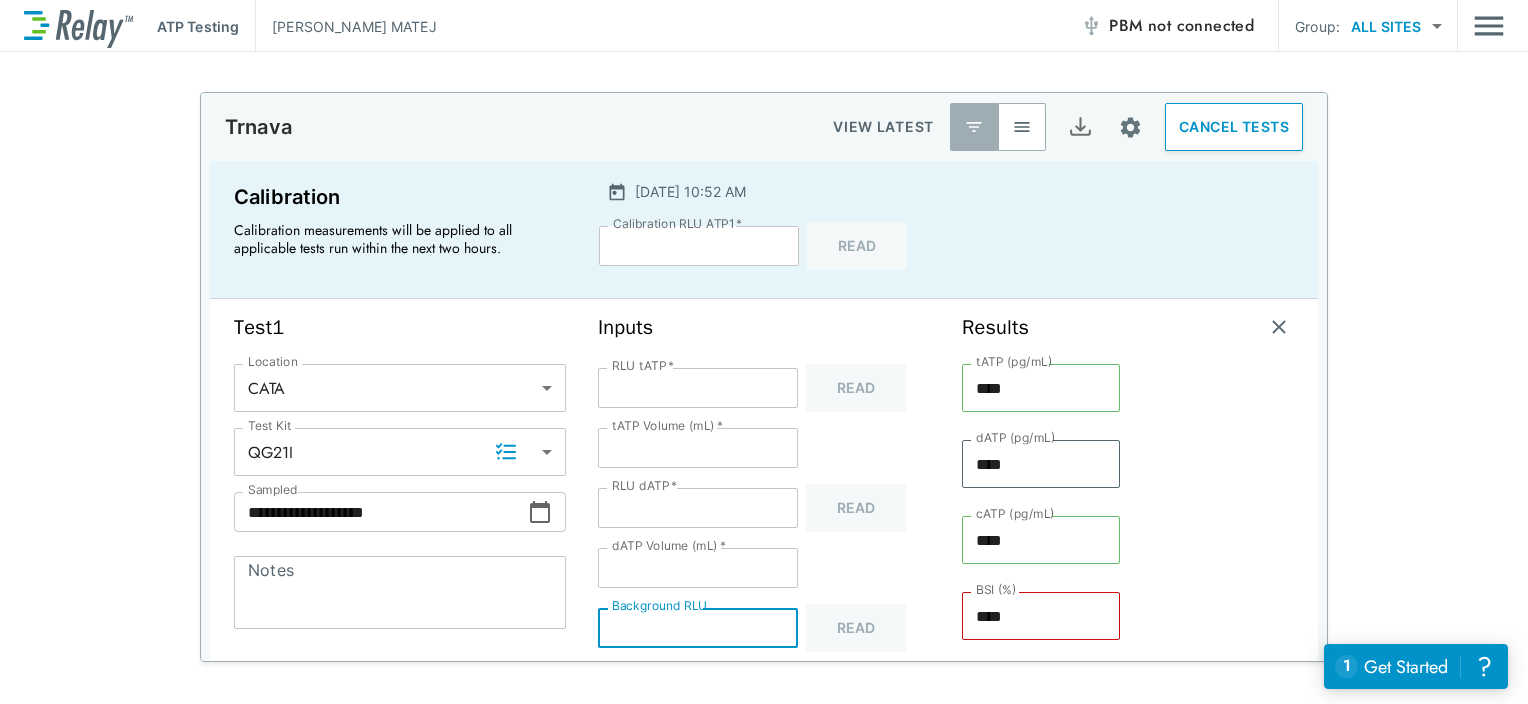 type on "**" 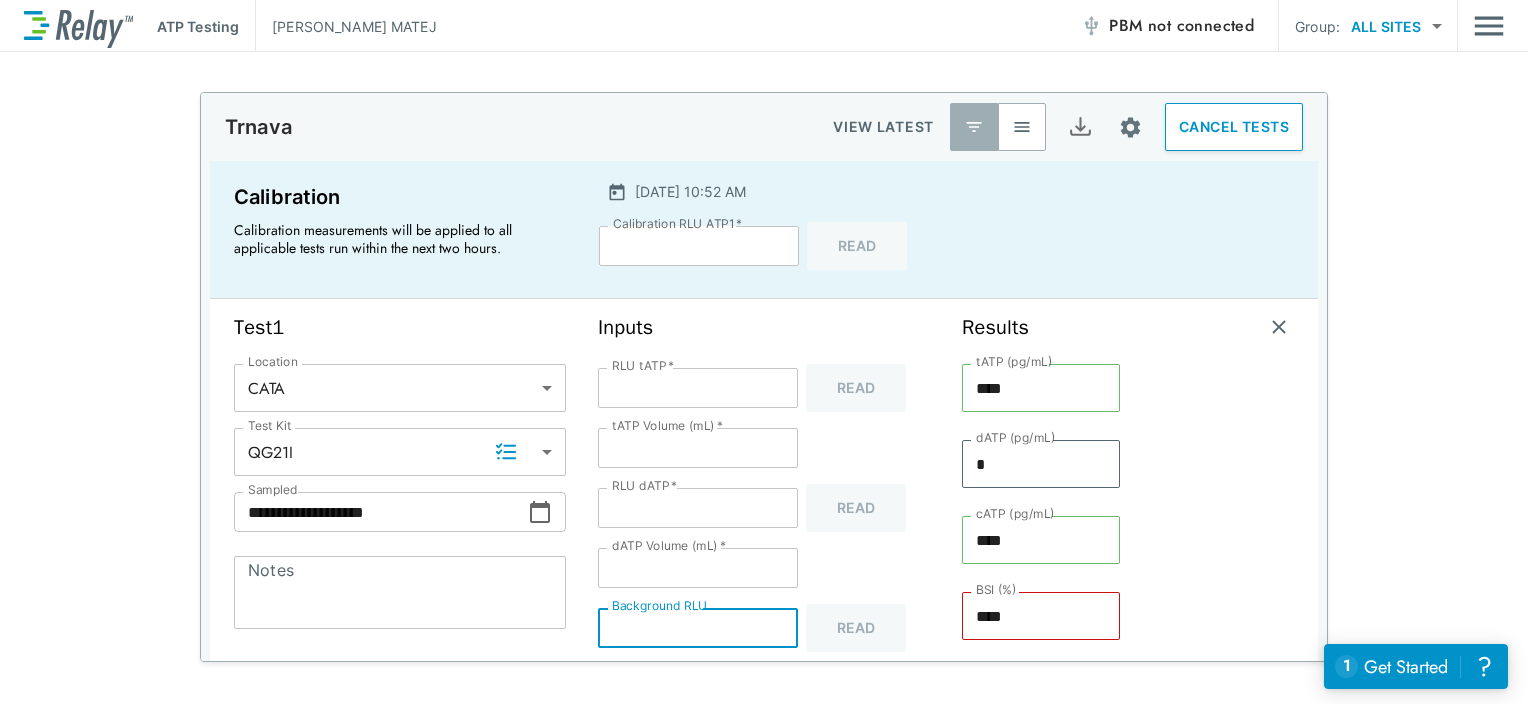 type on "****" 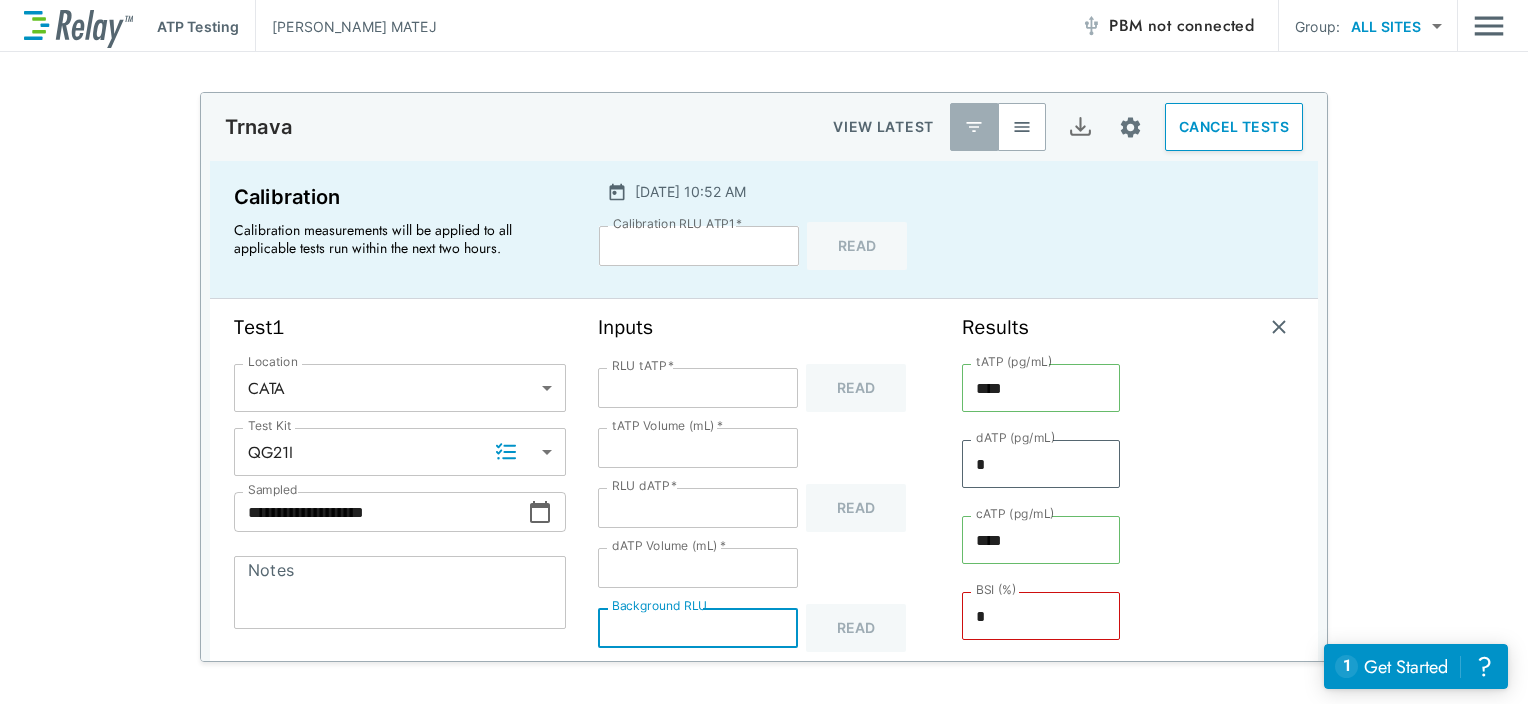 click on "**********" at bounding box center (764, 377) 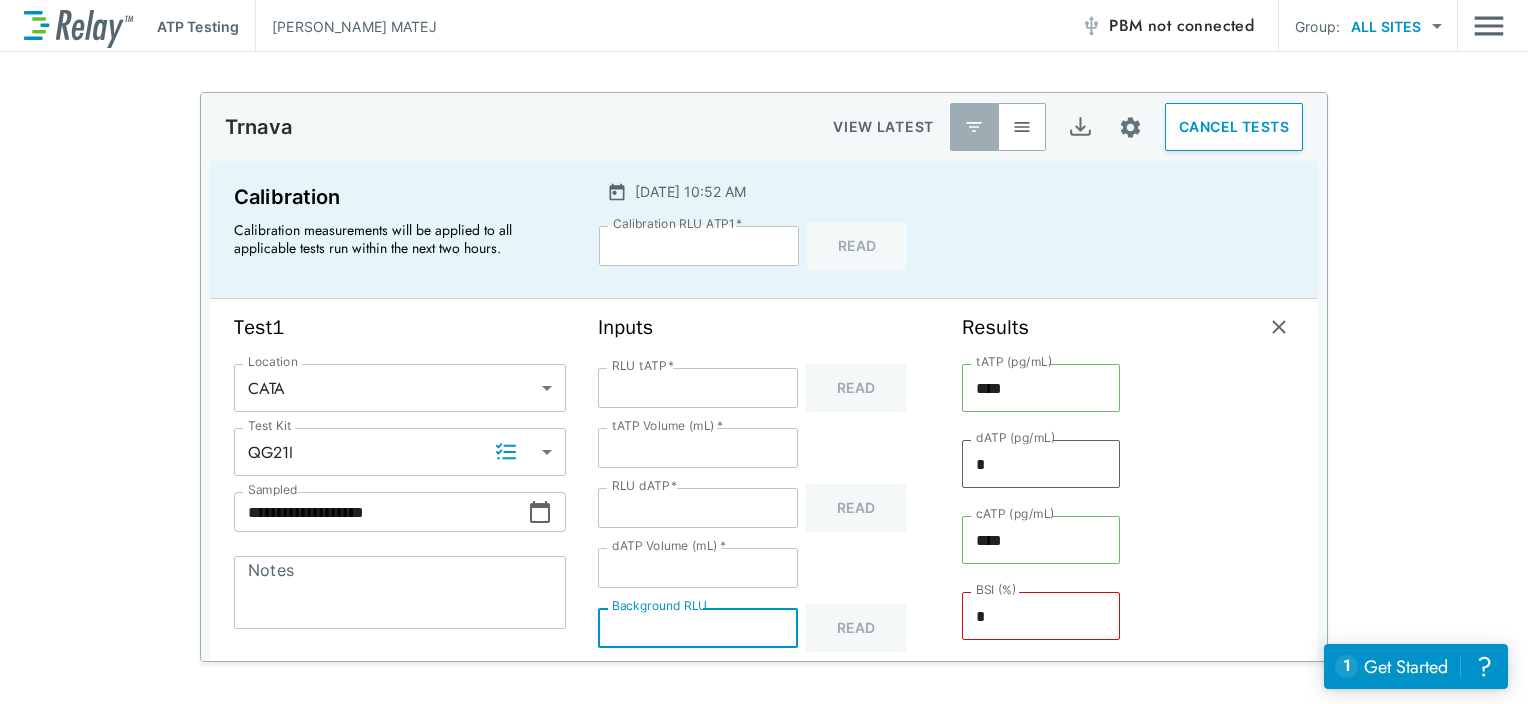 click on "**" at bounding box center [698, 628] 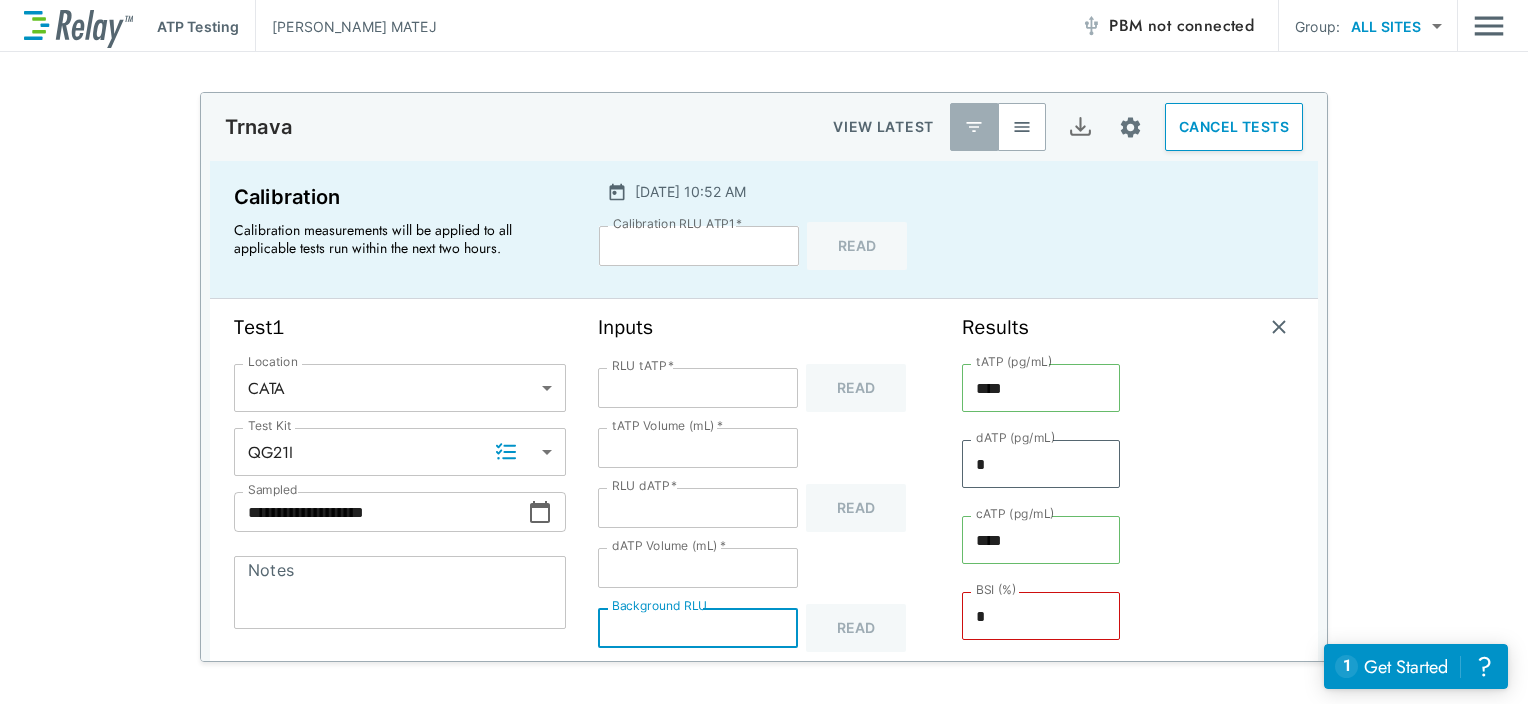 type on "*" 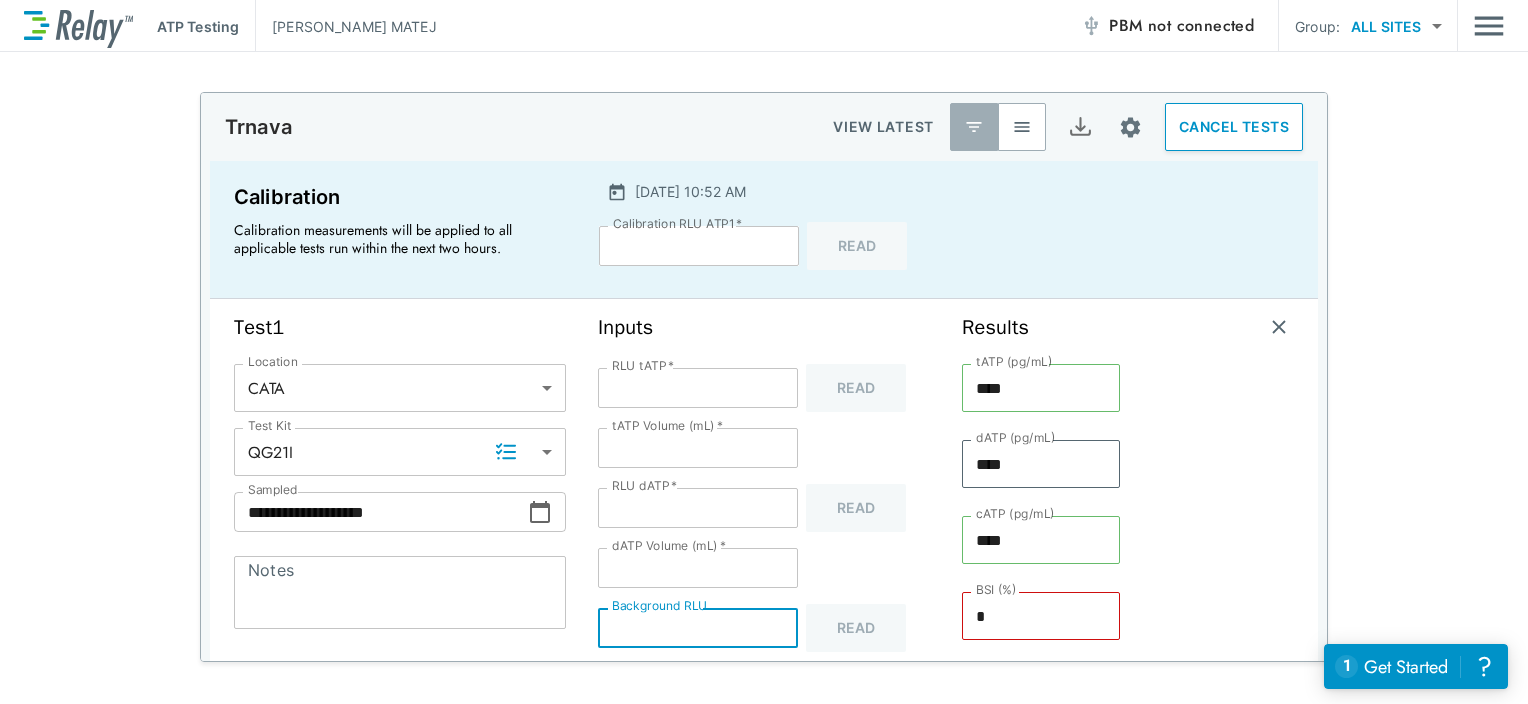 type on "****" 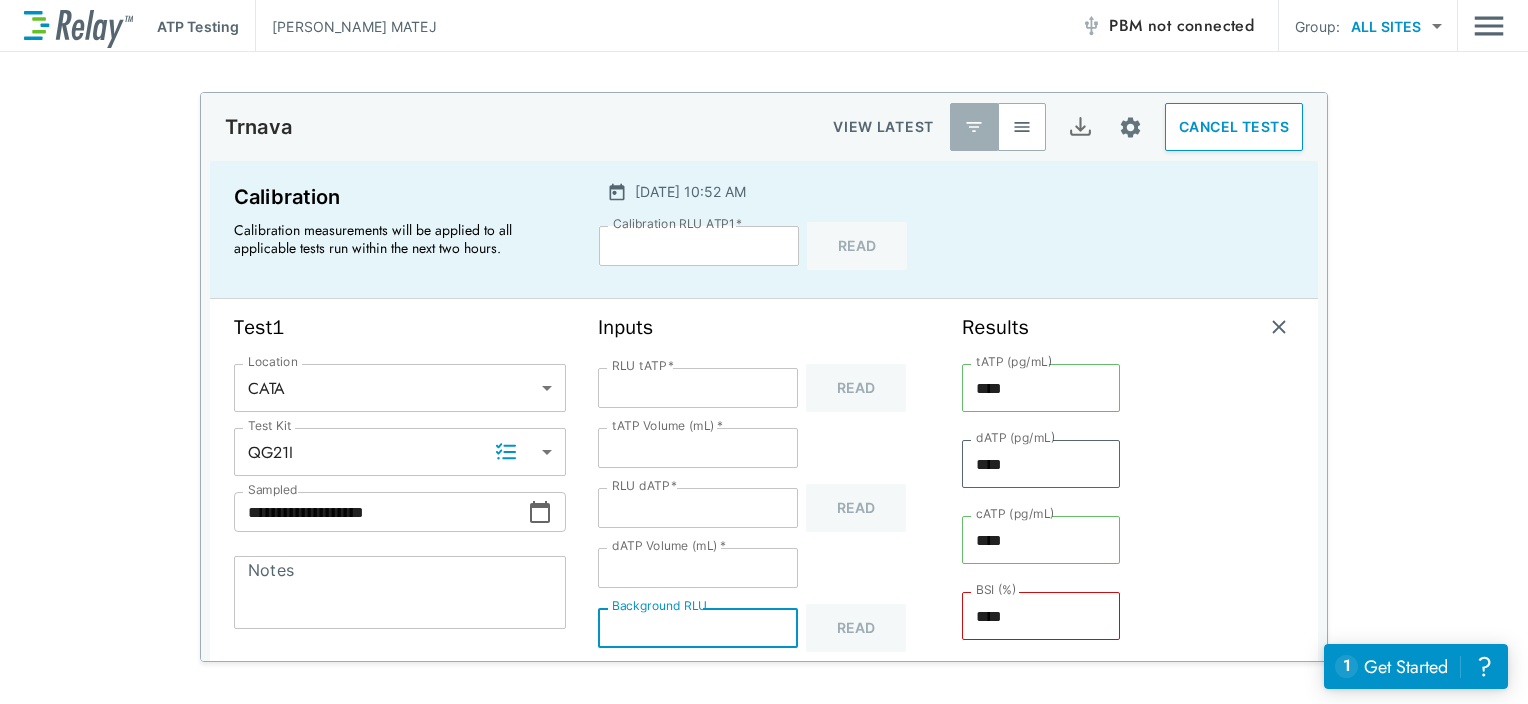 type 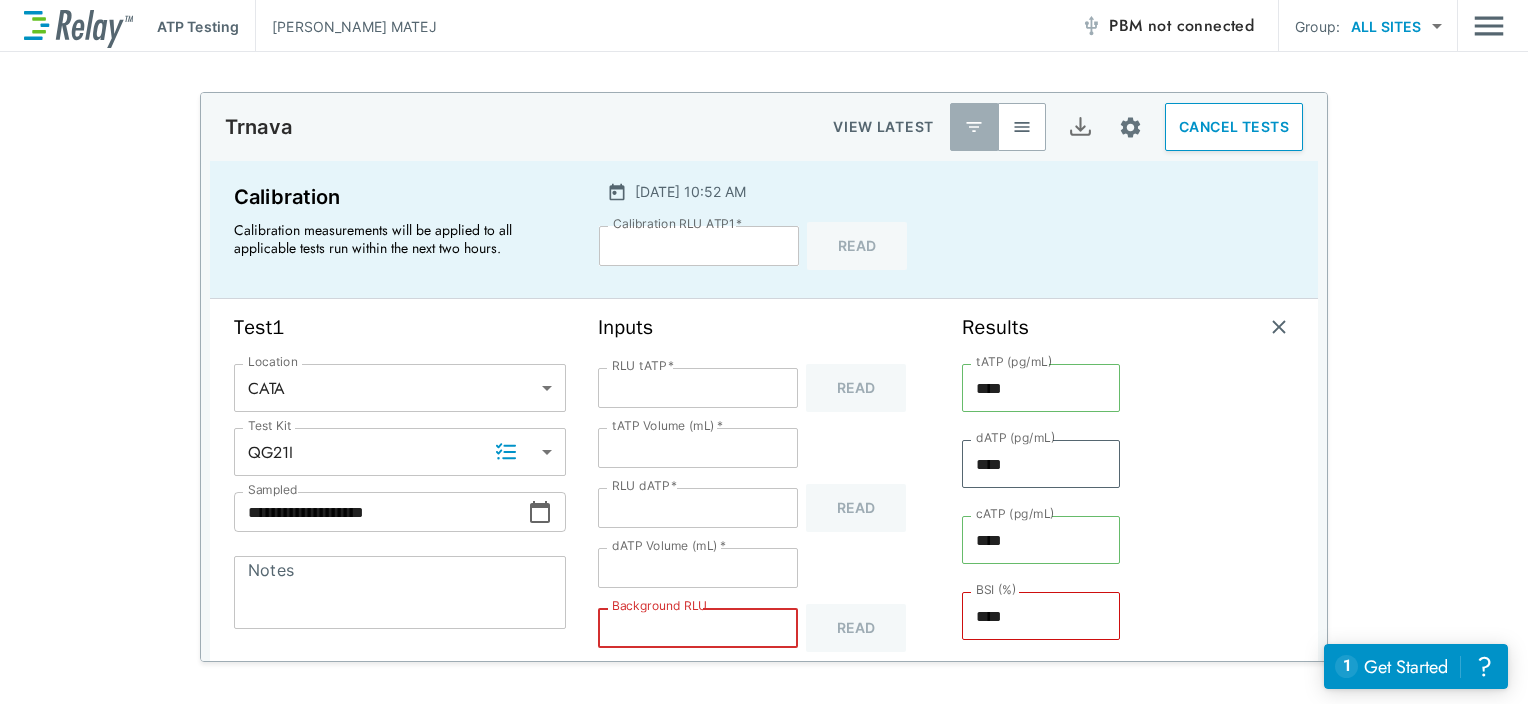 type on "*" 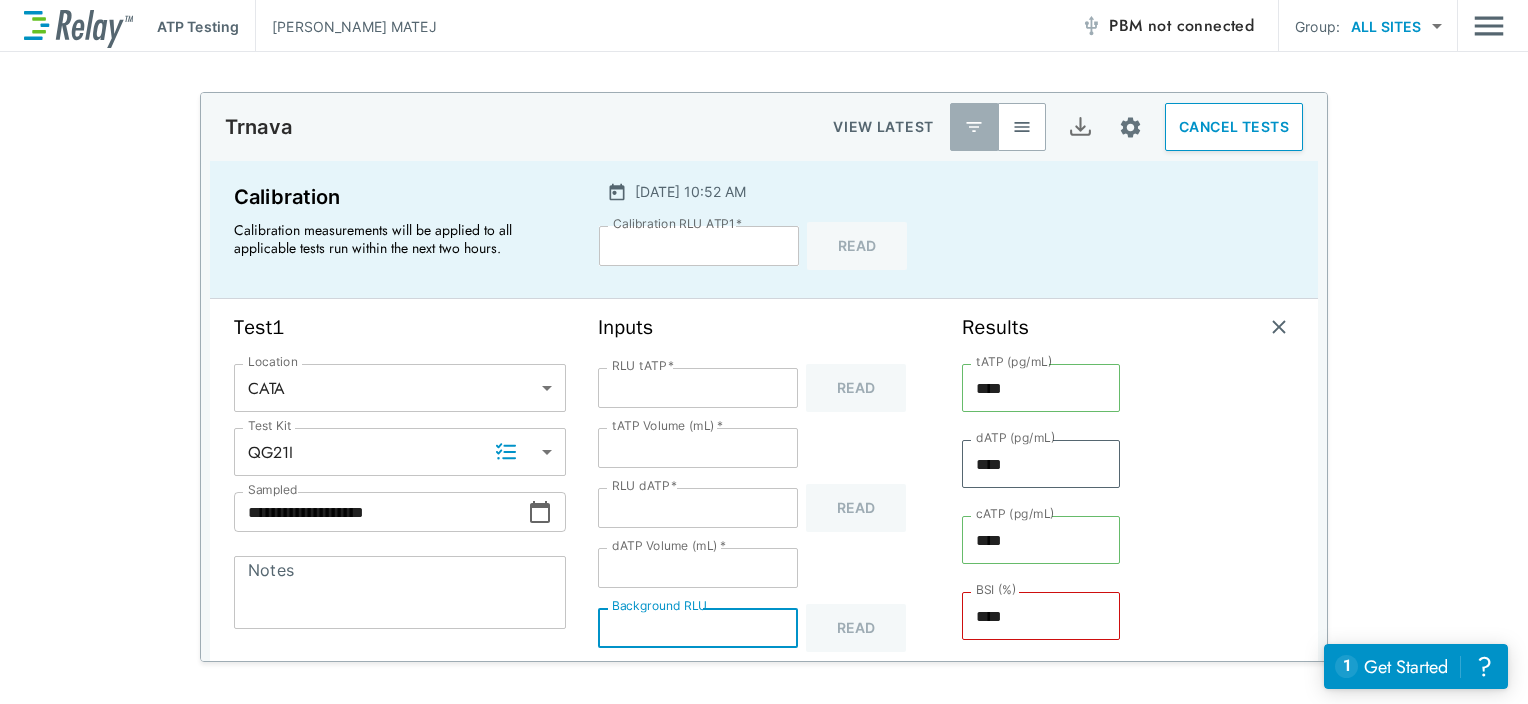 type on "**" 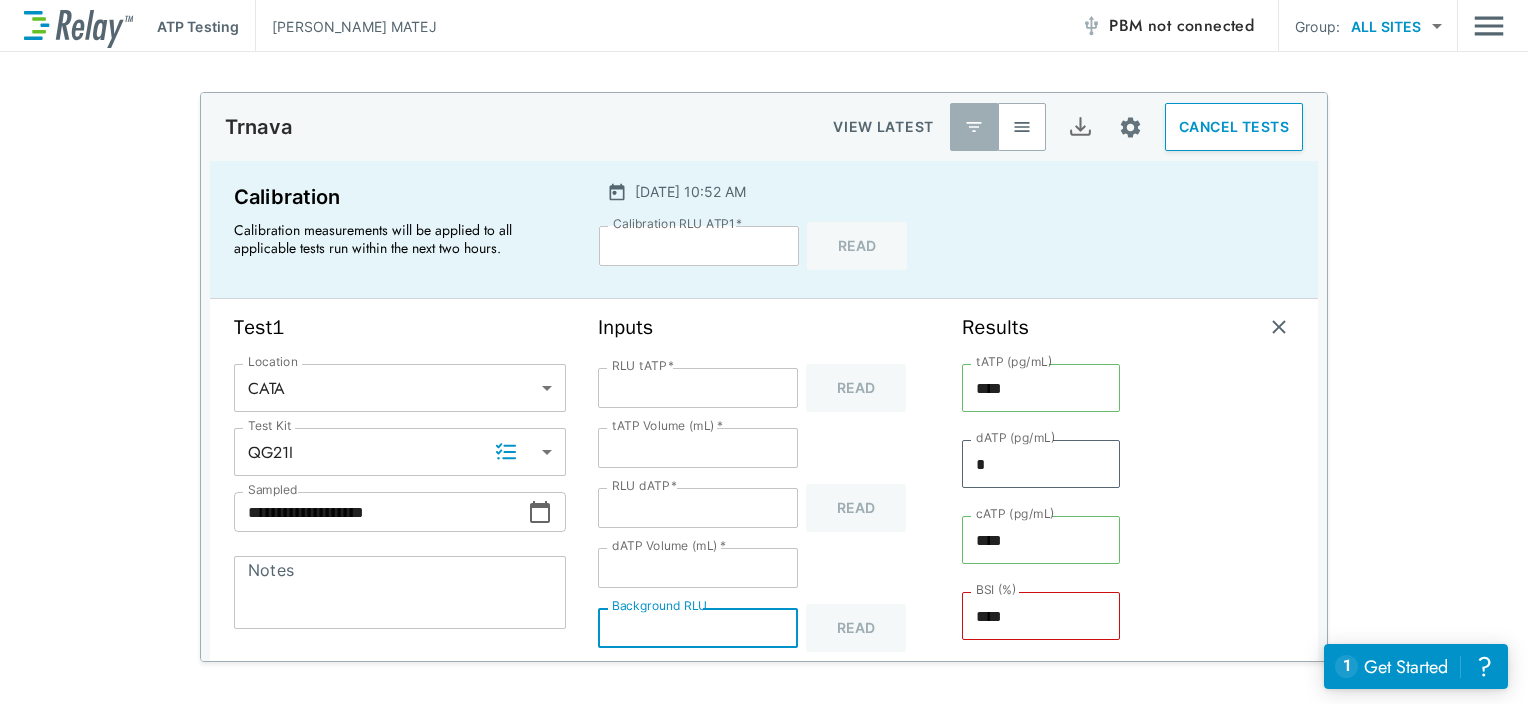 type on "****" 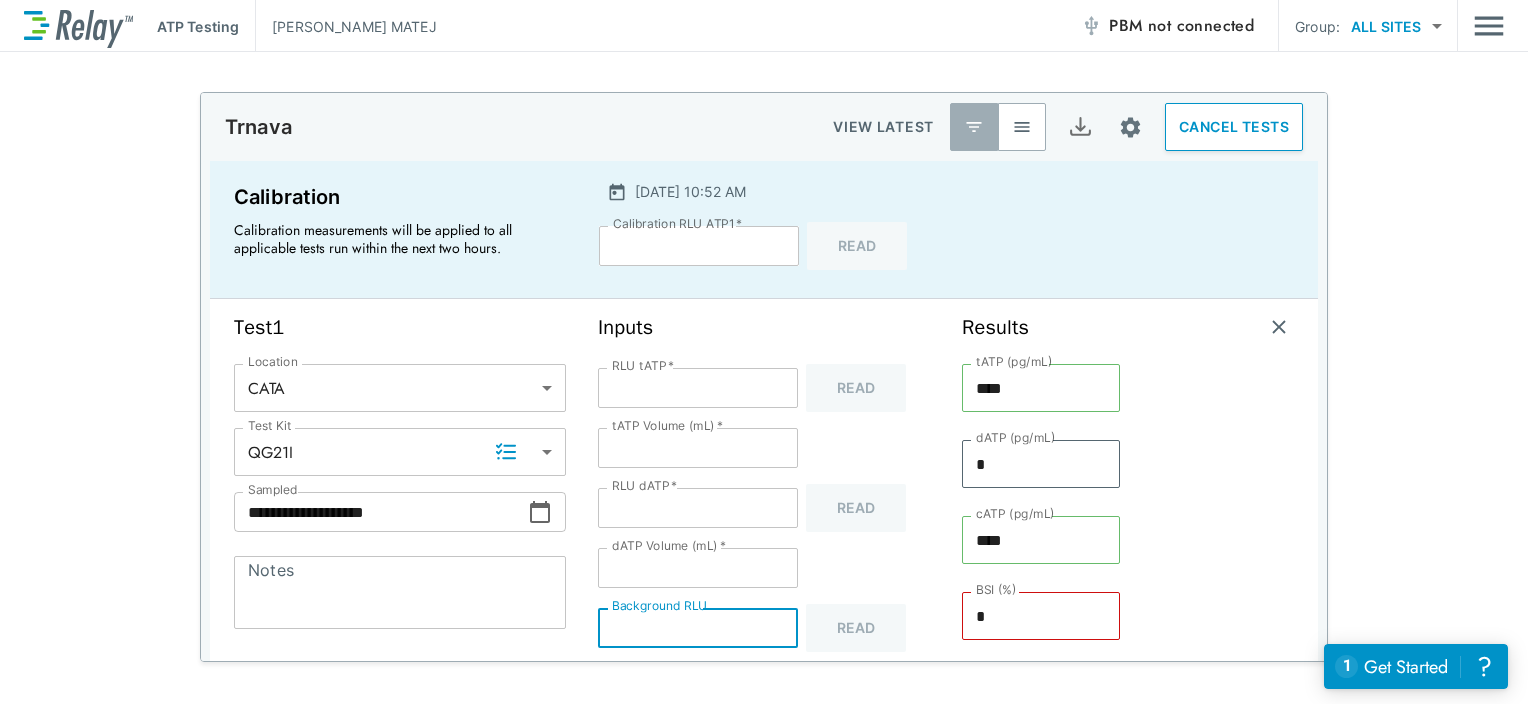 type on "*" 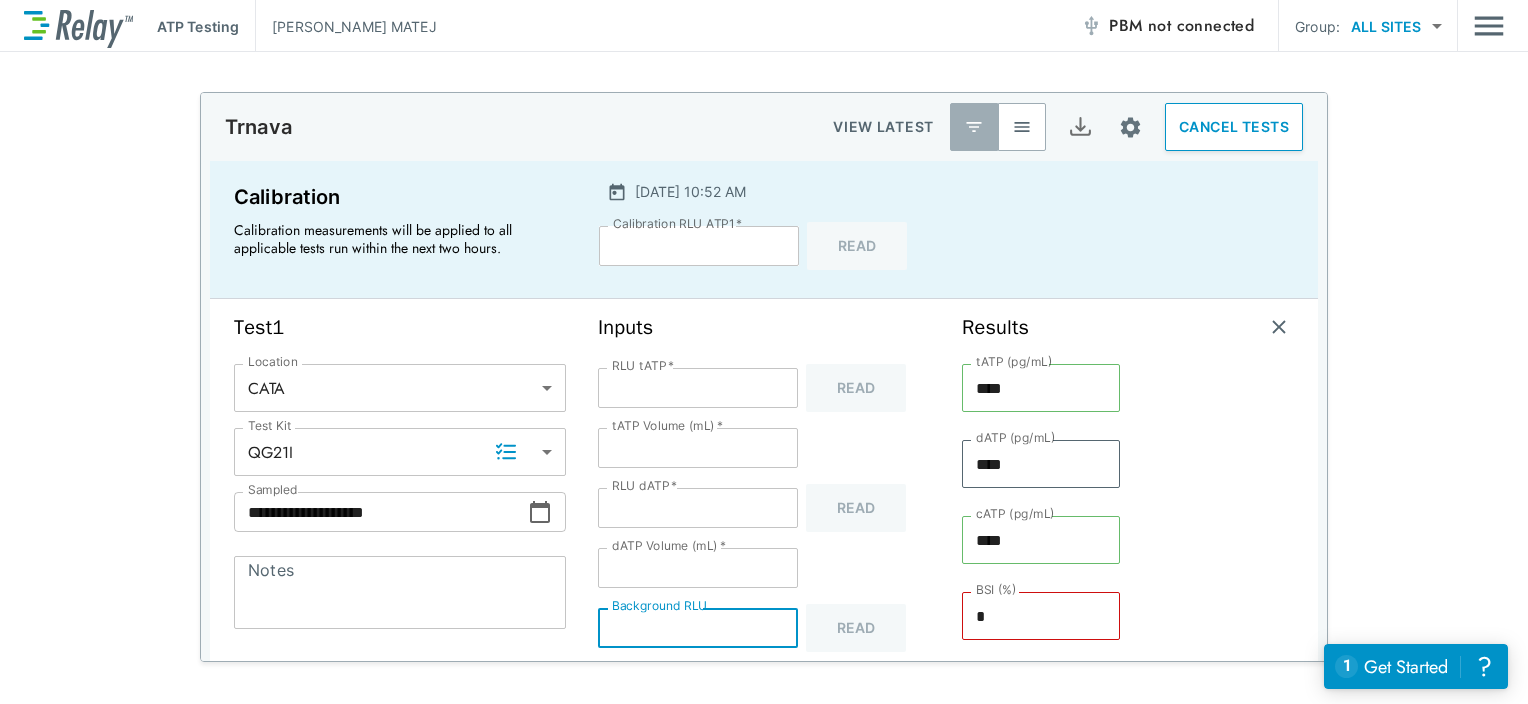 type on "****" 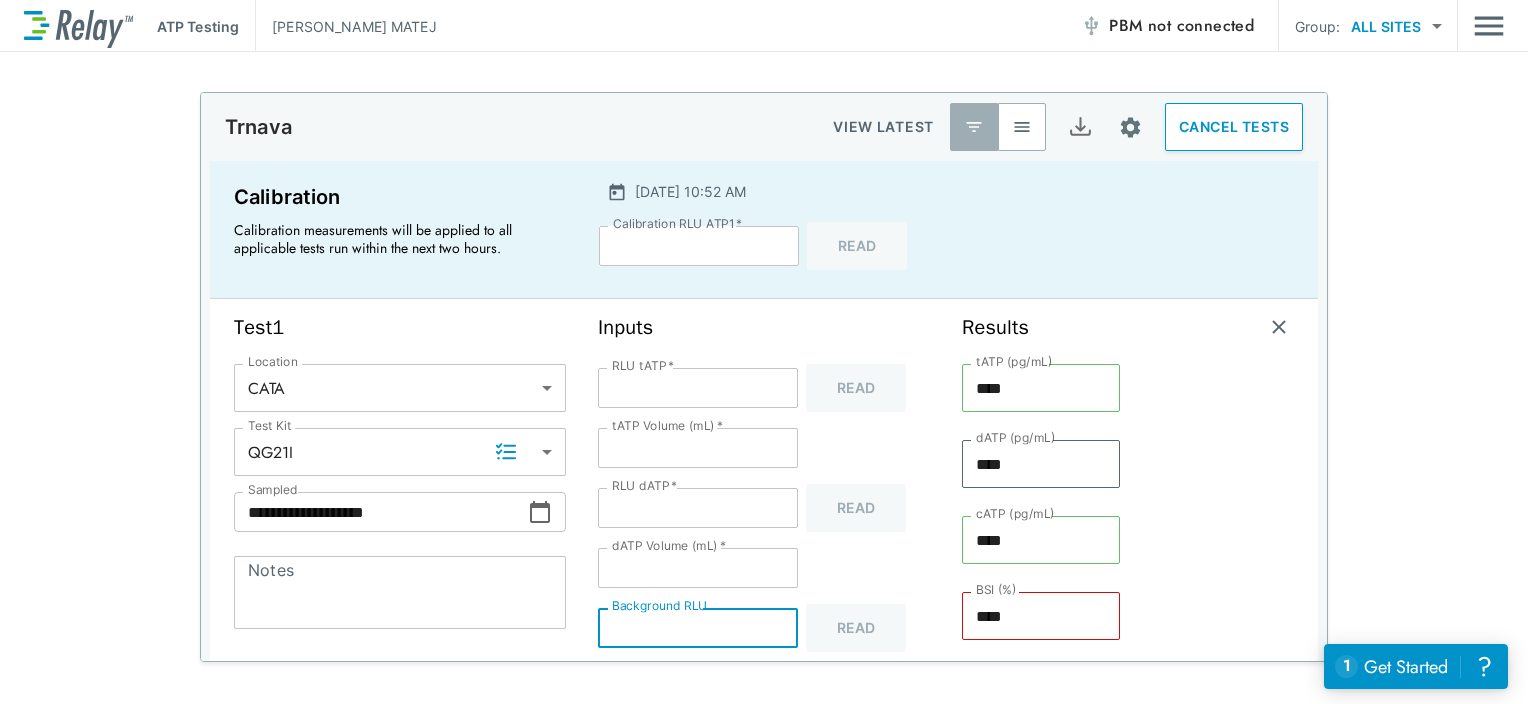 type 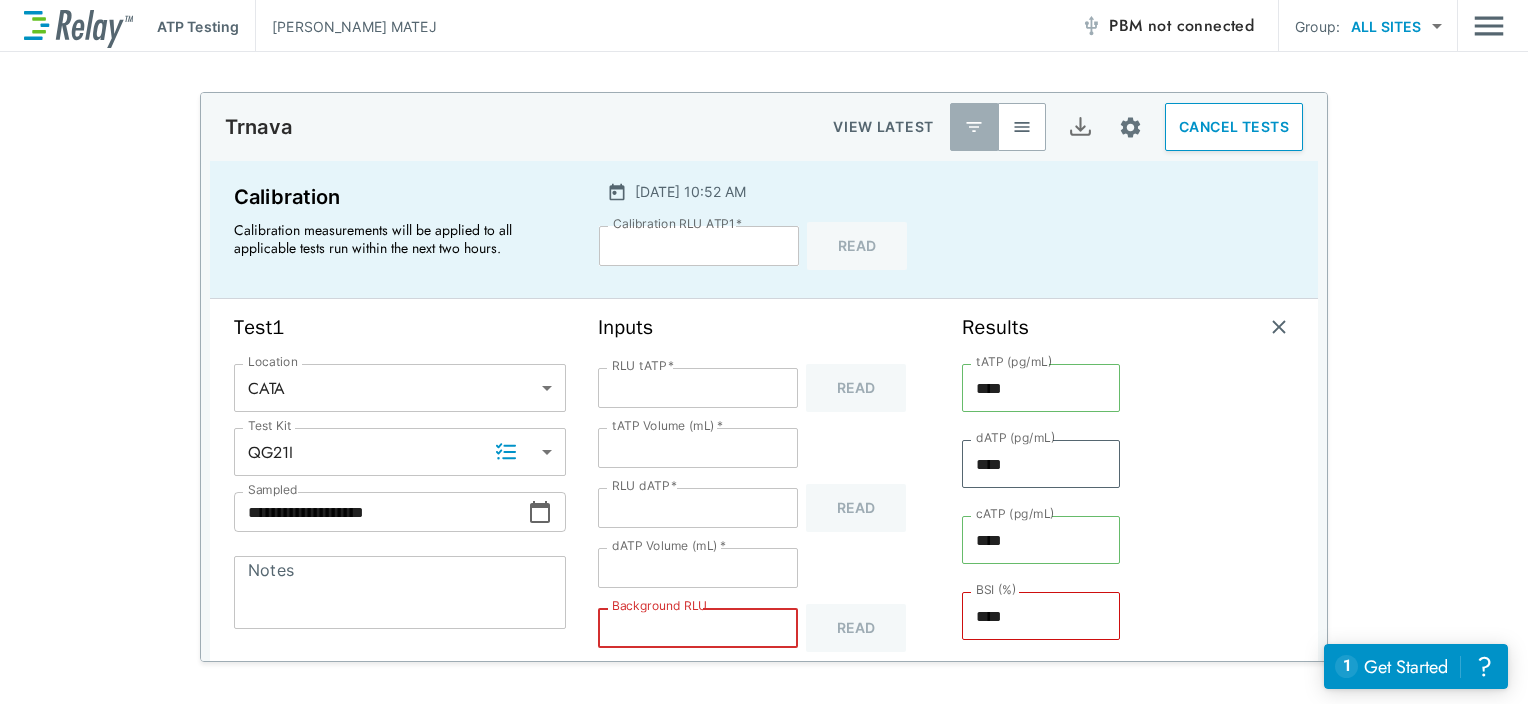 type on "*" 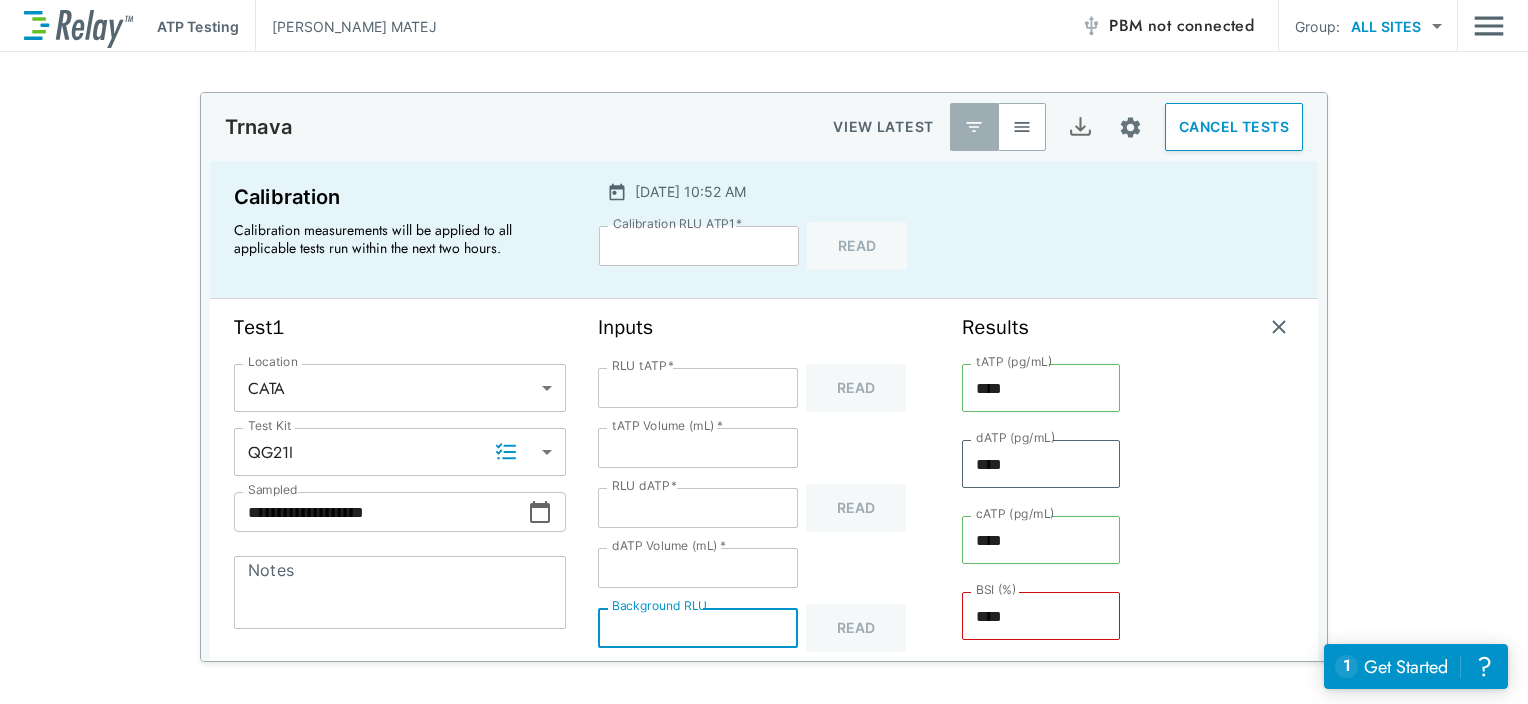 type on "**" 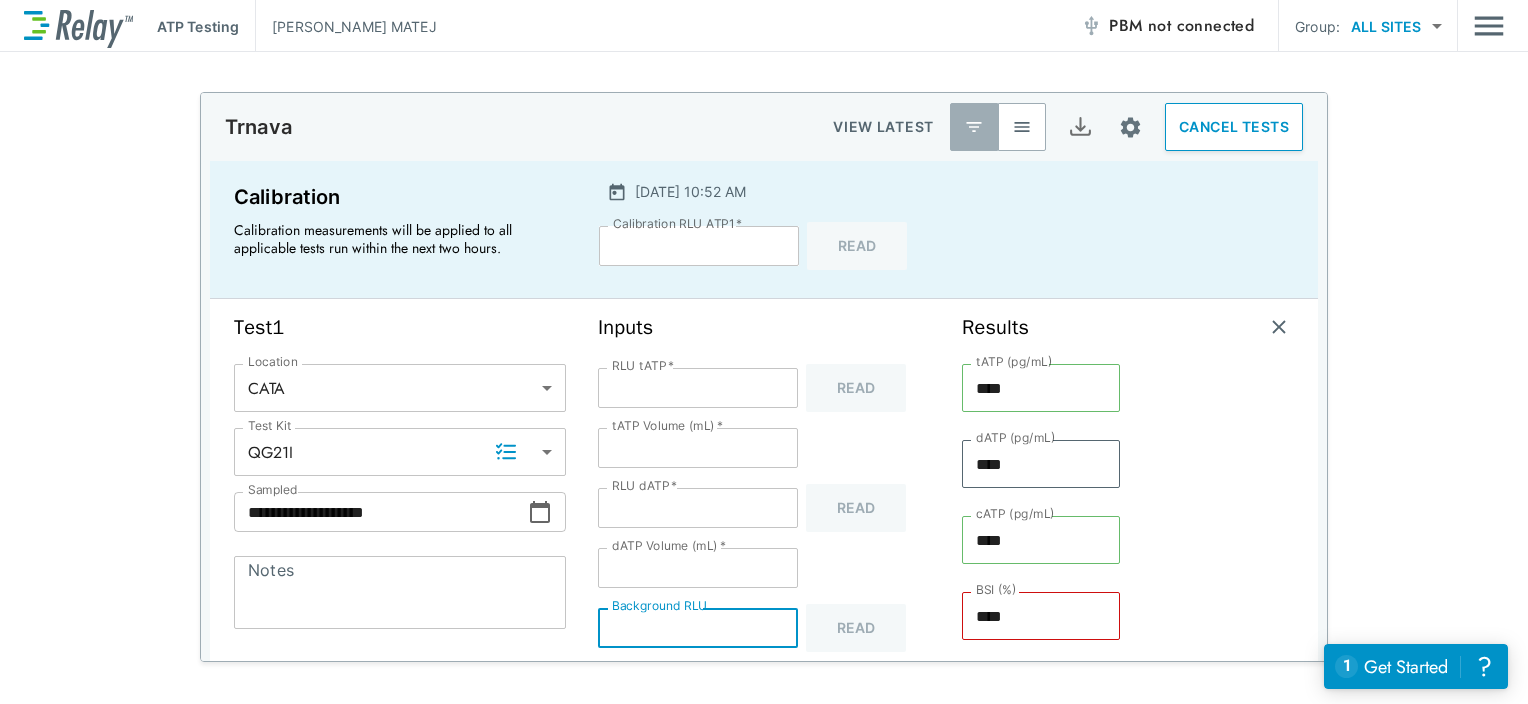 type on "*" 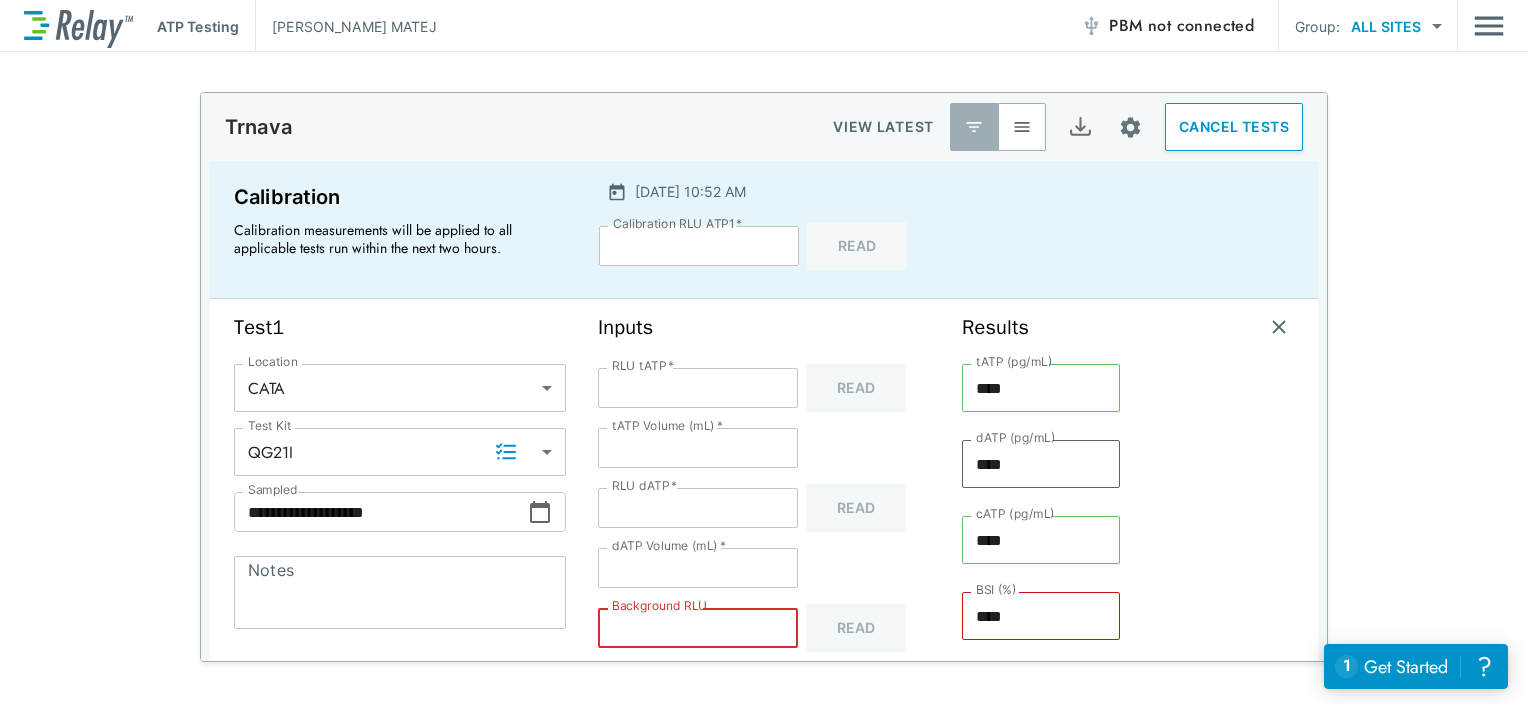type 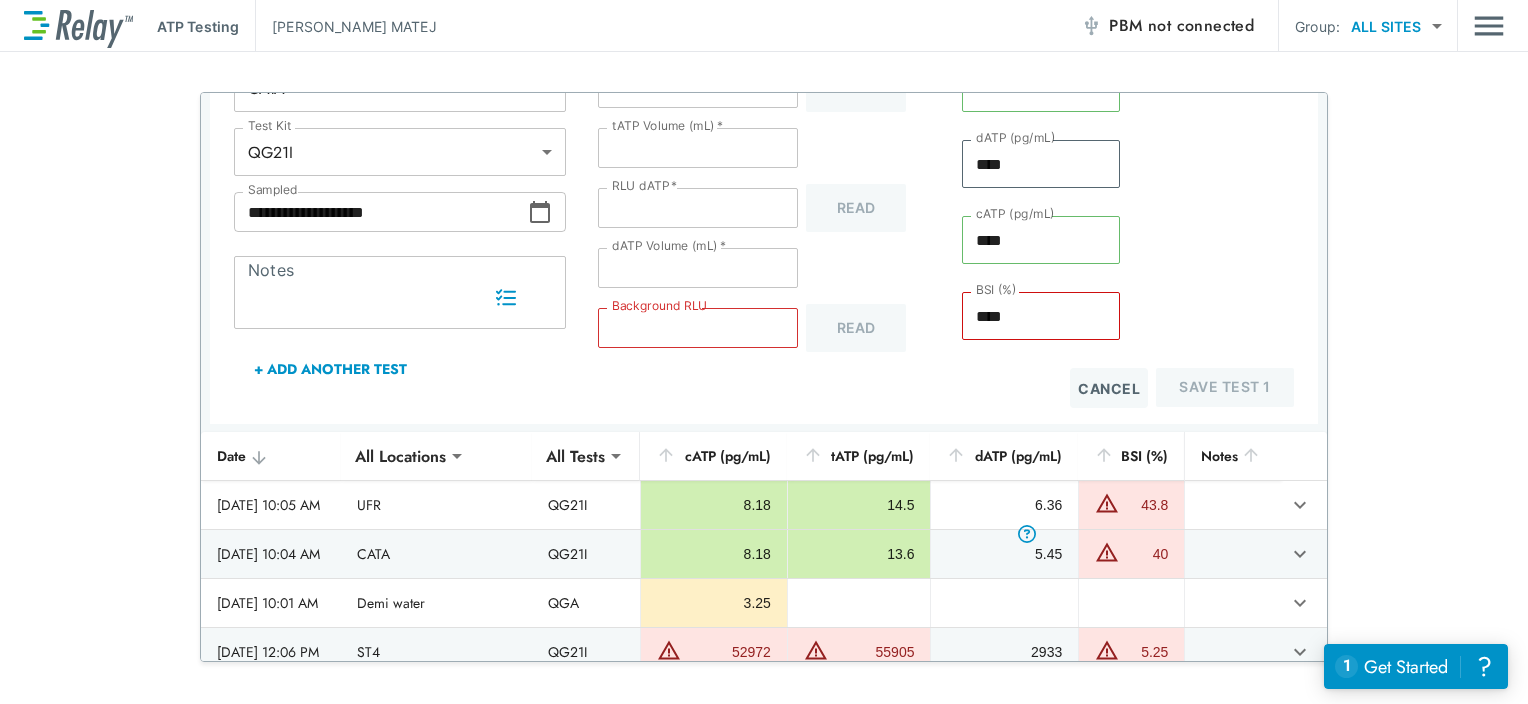 scroll, scrollTop: 100, scrollLeft: 0, axis: vertical 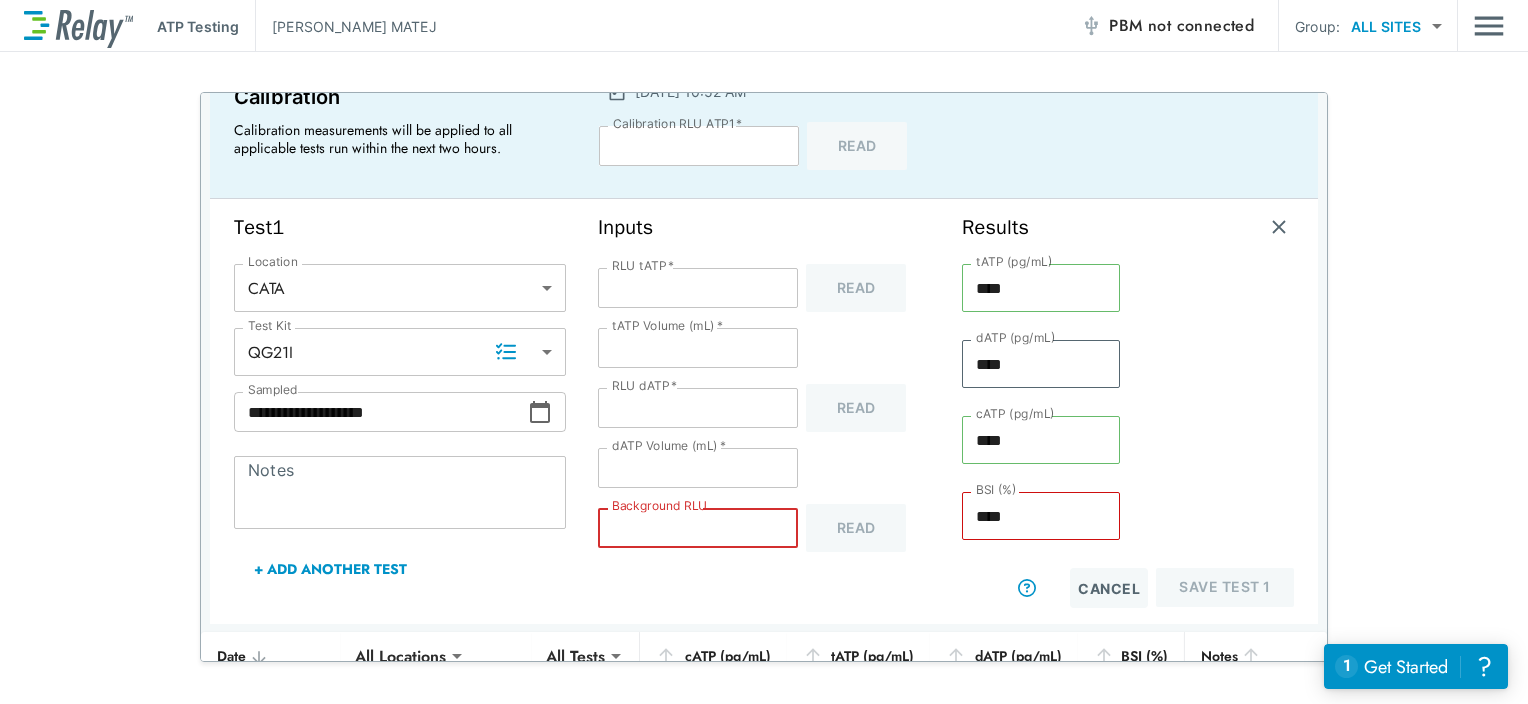 click on "Background RLU" at bounding box center (698, 528) 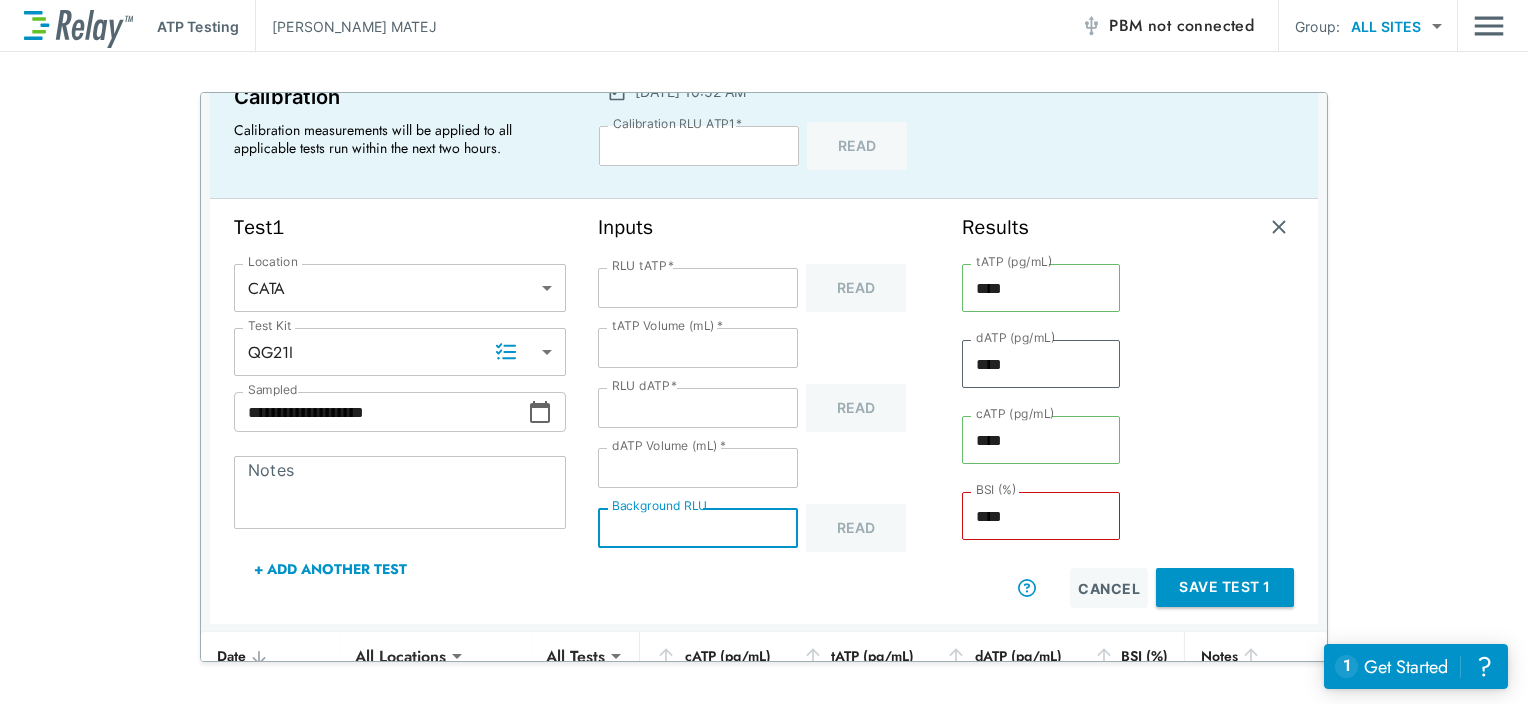 type on "****" 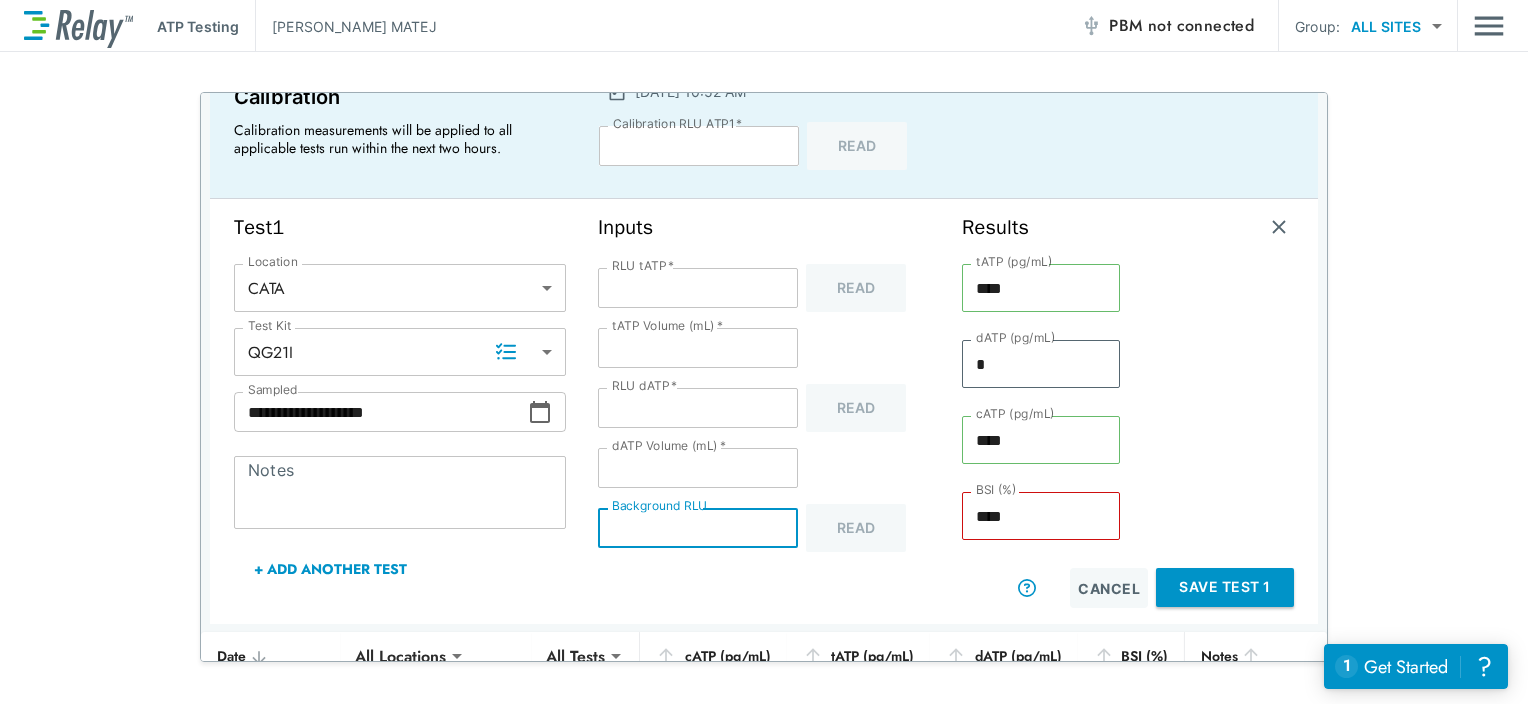 type on "****" 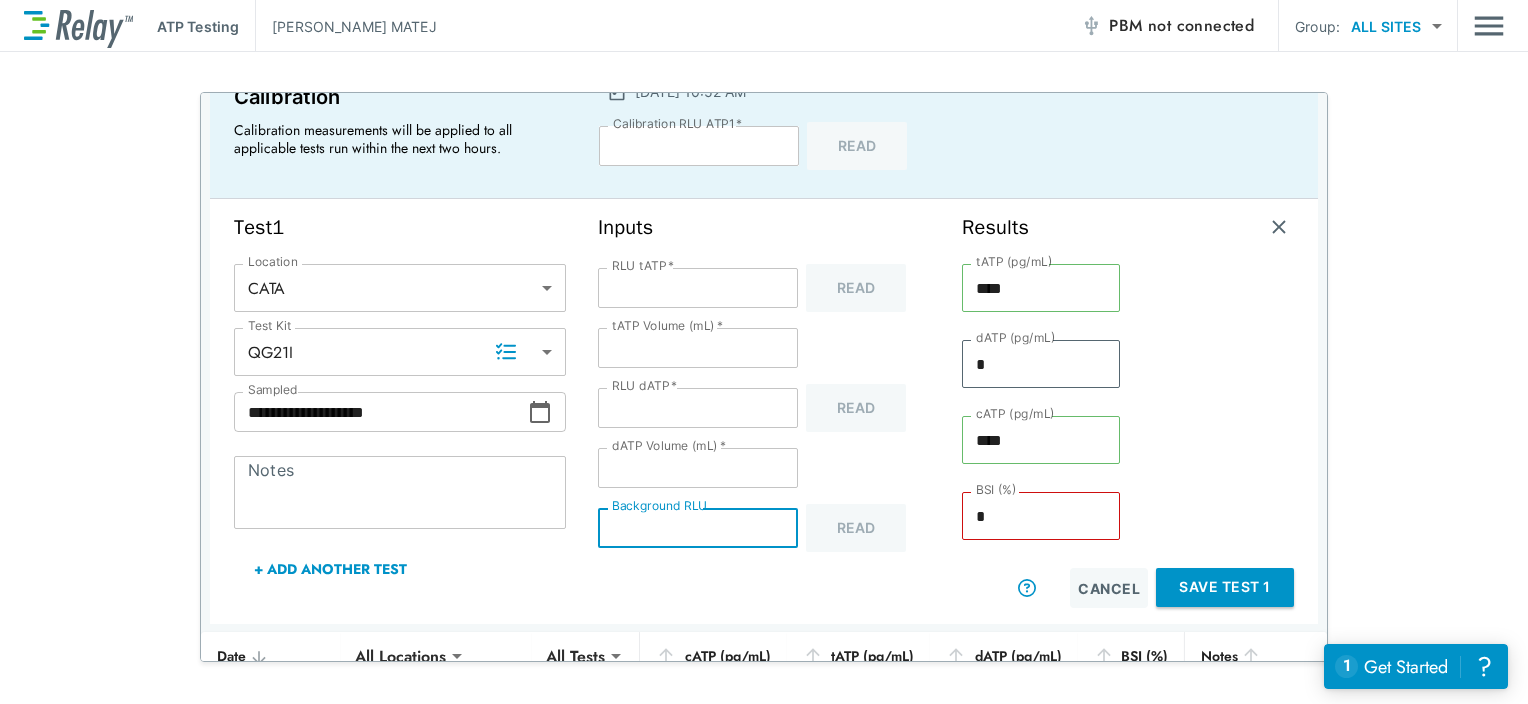type on "**" 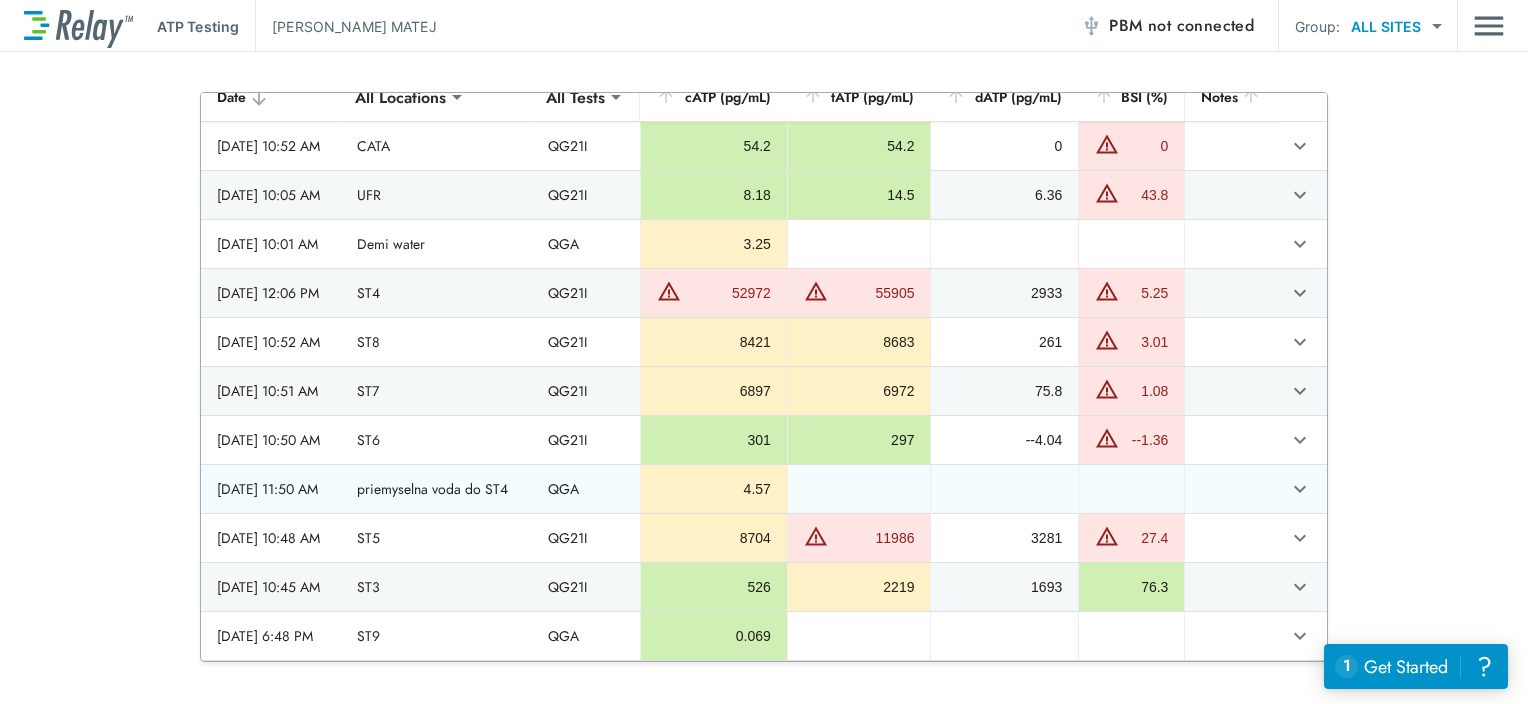 scroll, scrollTop: 0, scrollLeft: 0, axis: both 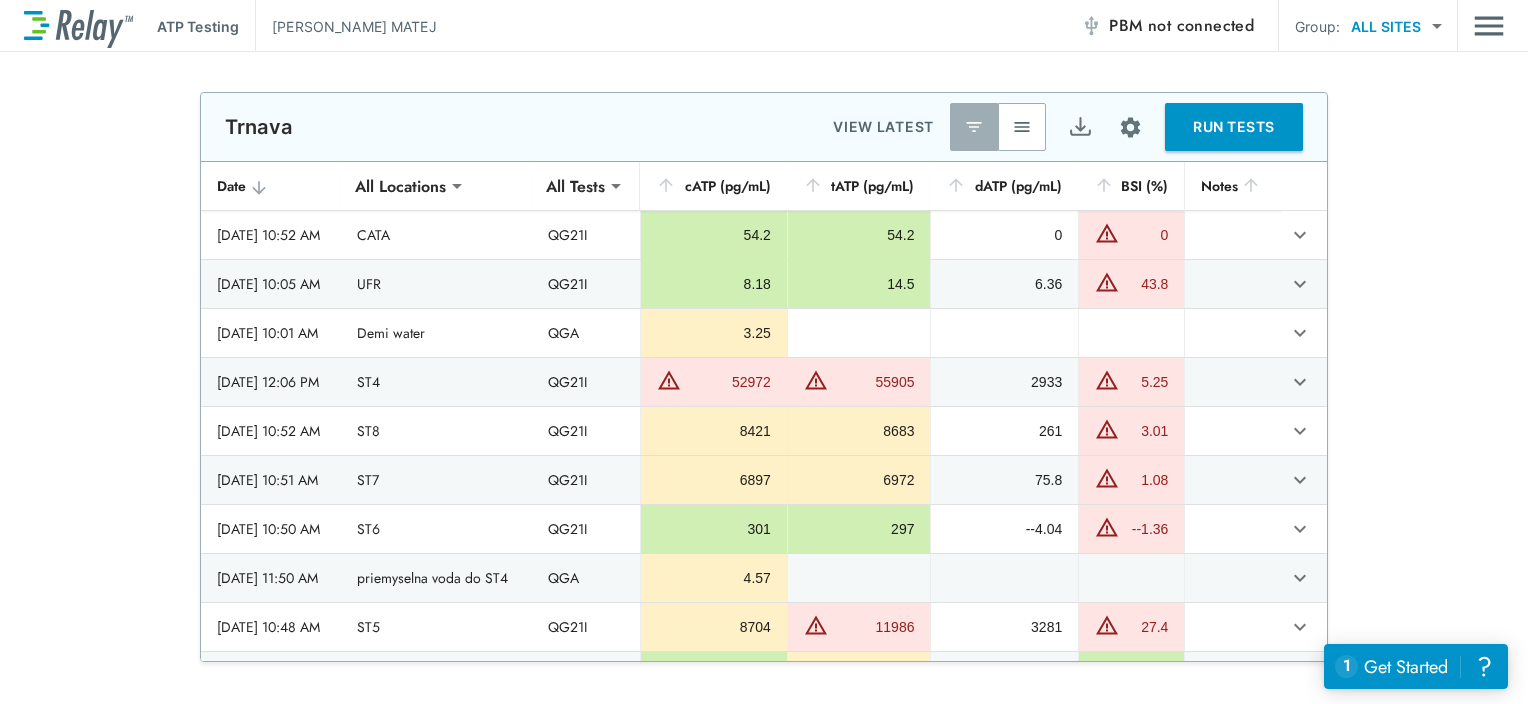 click on "RUN TESTS" at bounding box center [1234, 127] 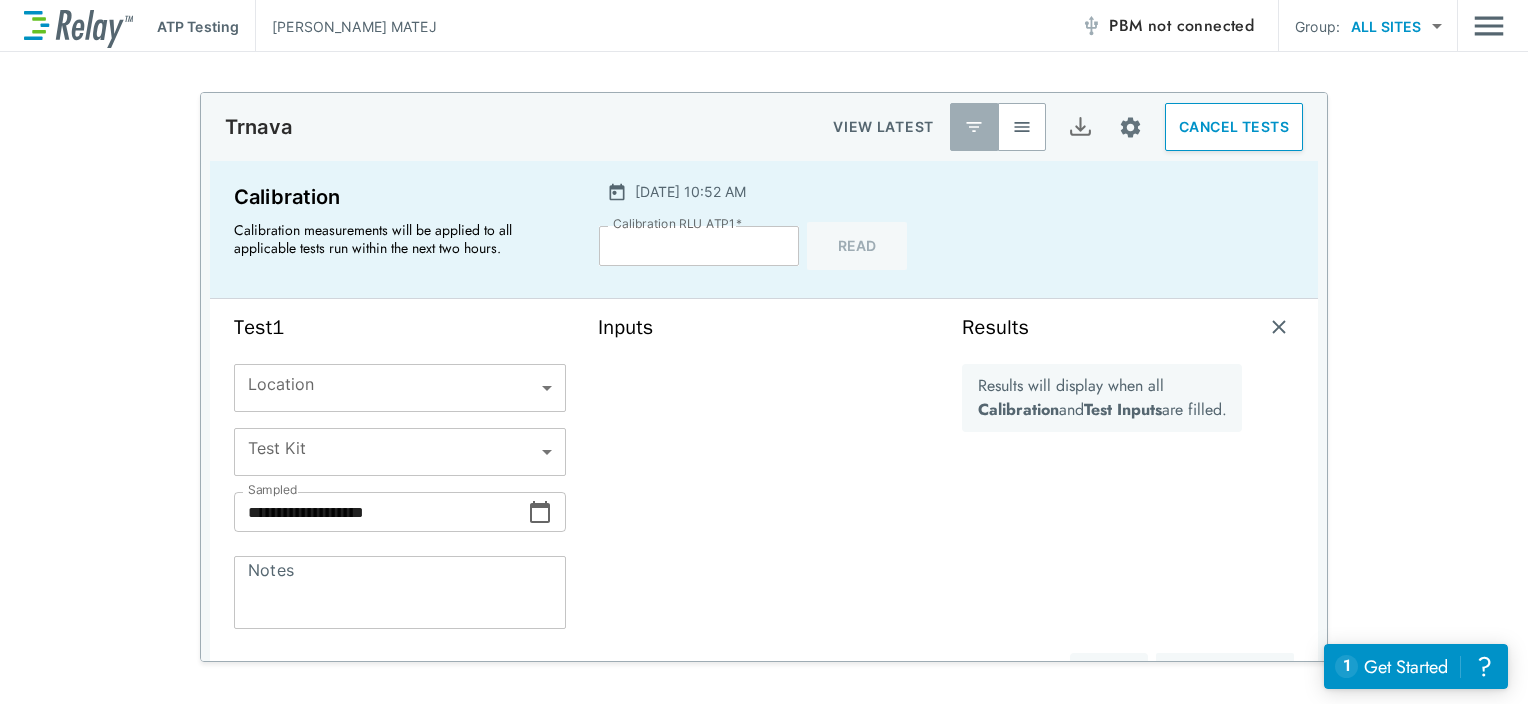 click on "**********" at bounding box center [764, 352] 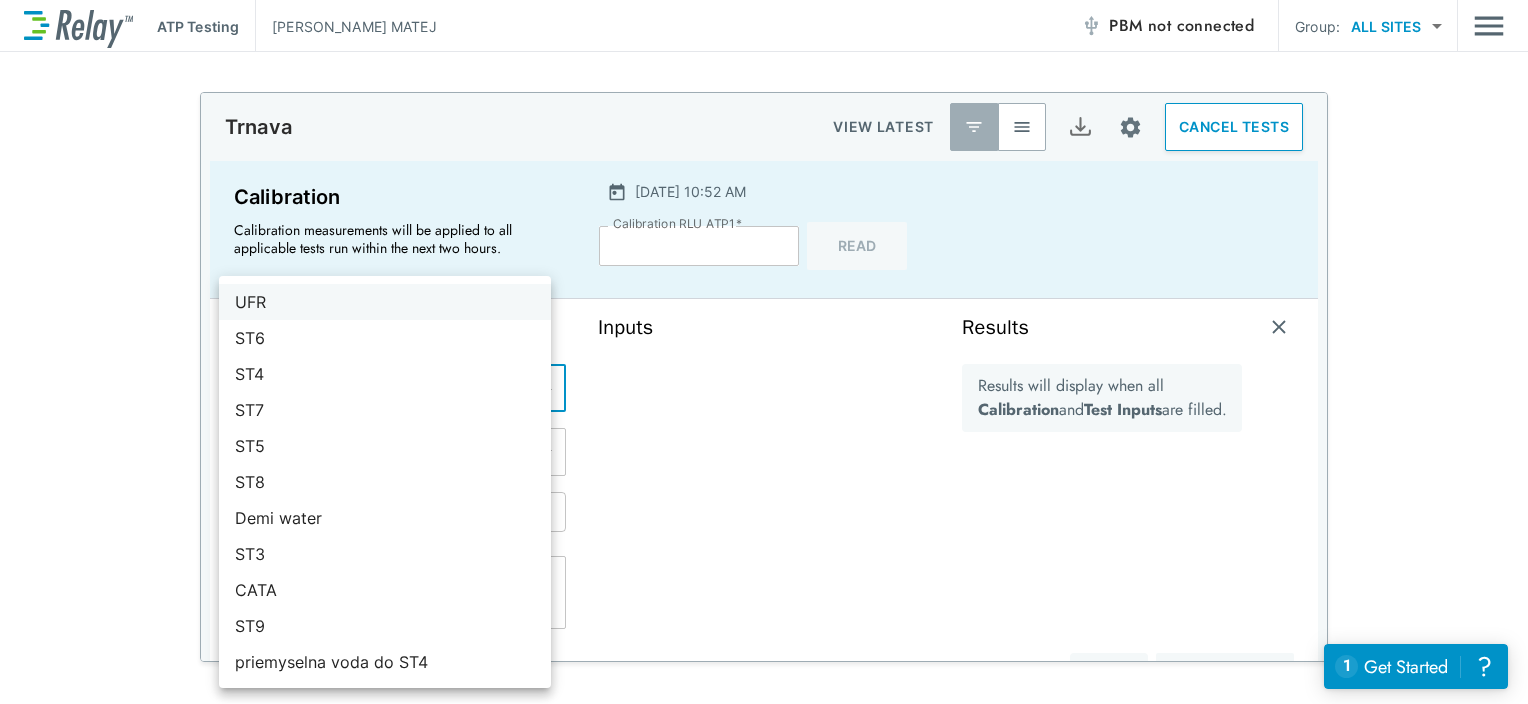 click on "UFR" at bounding box center (385, 302) 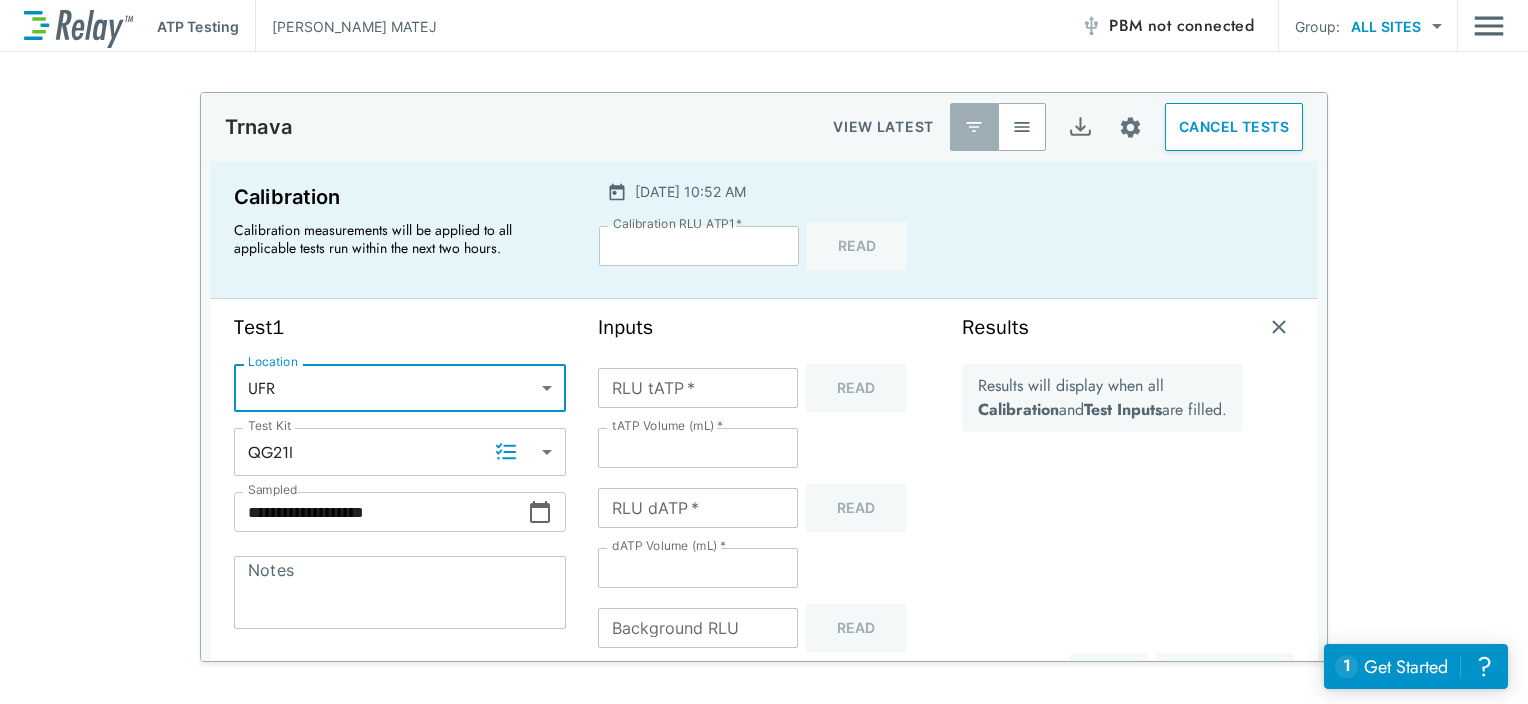 click on "Background RLU" at bounding box center [698, 628] 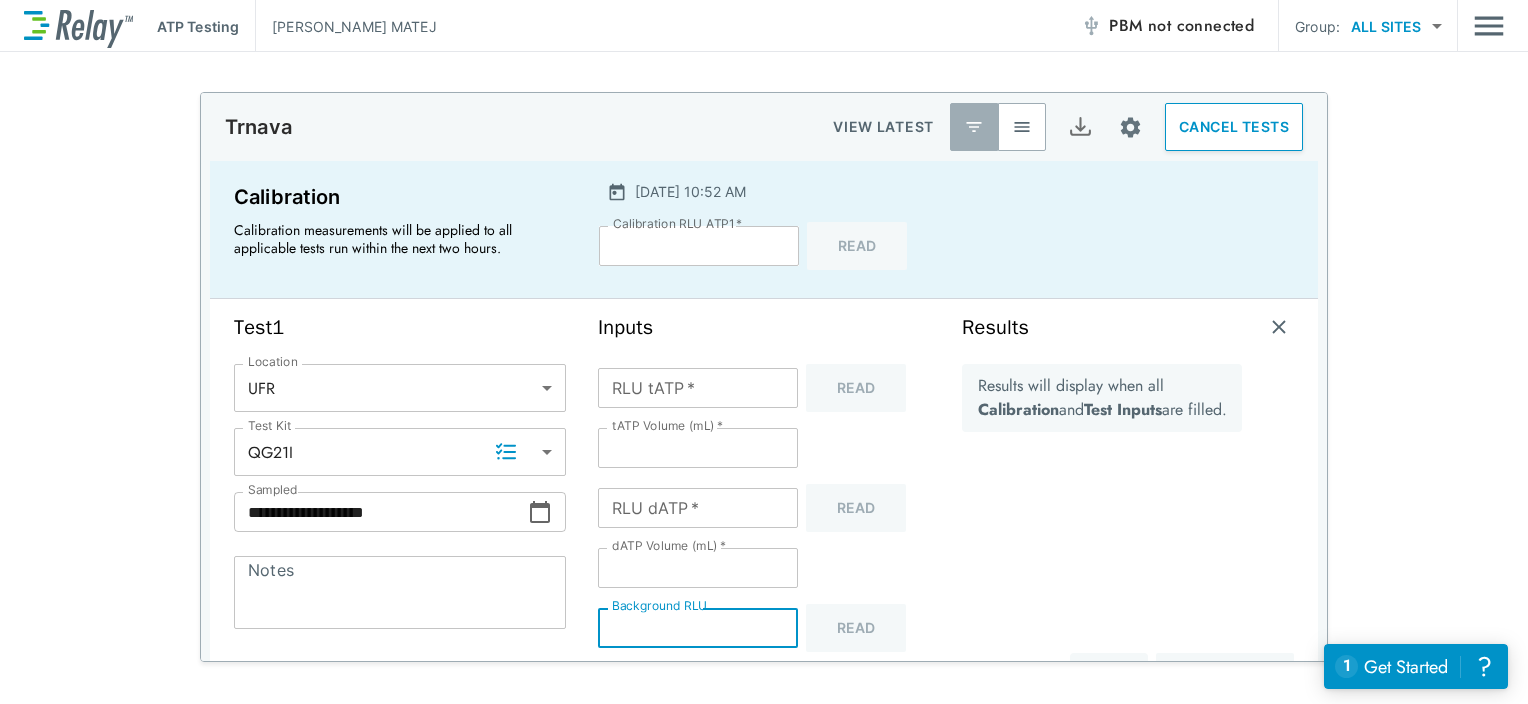 type on "**" 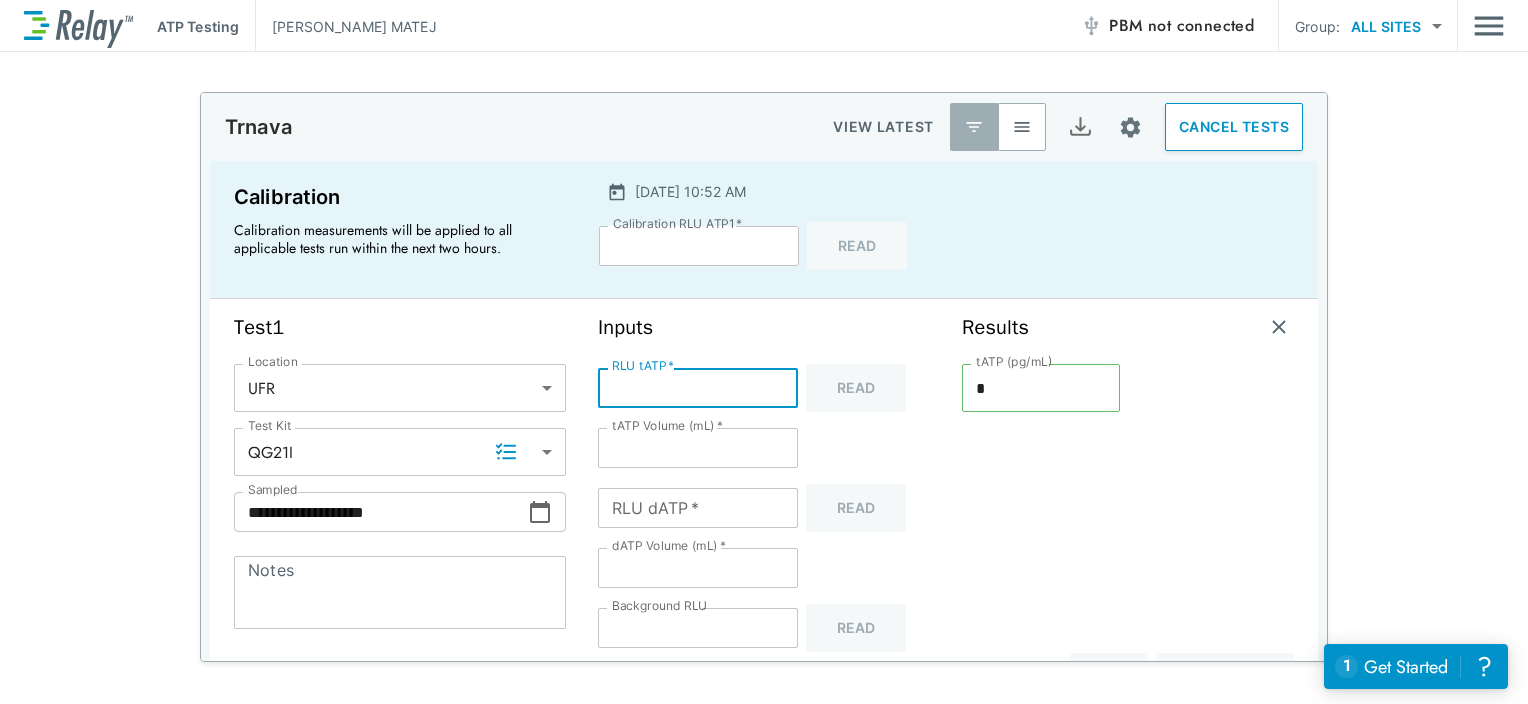 type on "*" 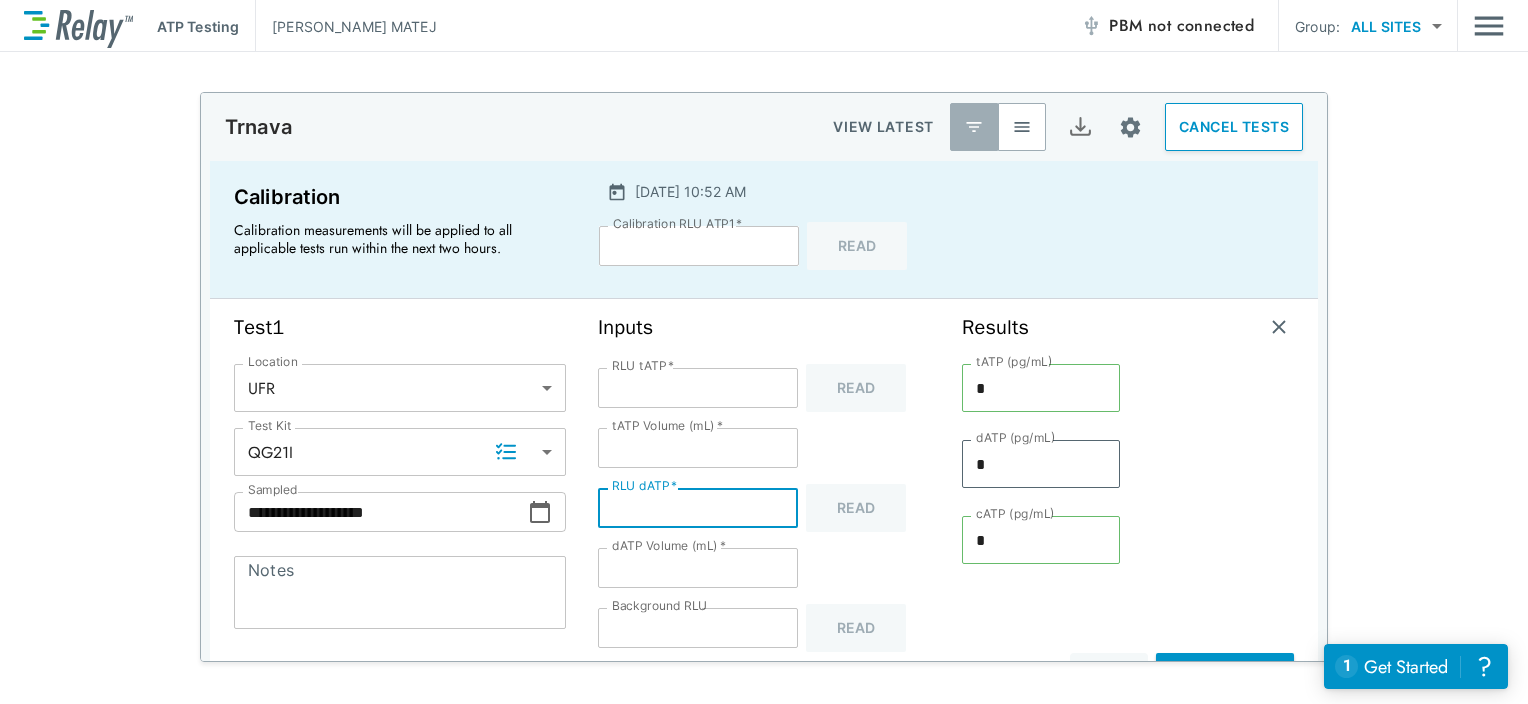 type on "**" 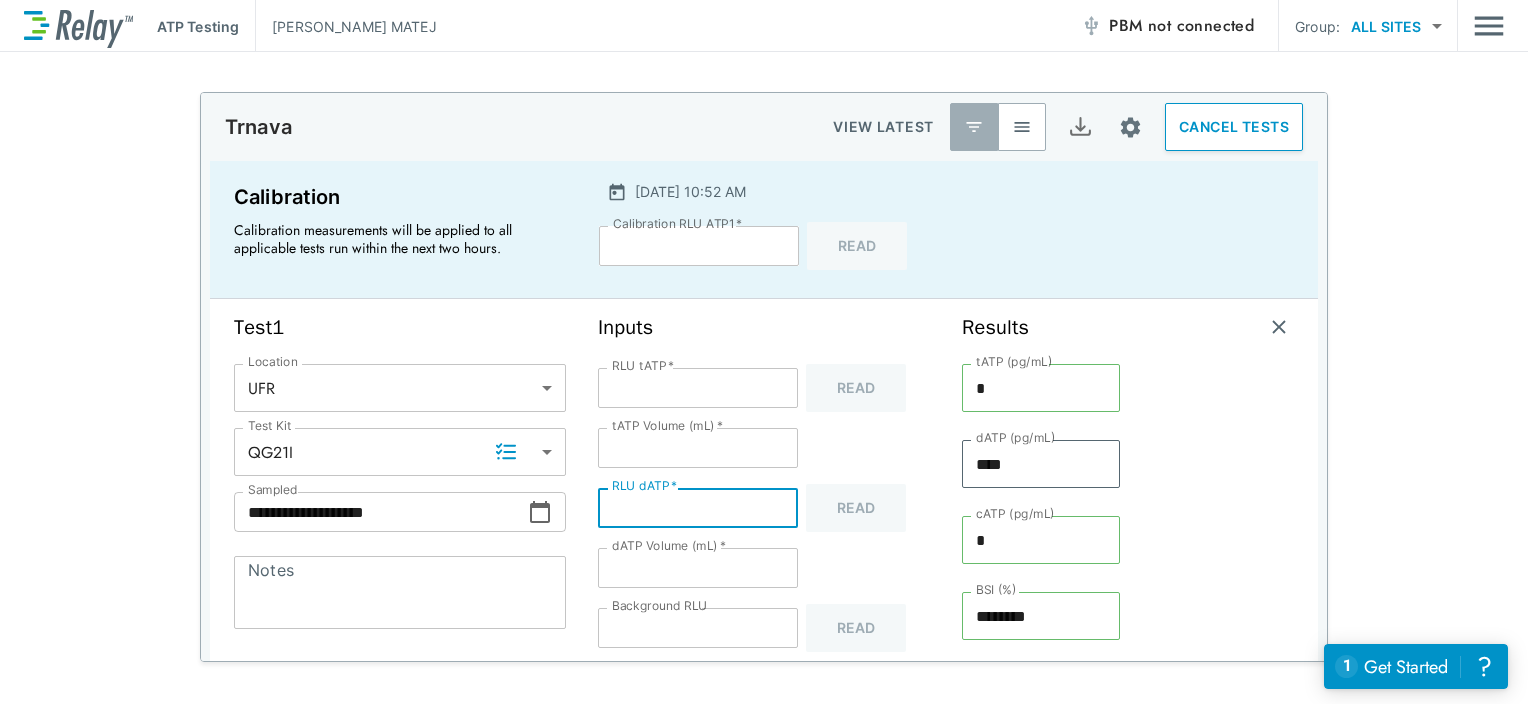 type on "**" 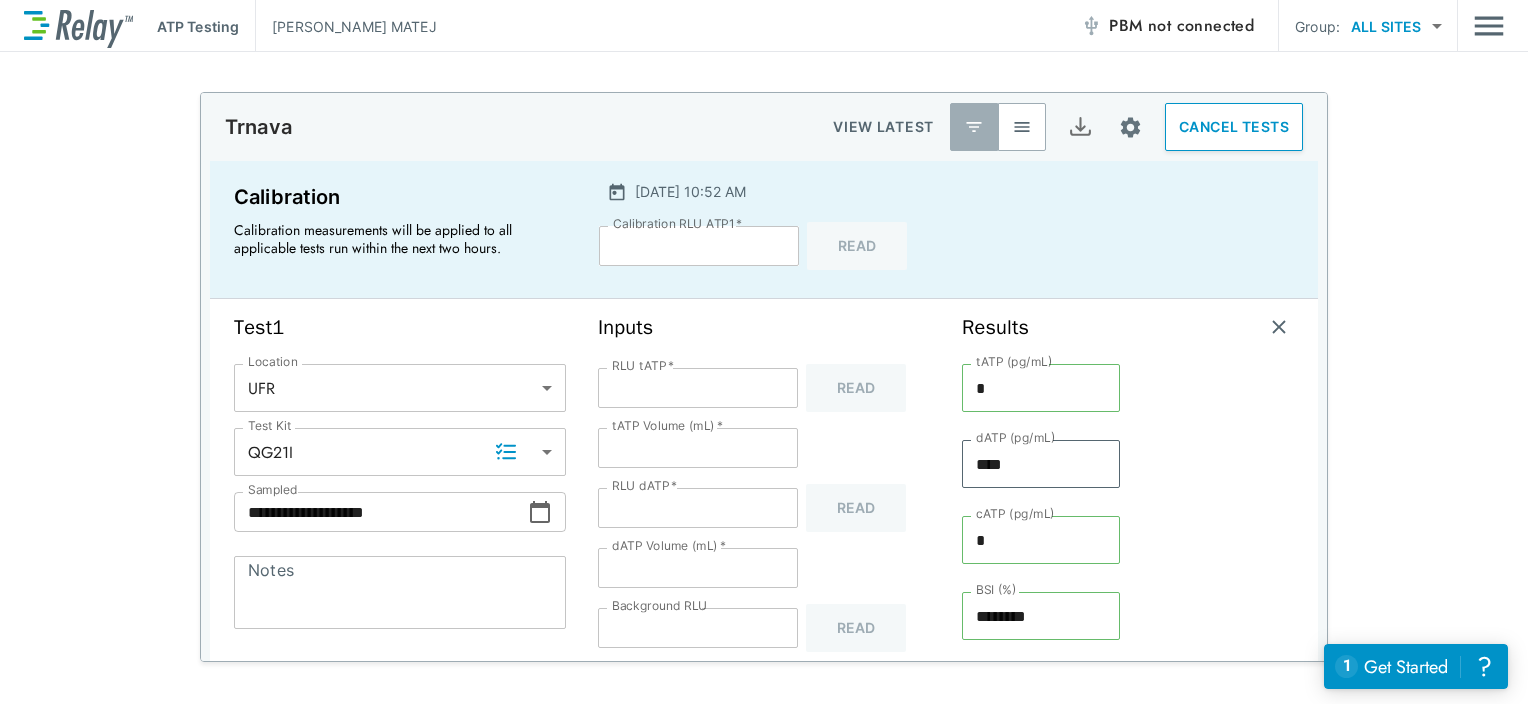 click on "*" at bounding box center (698, 388) 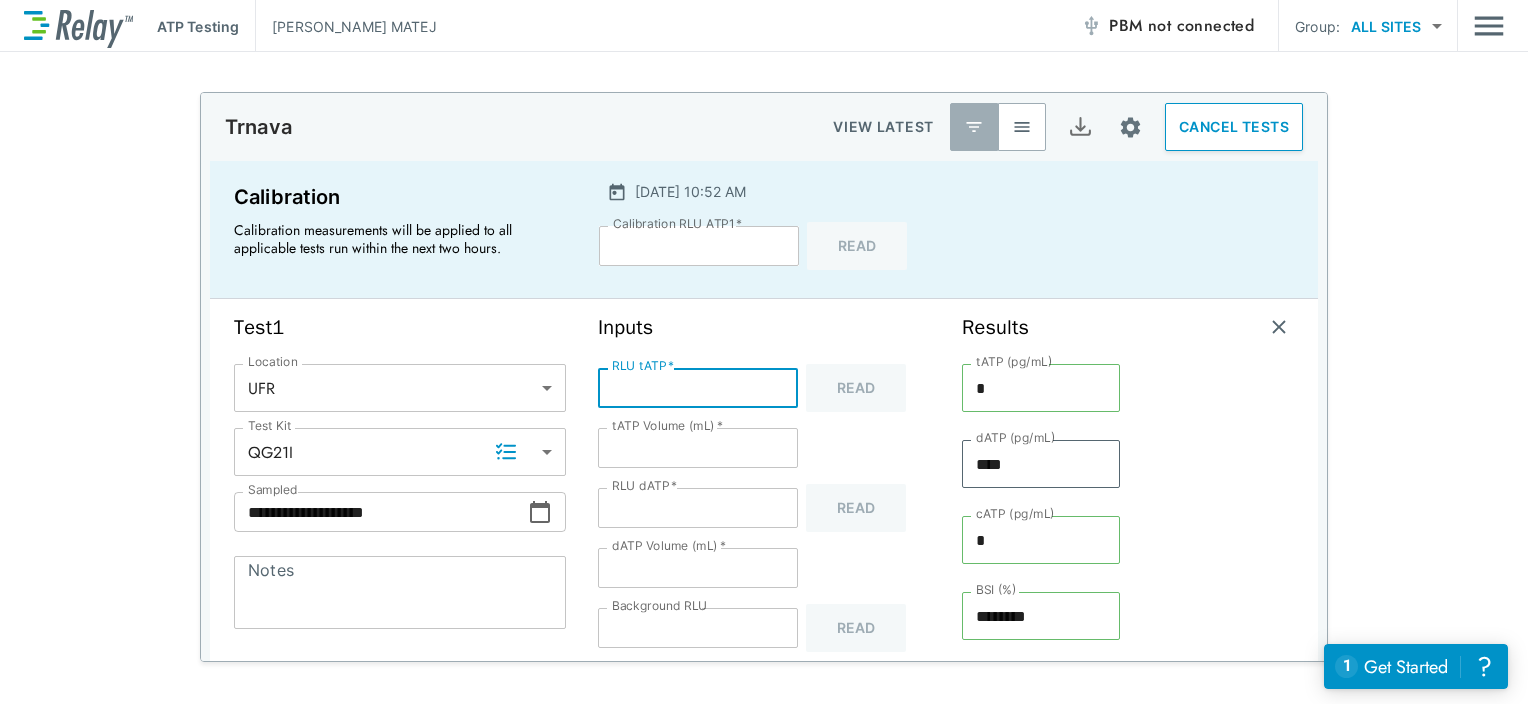 type on "**" 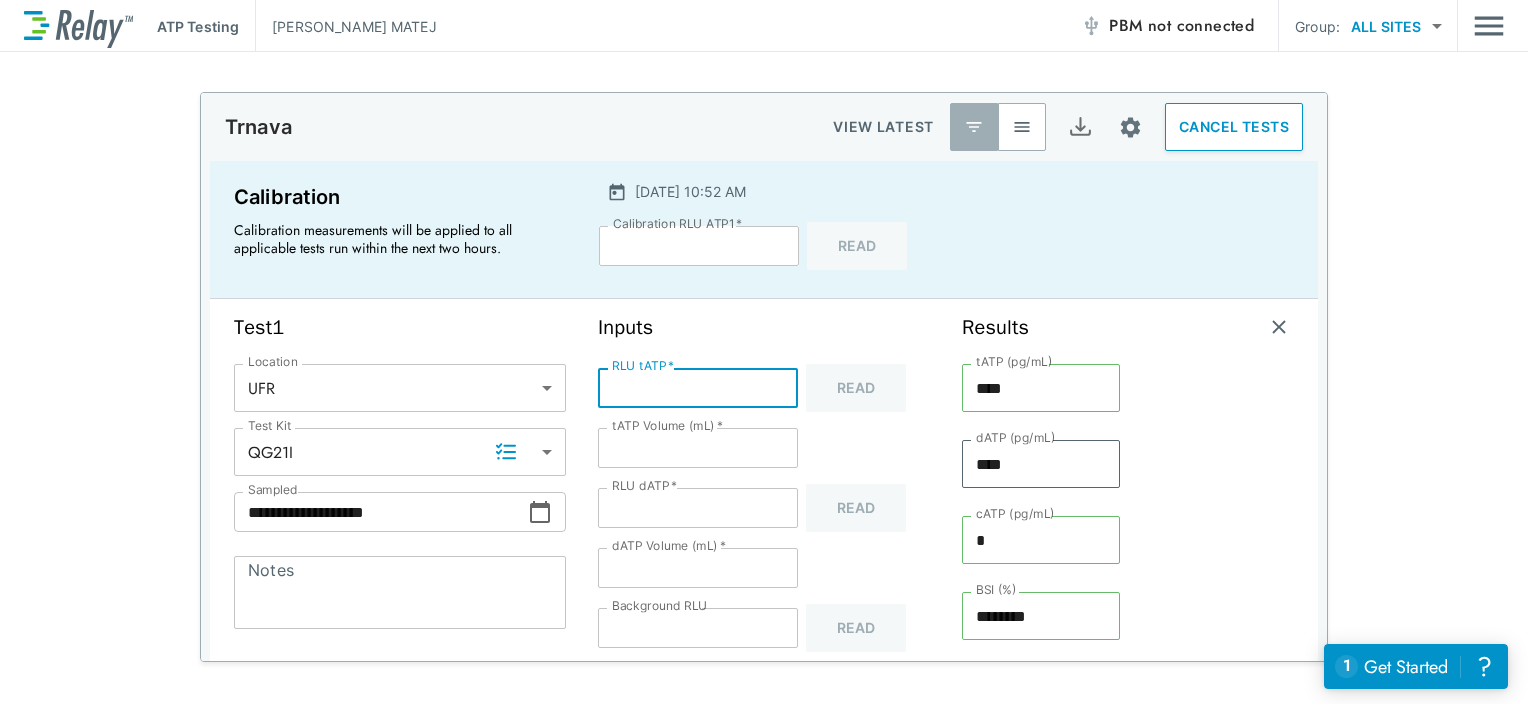 type on "****" 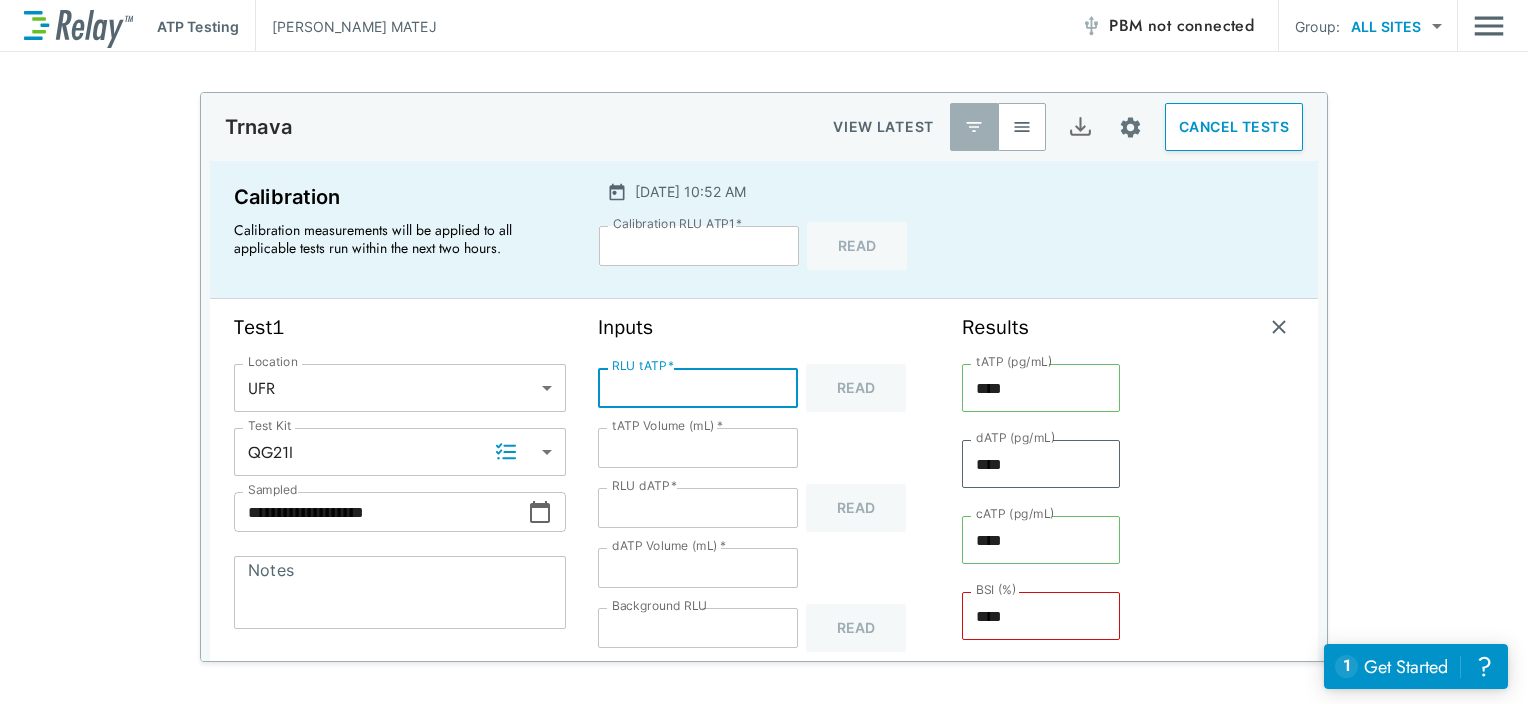 type on "**" 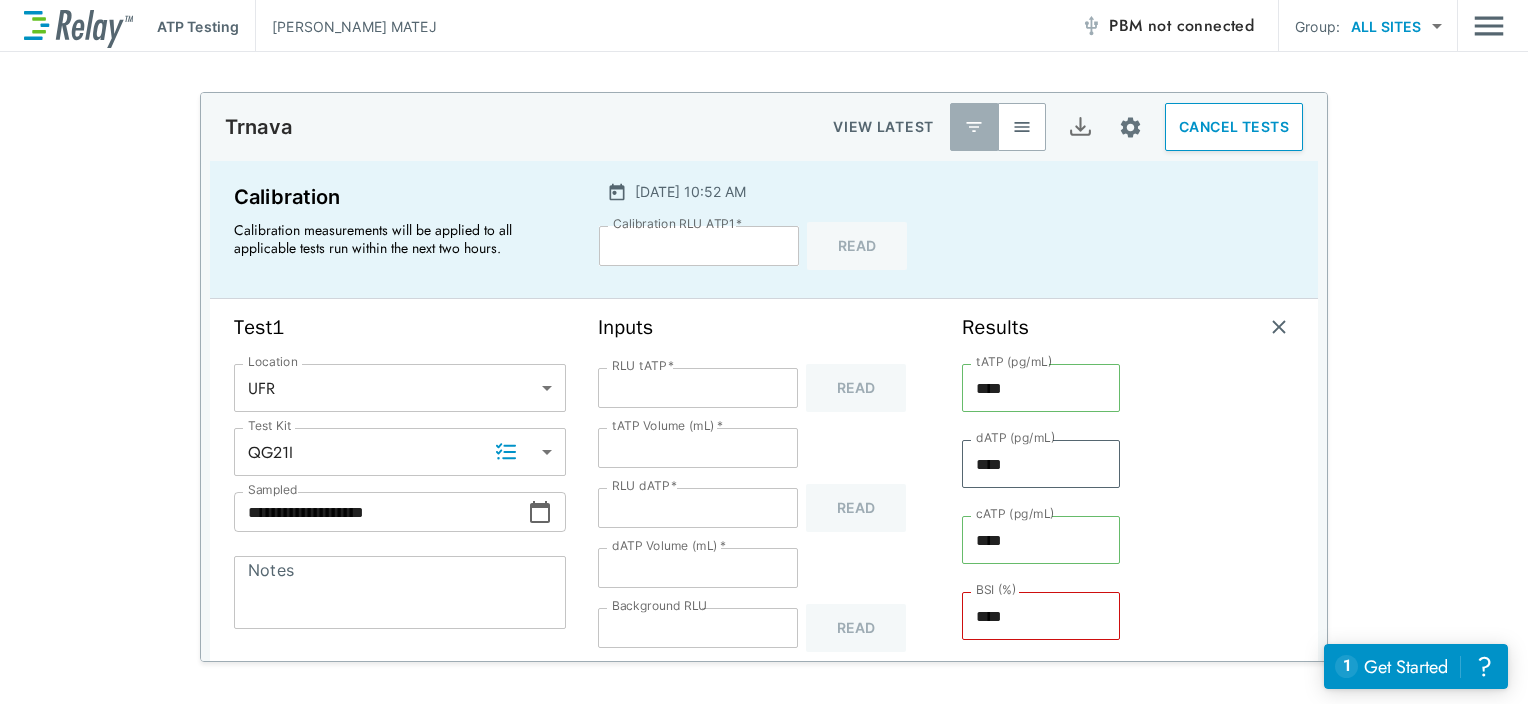 click on "Results tATP (pg/mL) **** tATP (pg/mL) dATP (pg/mL) **** dATP (pg/mL) cATP (pg/mL) **** cATP (pg/mL) BSI (%) **** BSI (%) Cancel Save Test 1" at bounding box center [1128, 511] 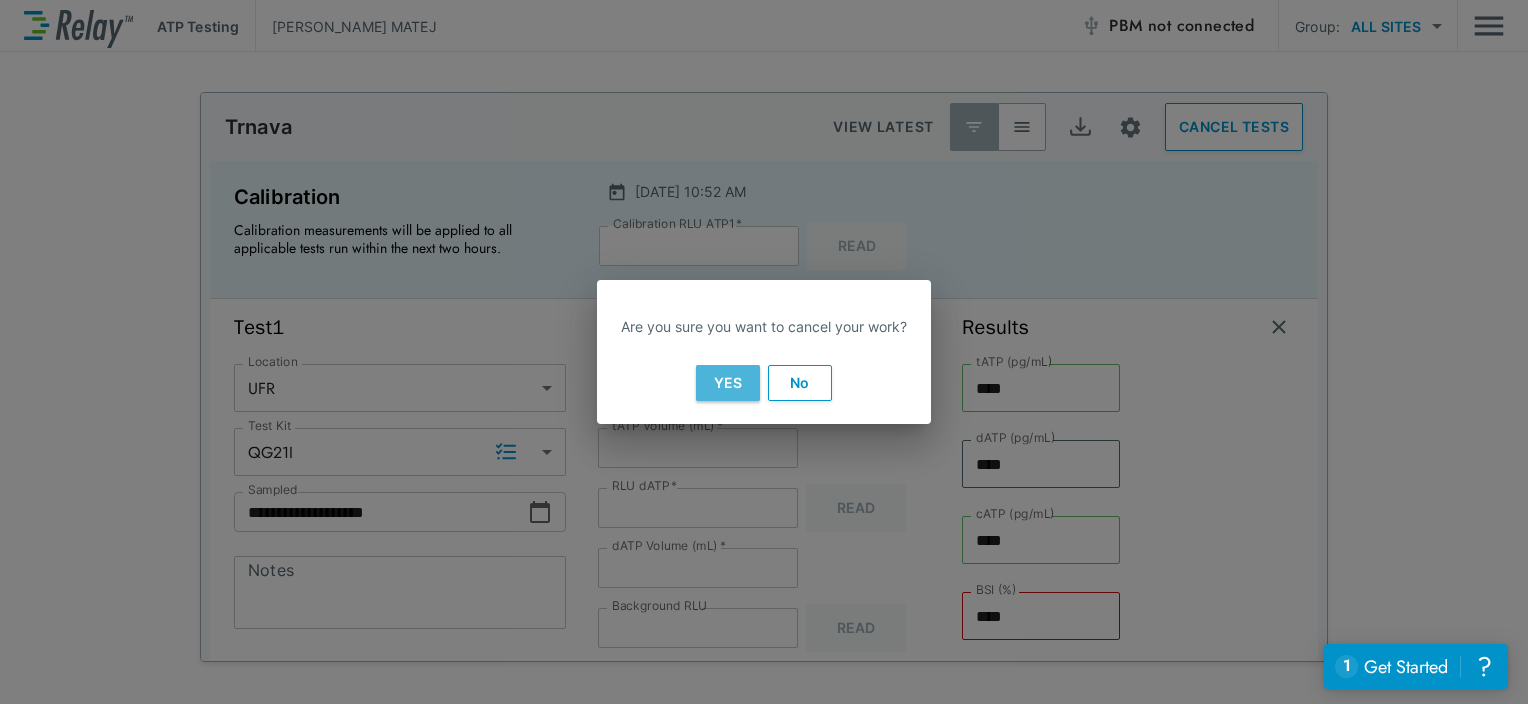 drag, startPoint x: 732, startPoint y: 388, endPoint x: 753, endPoint y: 376, distance: 24.186773 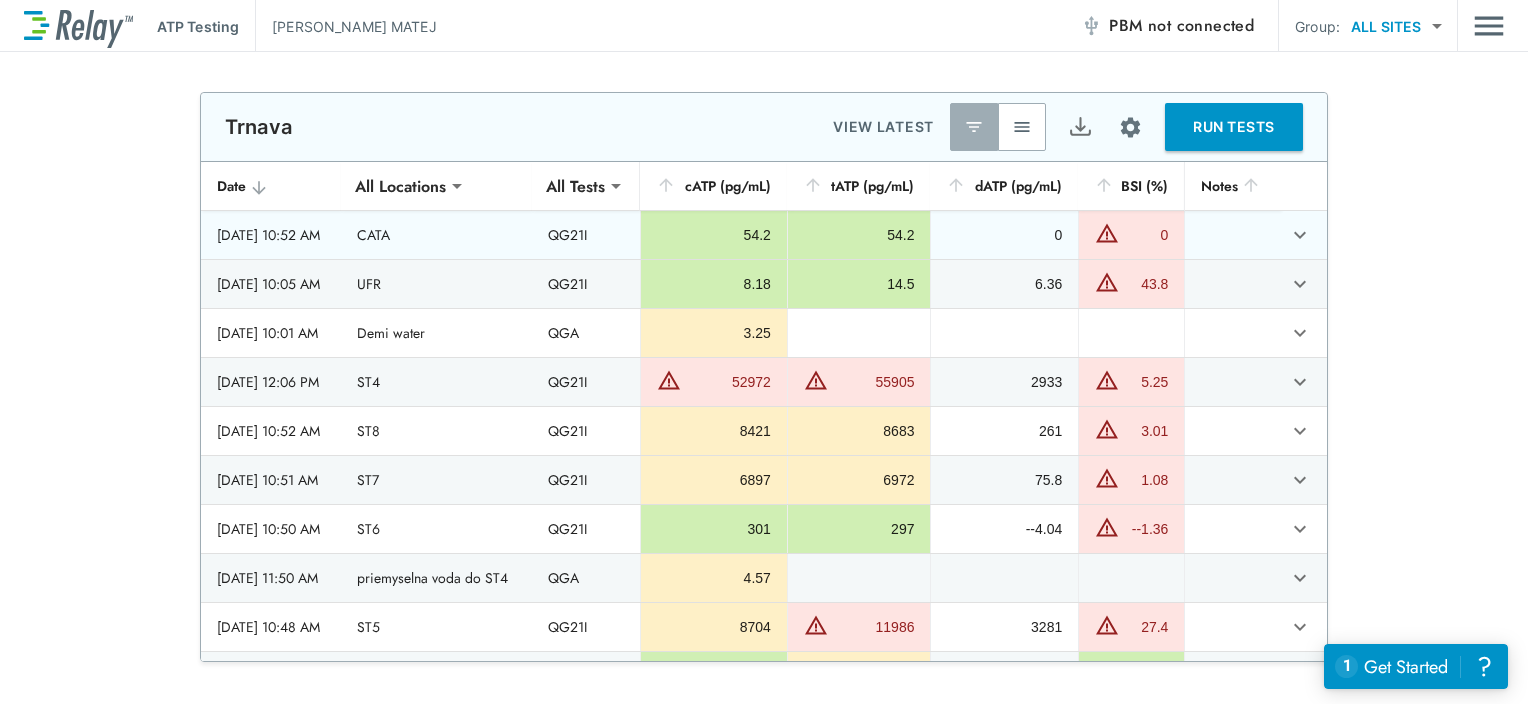 click 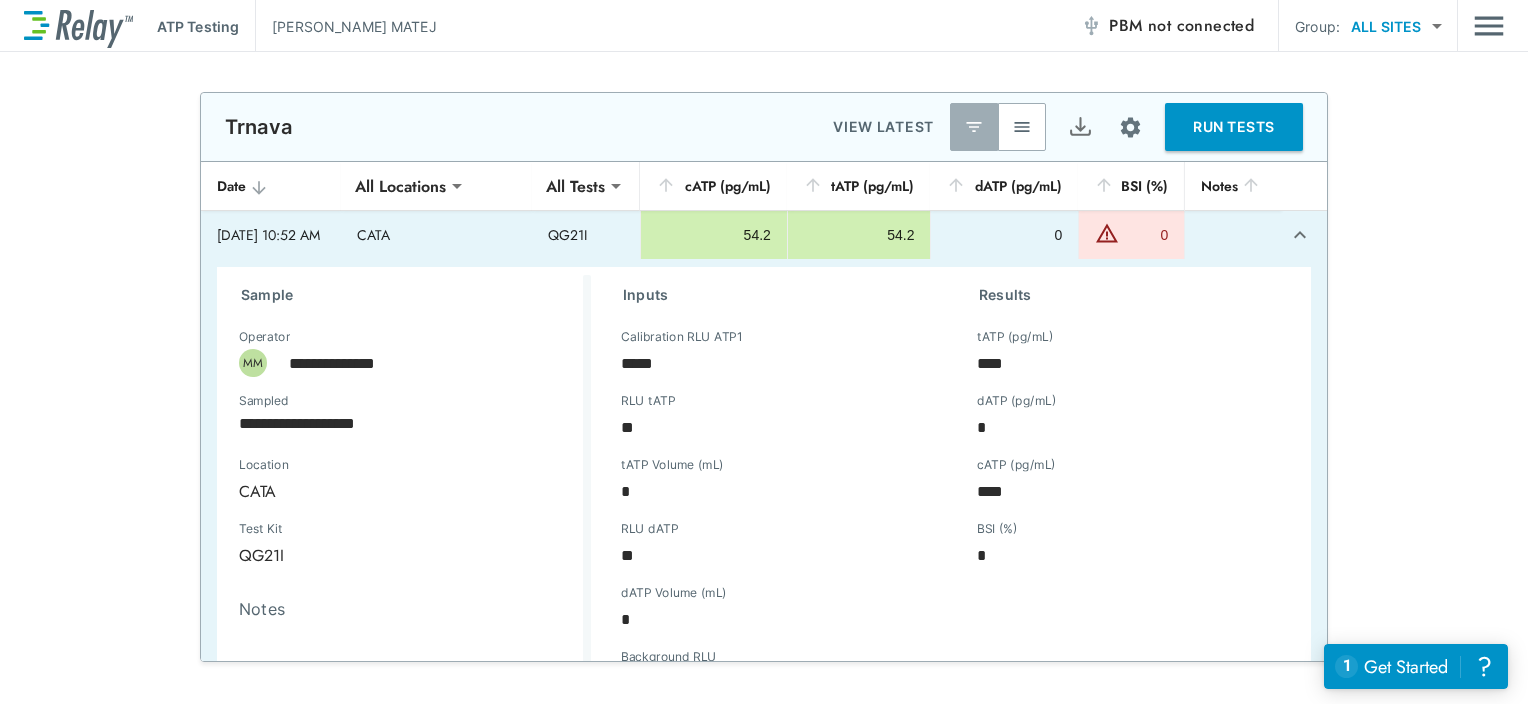 scroll, scrollTop: 200, scrollLeft: 0, axis: vertical 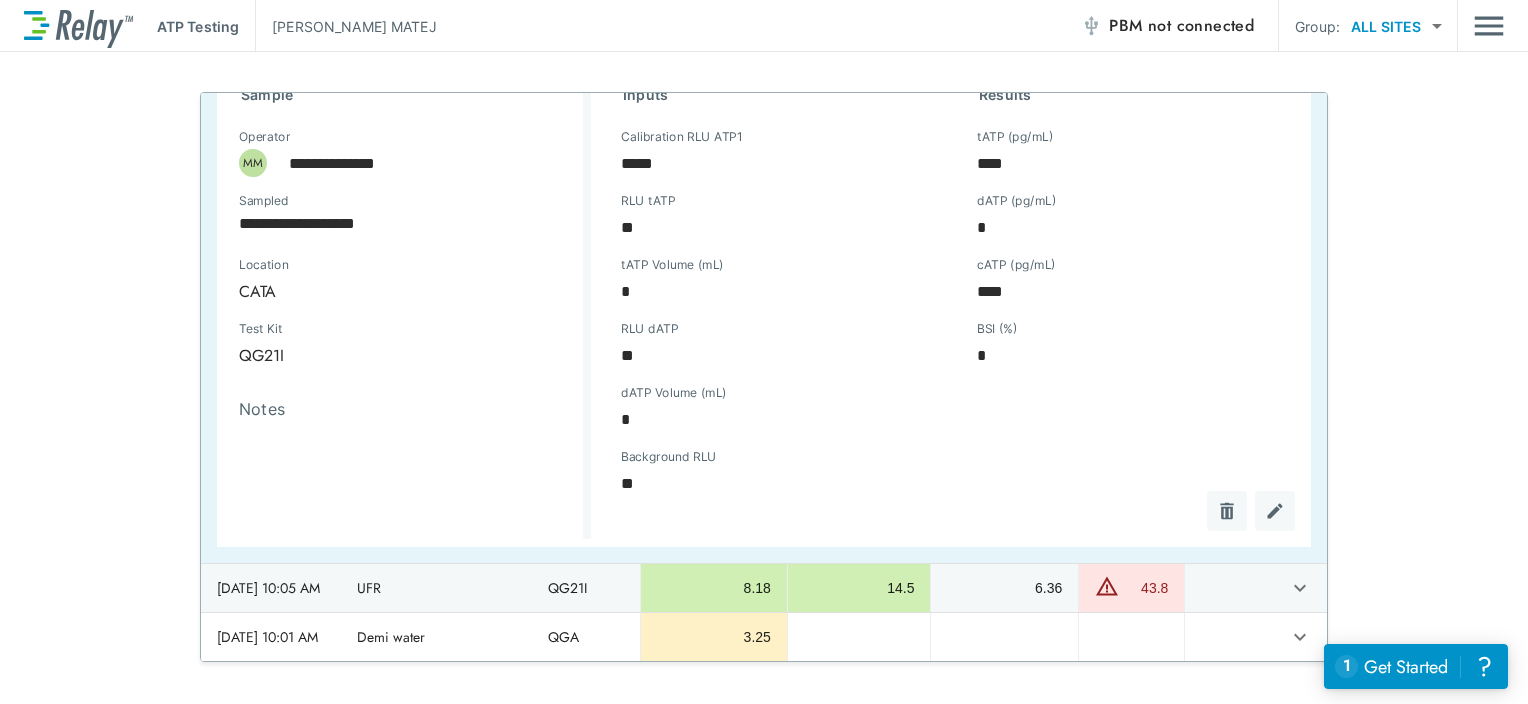 click at bounding box center (1227, 511) 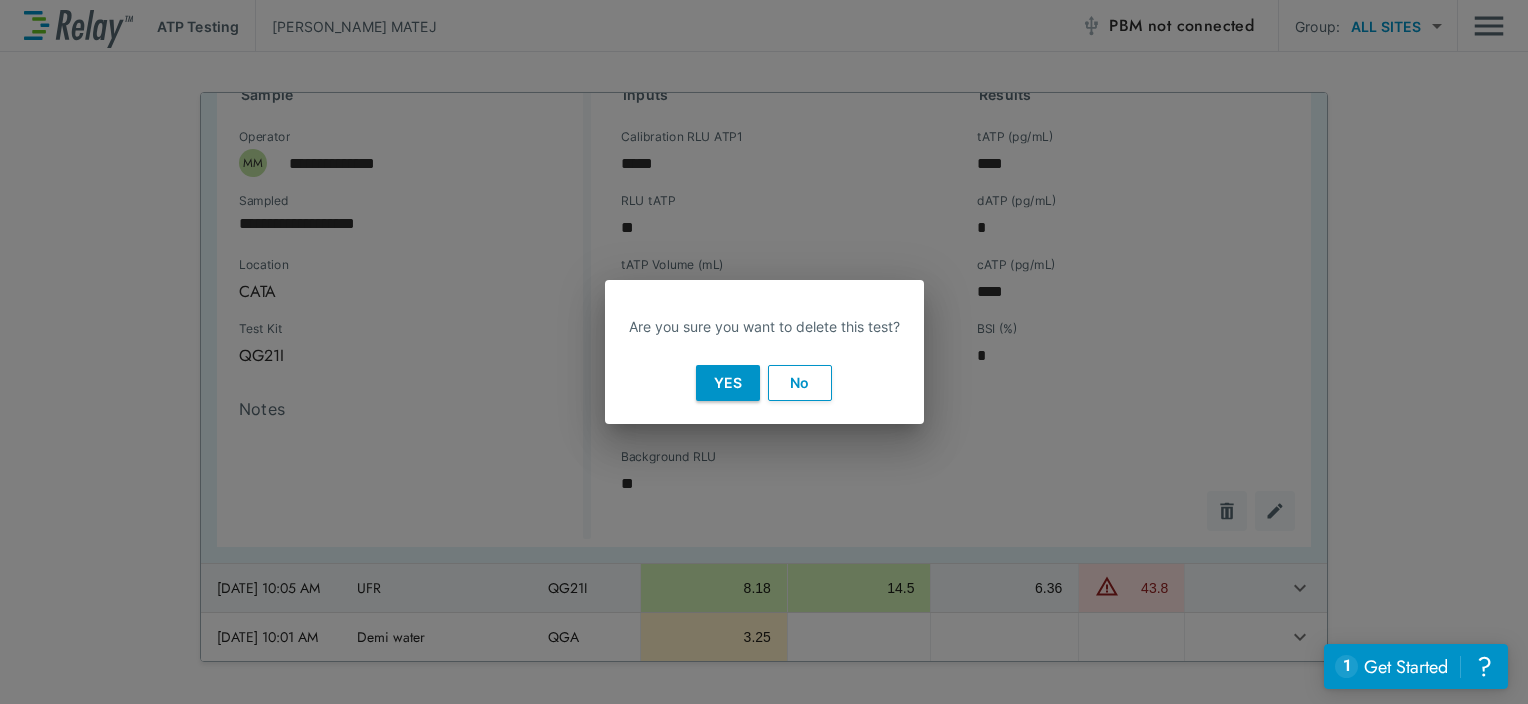 click on "Yes" at bounding box center (728, 383) 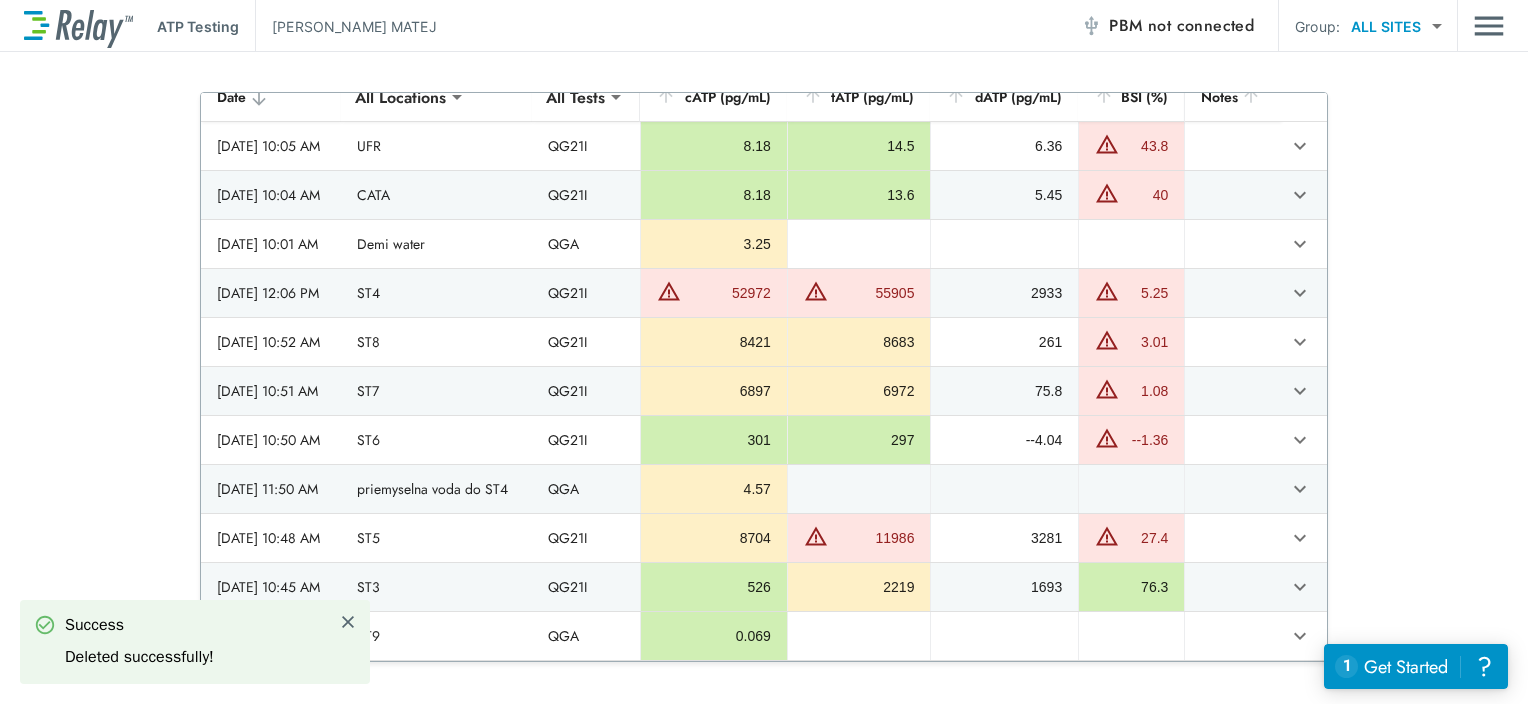 click on "Yes" at bounding box center (728, 383) 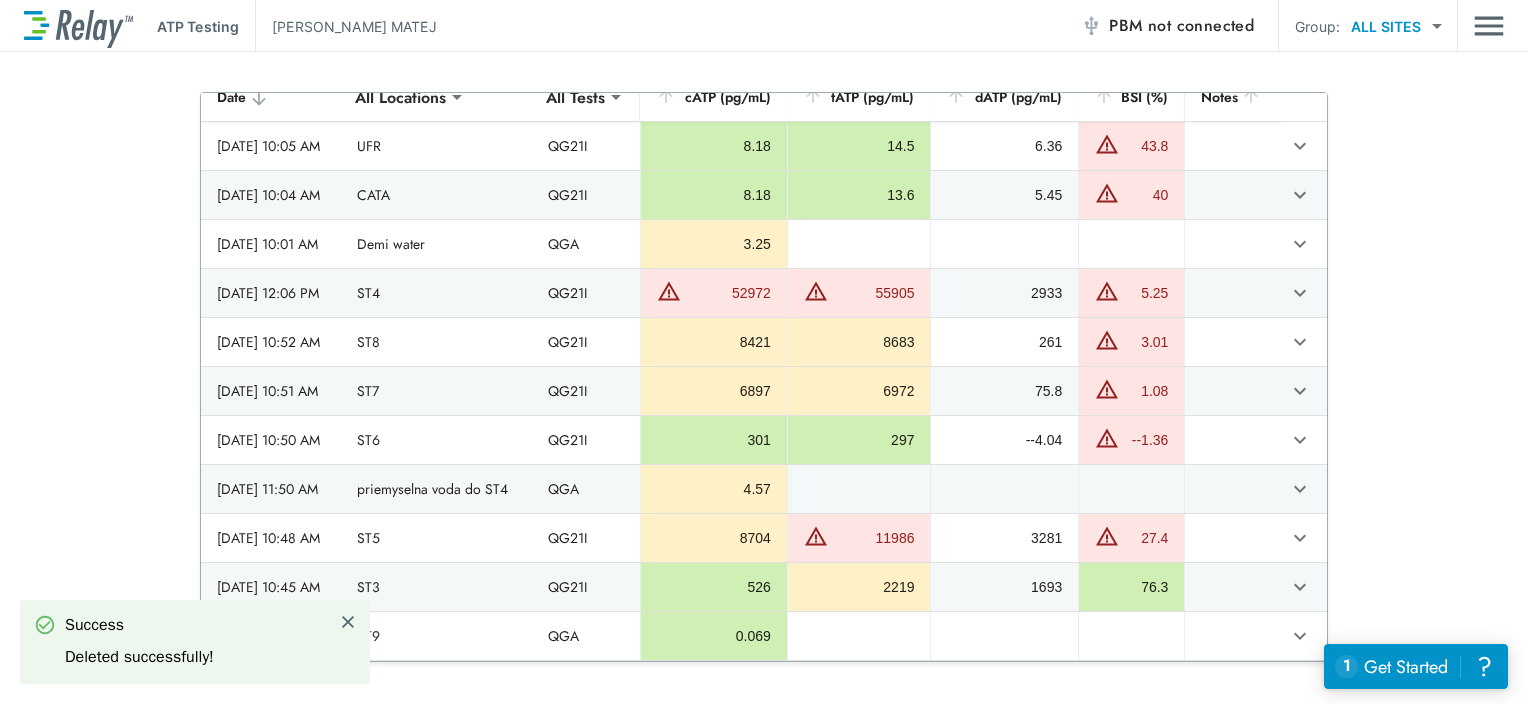 click on "**********" at bounding box center [764, 377] 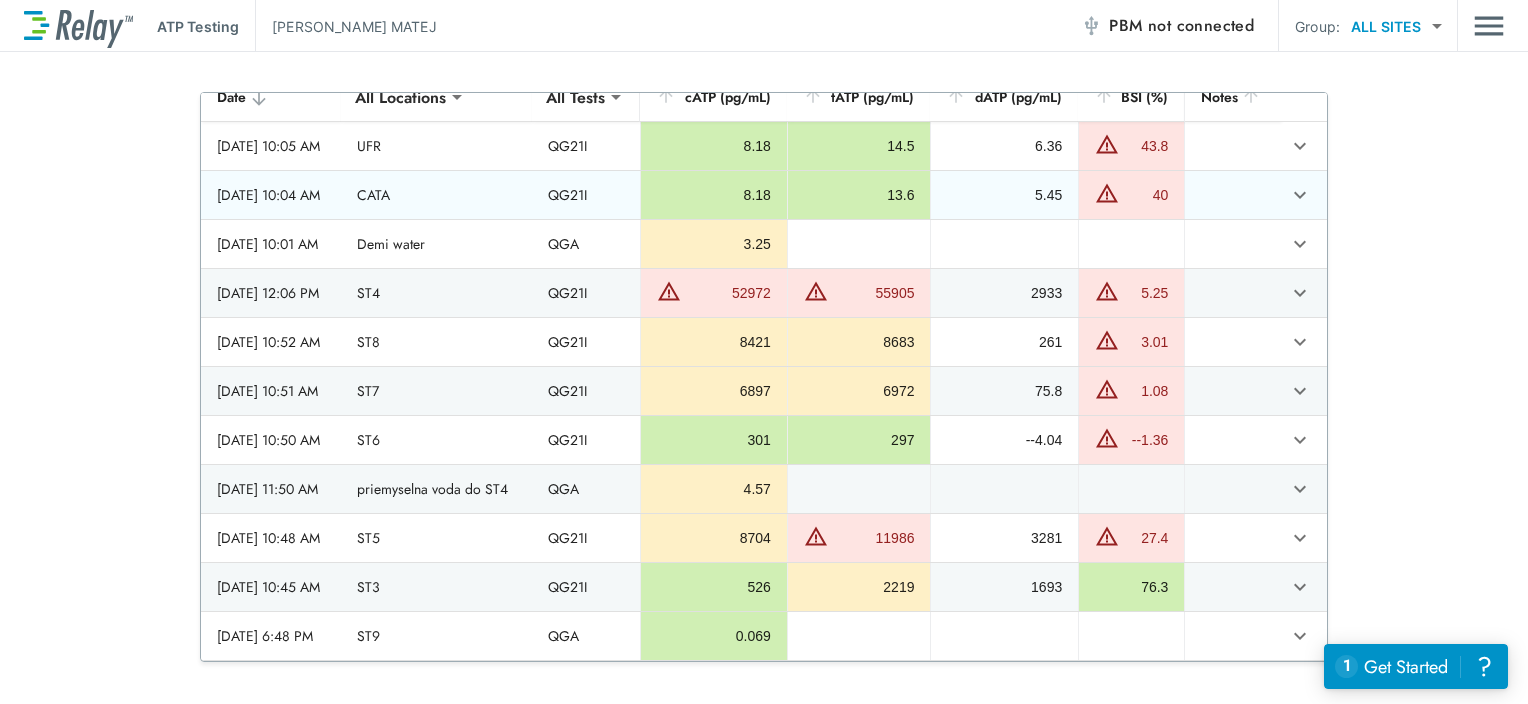 scroll, scrollTop: 0, scrollLeft: 0, axis: both 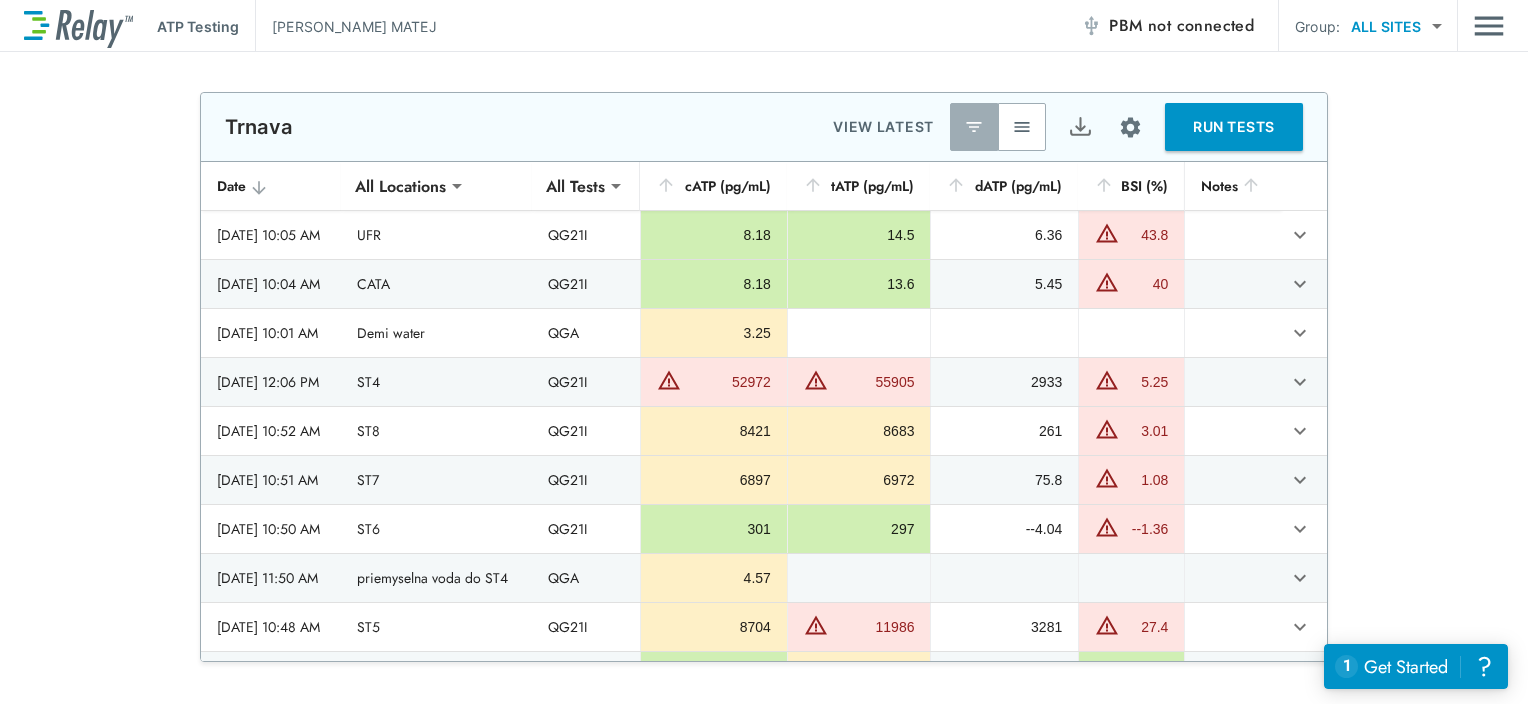 click on "RUN TESTS" at bounding box center (1234, 127) 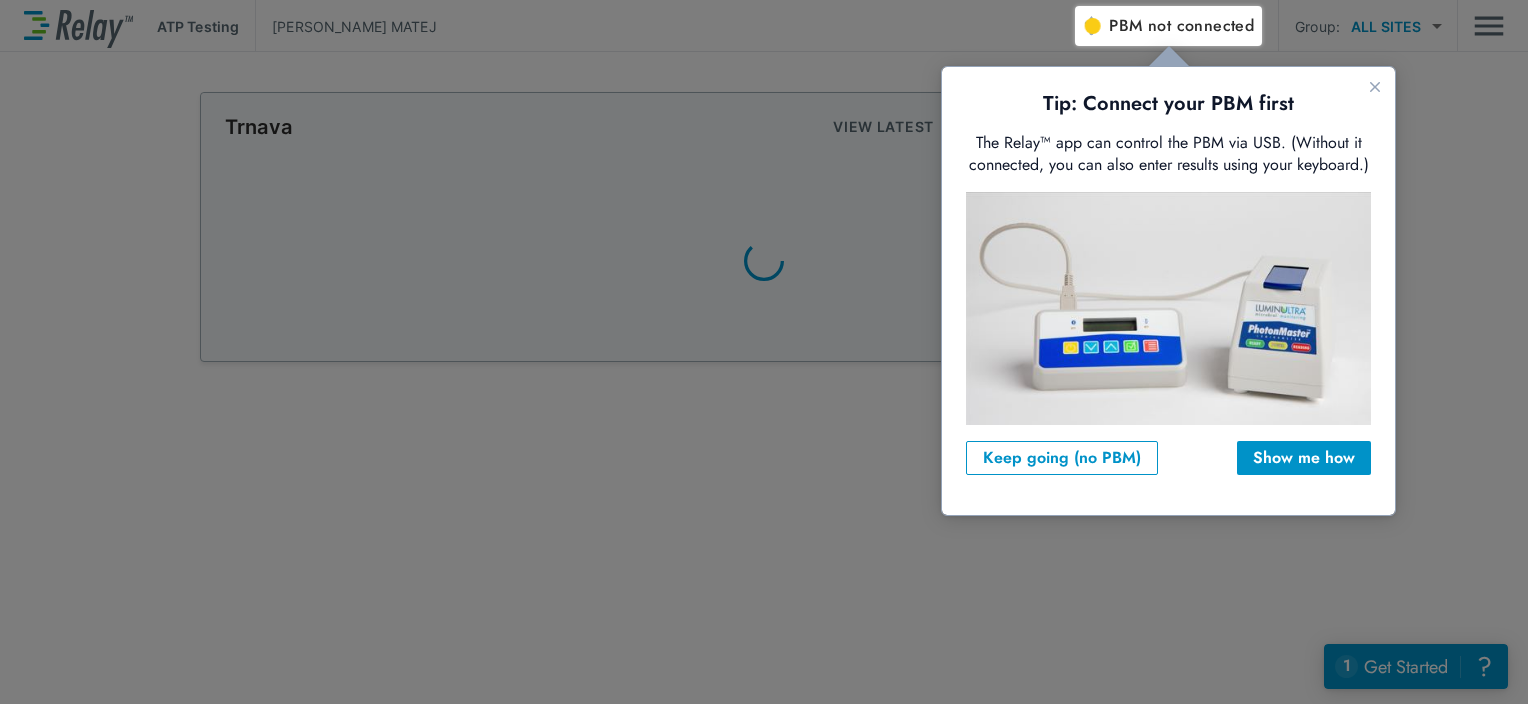 scroll, scrollTop: 0, scrollLeft: 0, axis: both 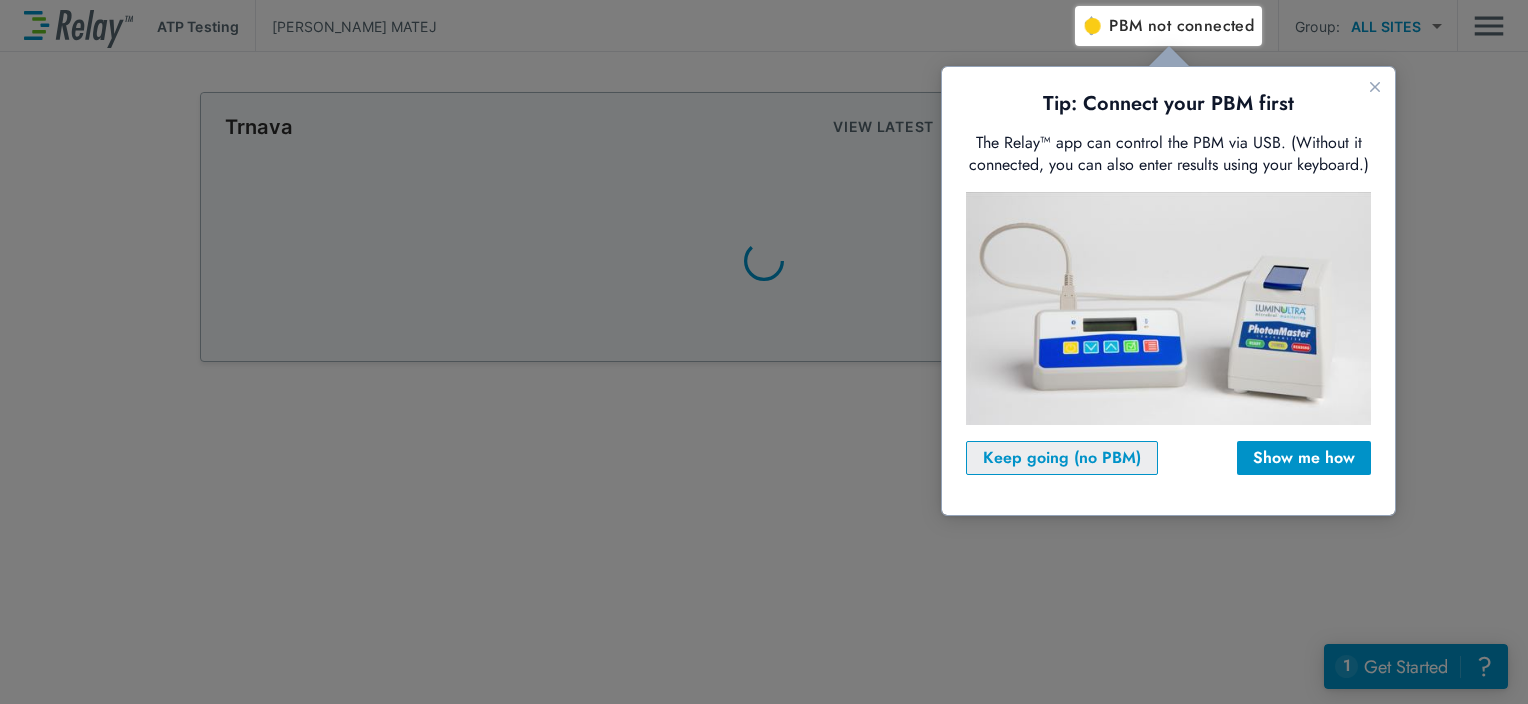 click on "Keep going (no PBM)" at bounding box center (1062, 458) 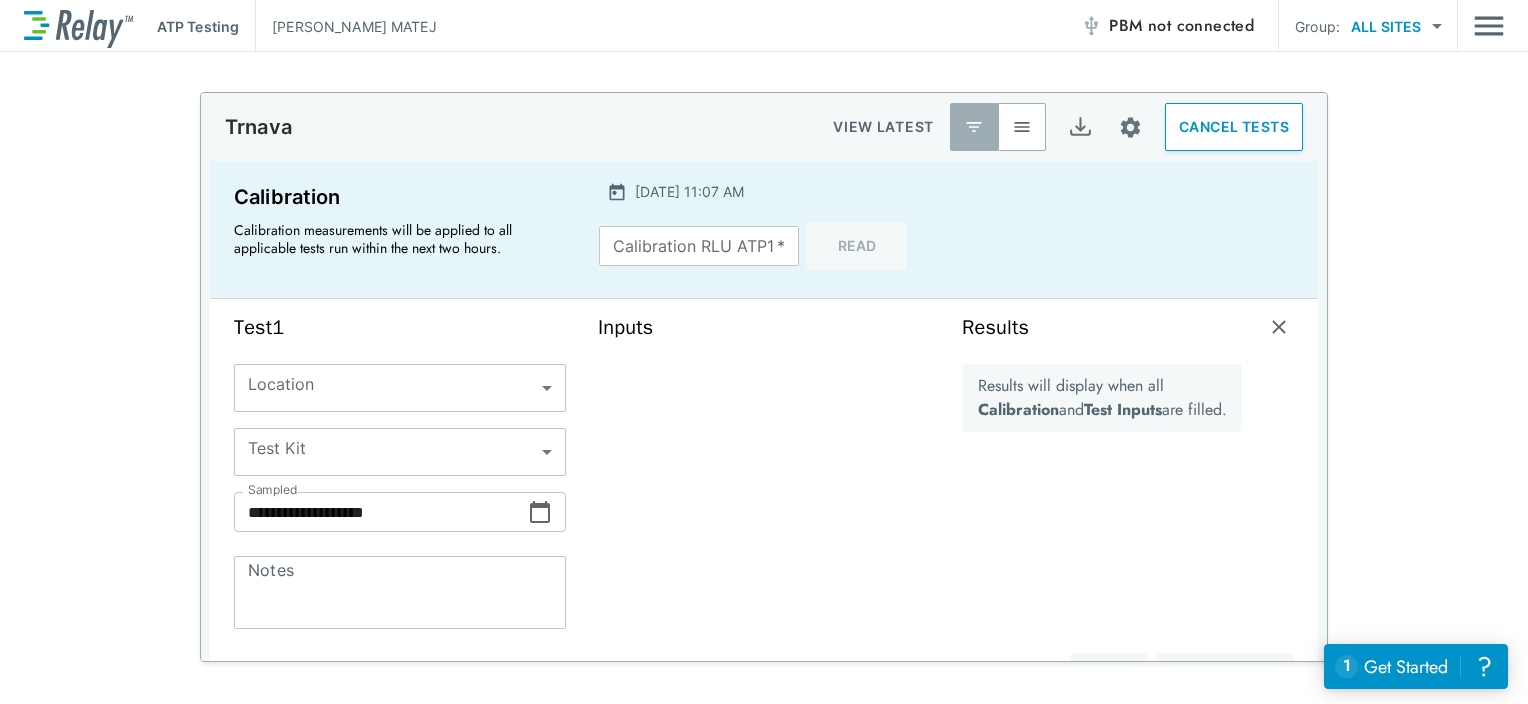 type on "*****" 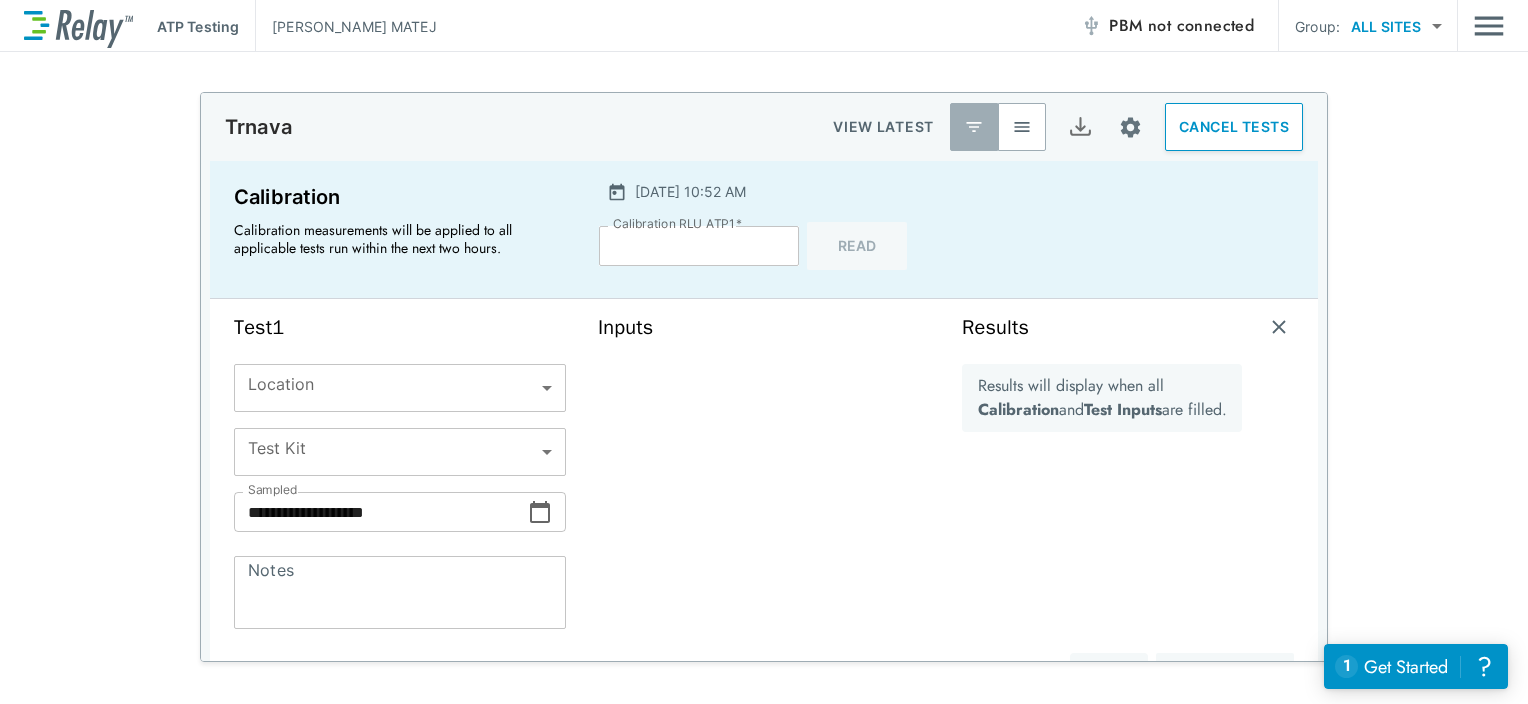 click on "*****" at bounding box center (699, 246) 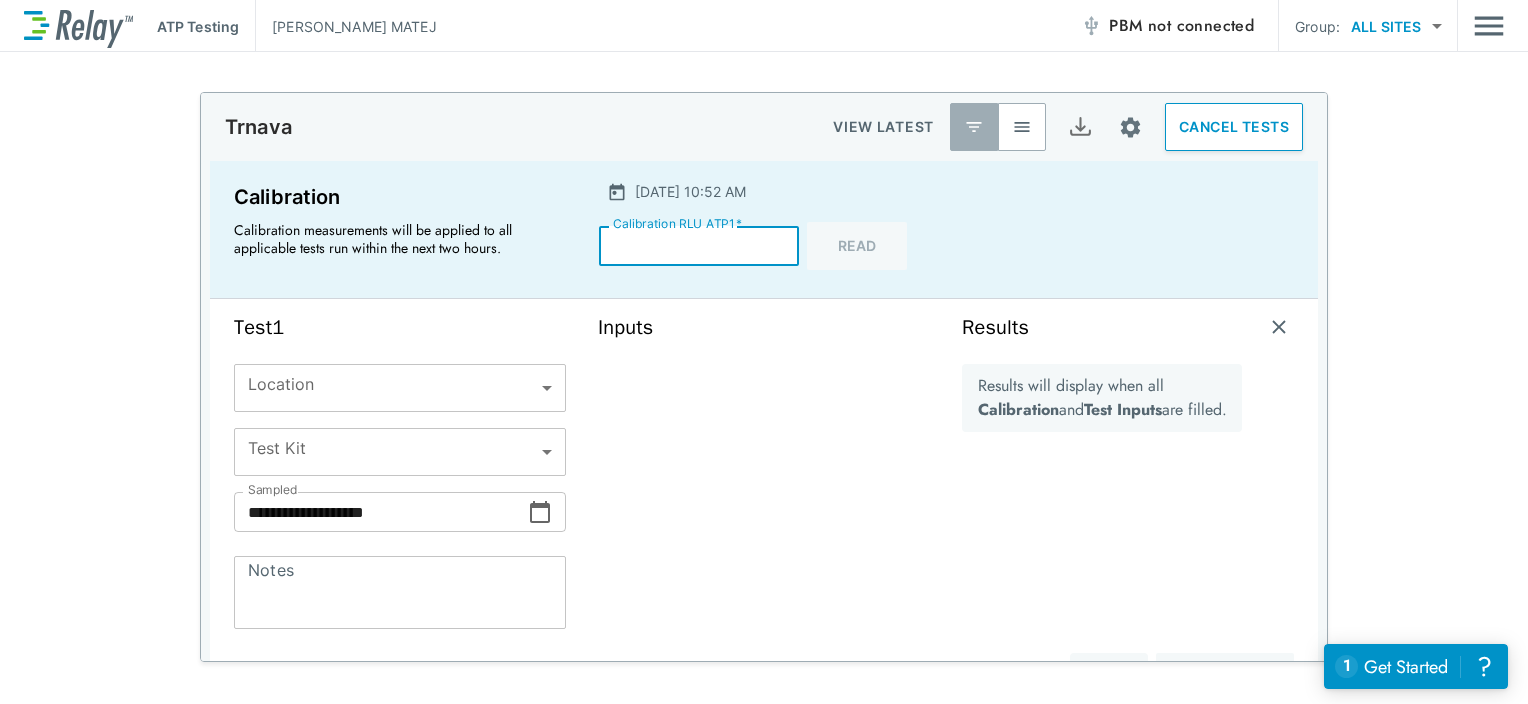 click on "**********" at bounding box center (764, 352) 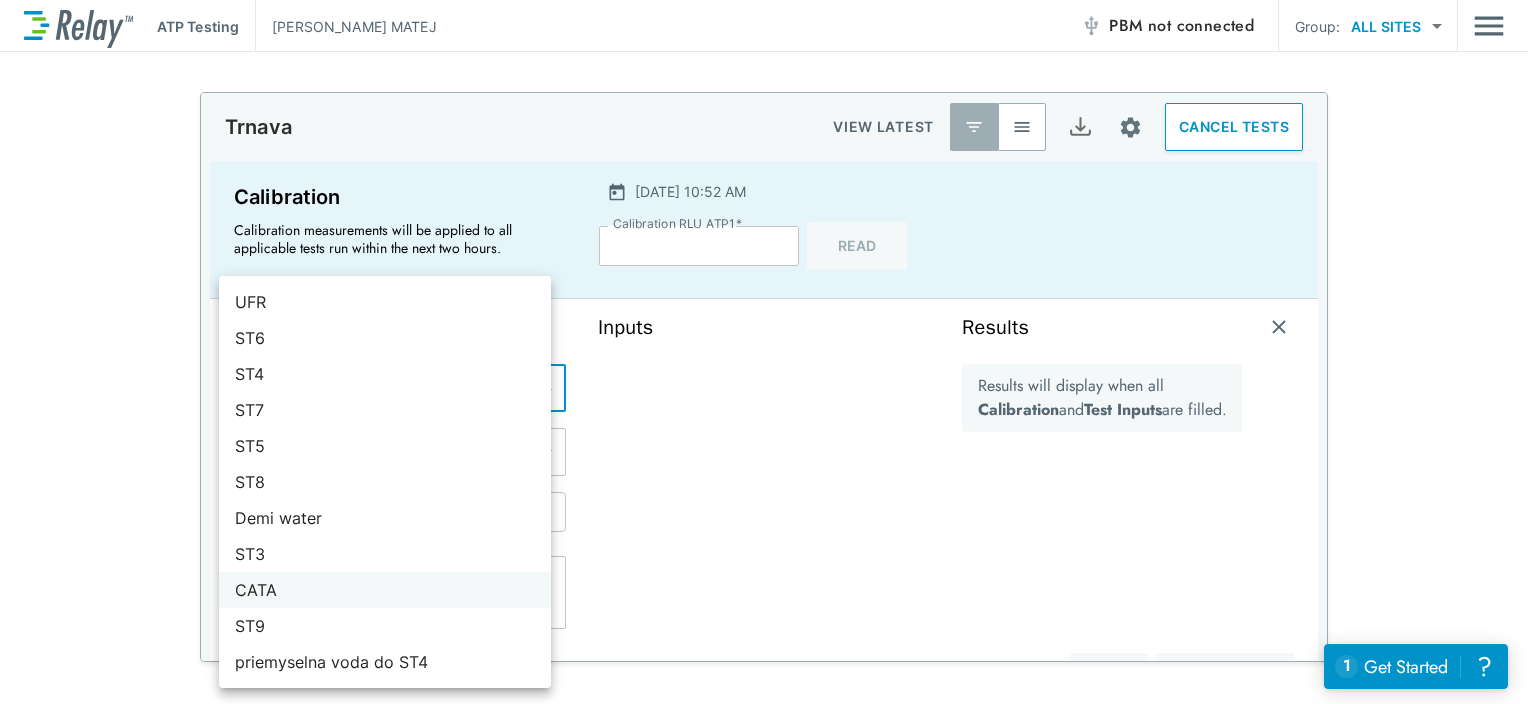 click on "CATA" at bounding box center (385, 590) 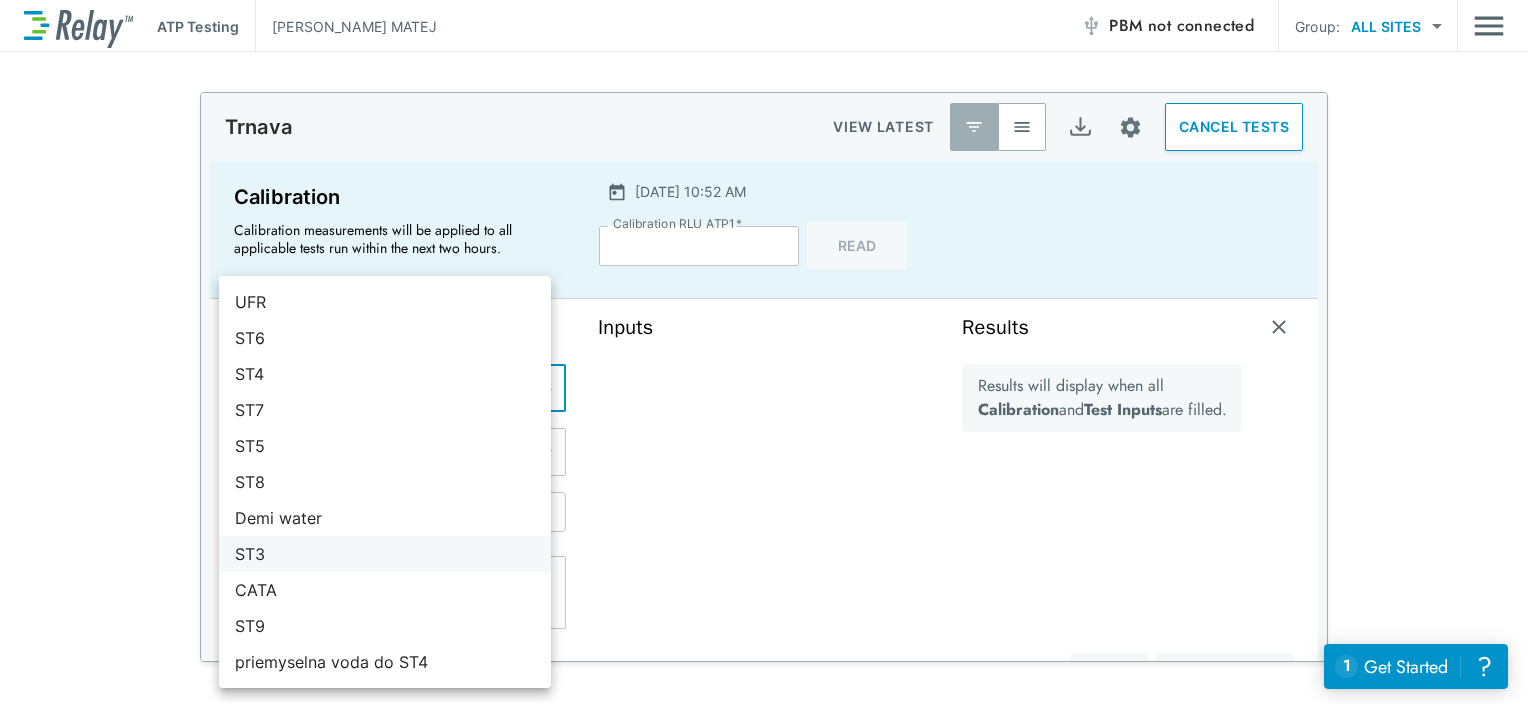 type on "*****" 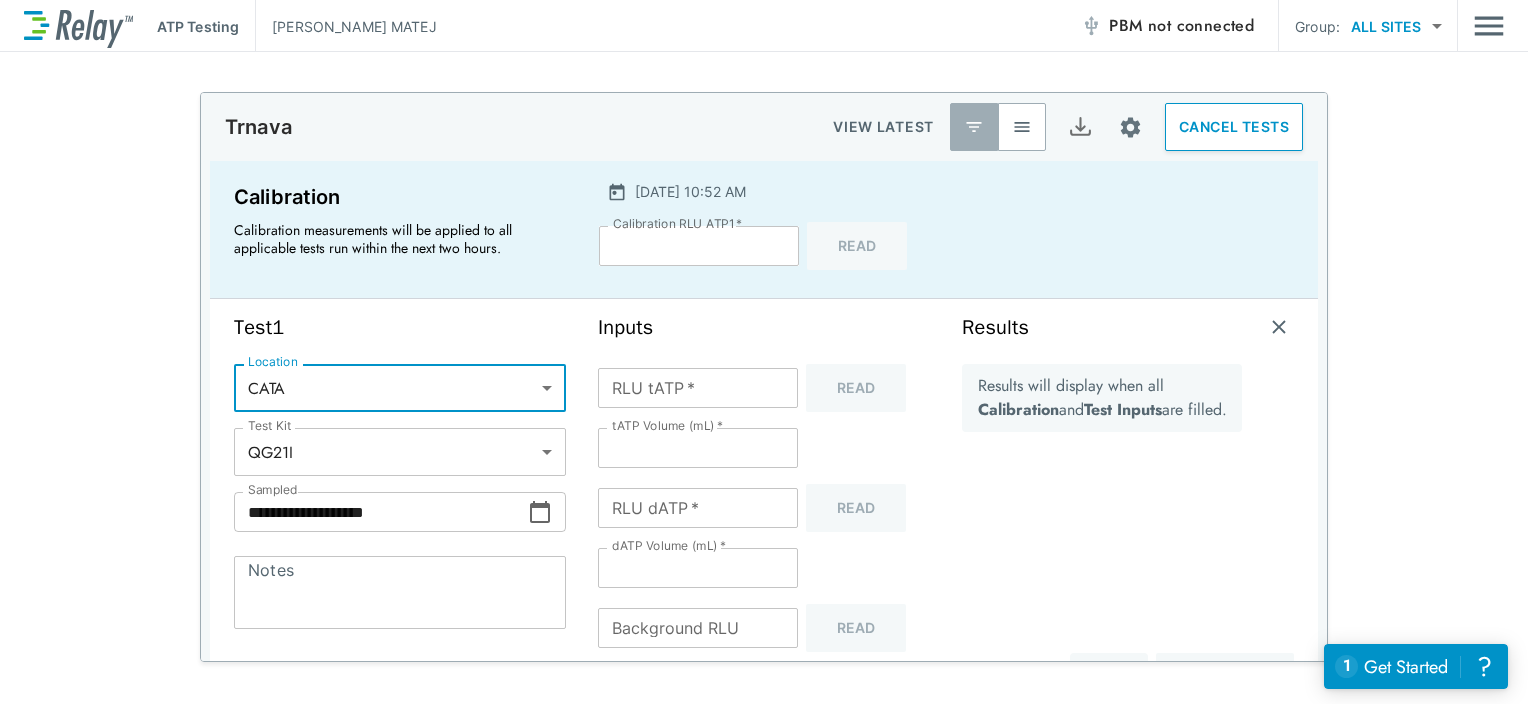 click on "RLU tATP   *" at bounding box center (698, 388) 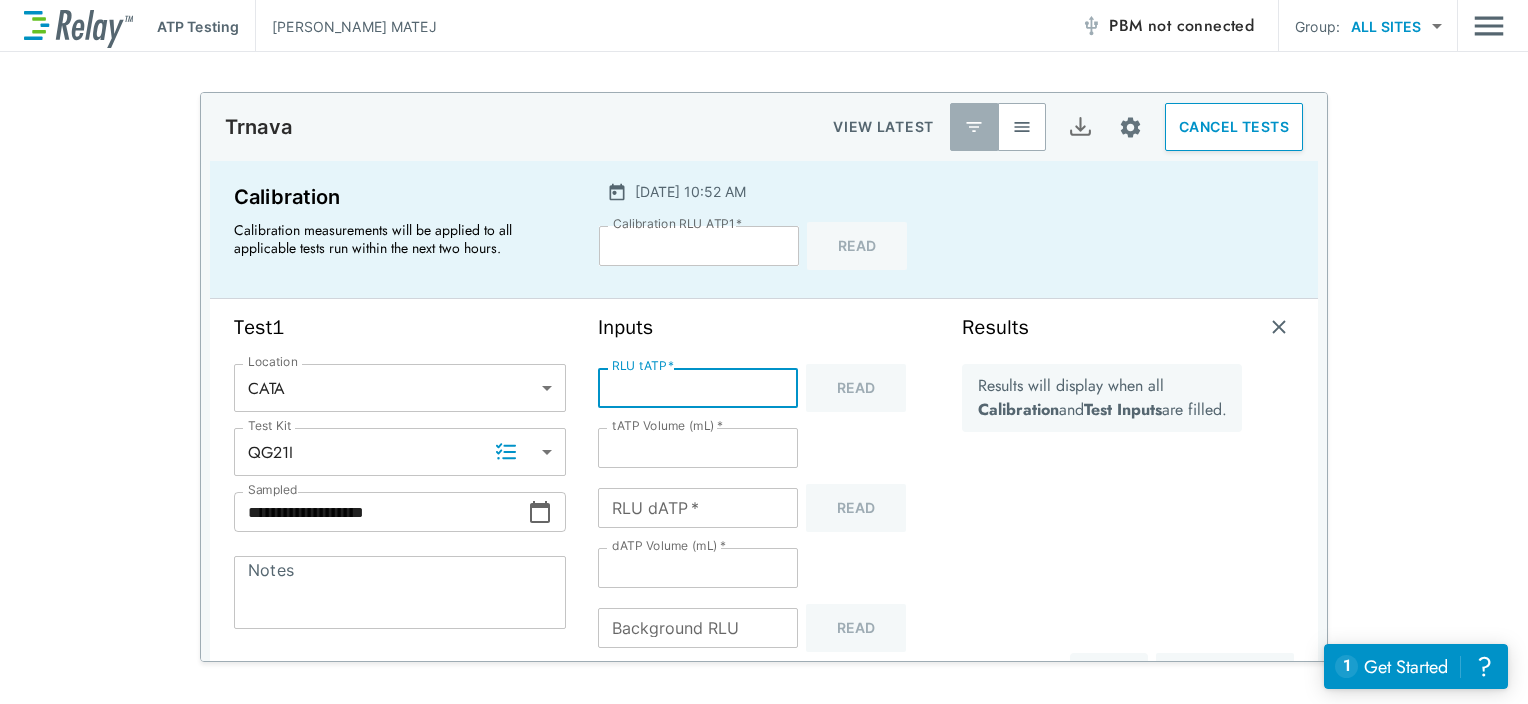 type on "**" 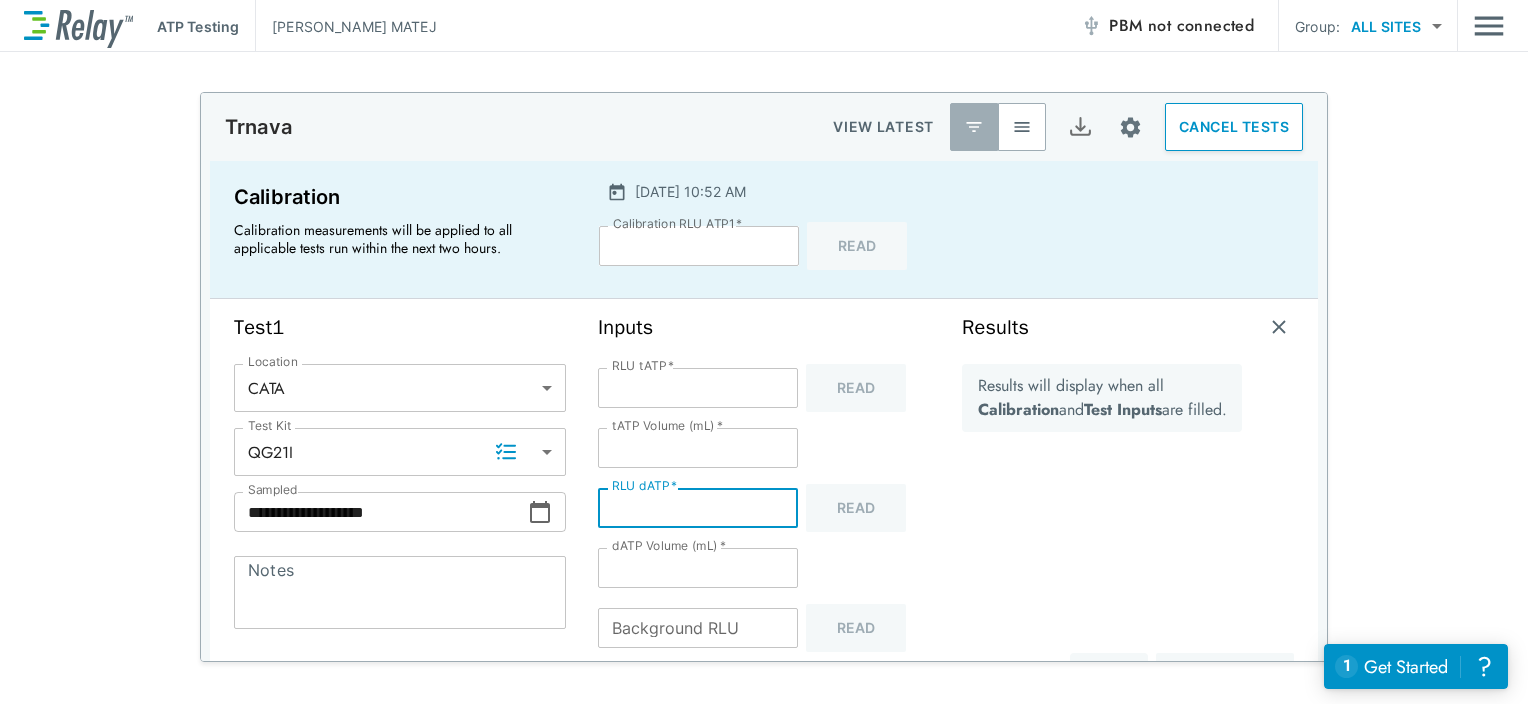 type on "**" 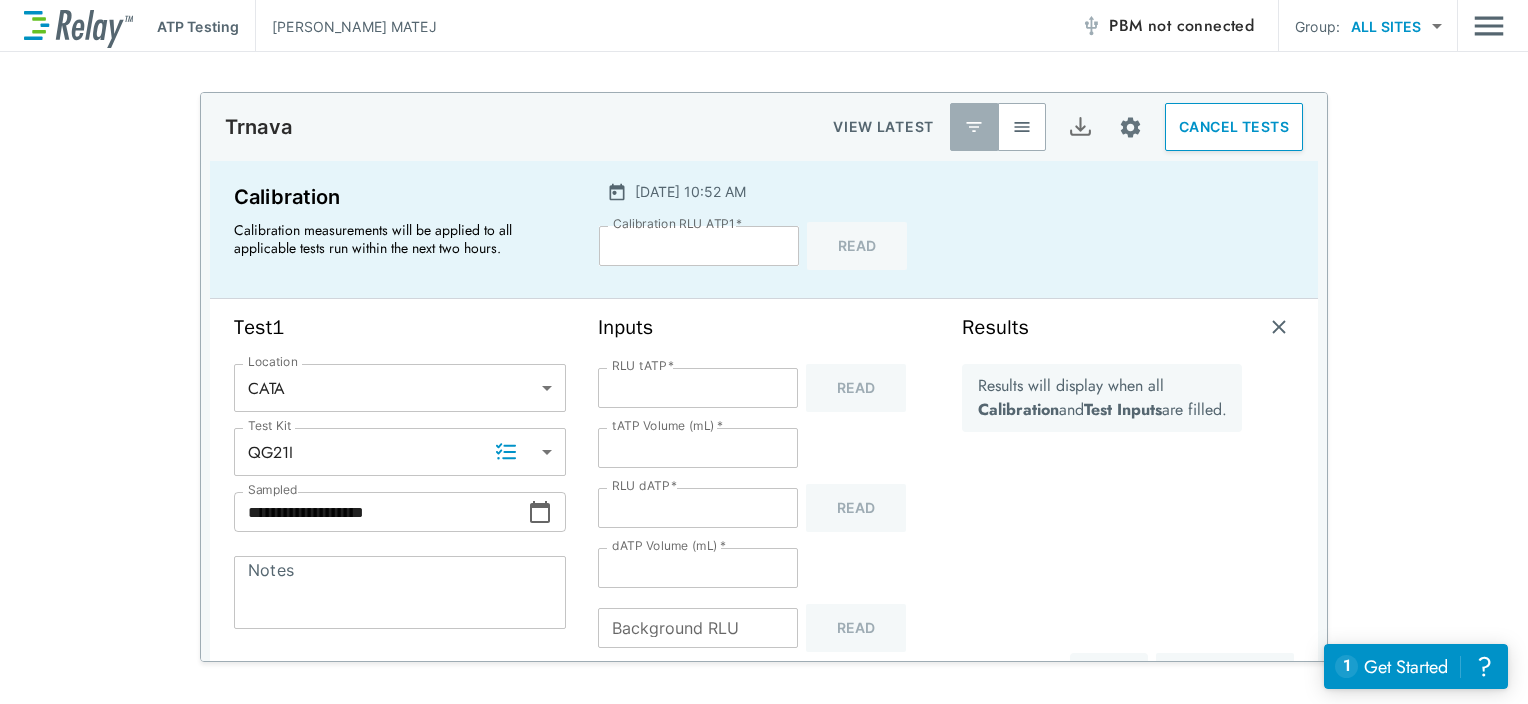 click on "Results will display when all  Calibration  and  Test Inputs  are filled." at bounding box center (1102, 508) 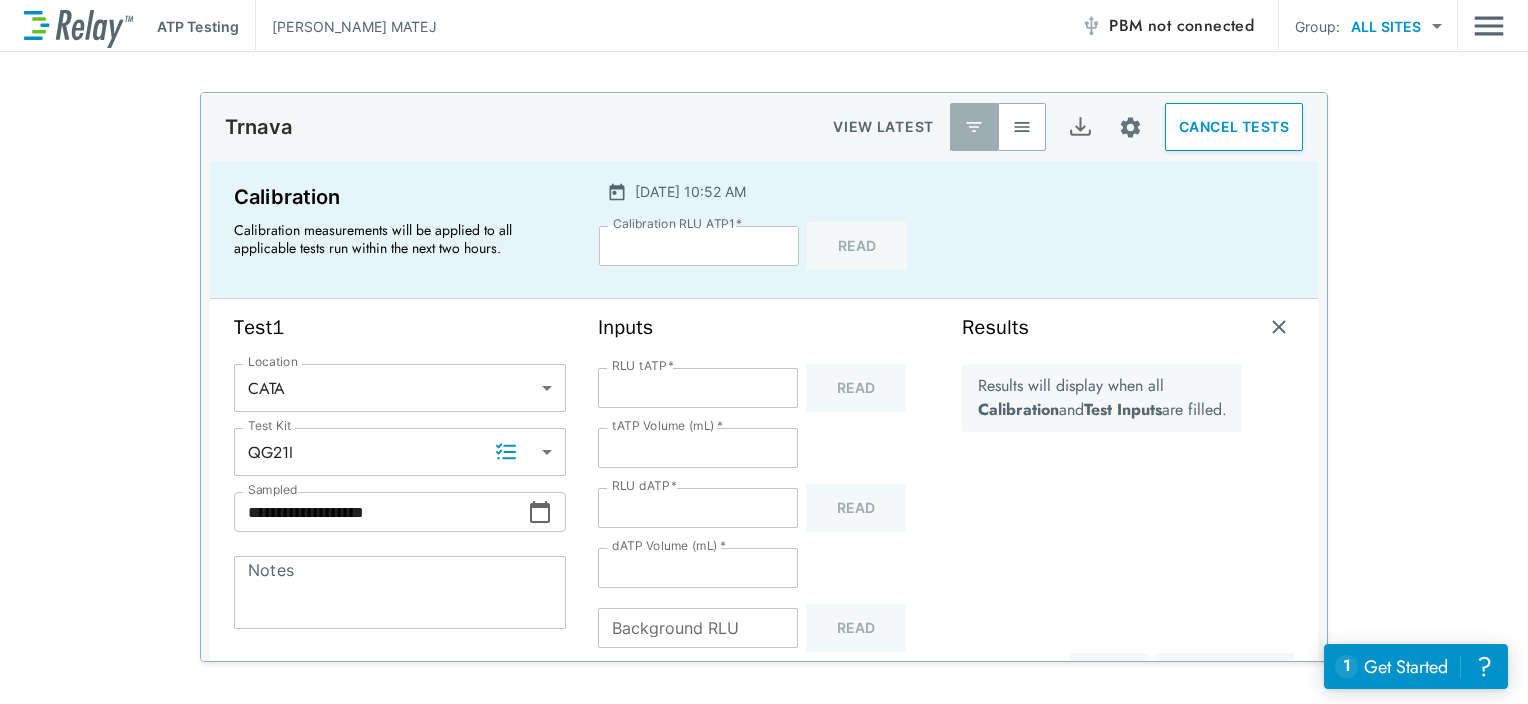 click on "*****" at bounding box center [699, 246] 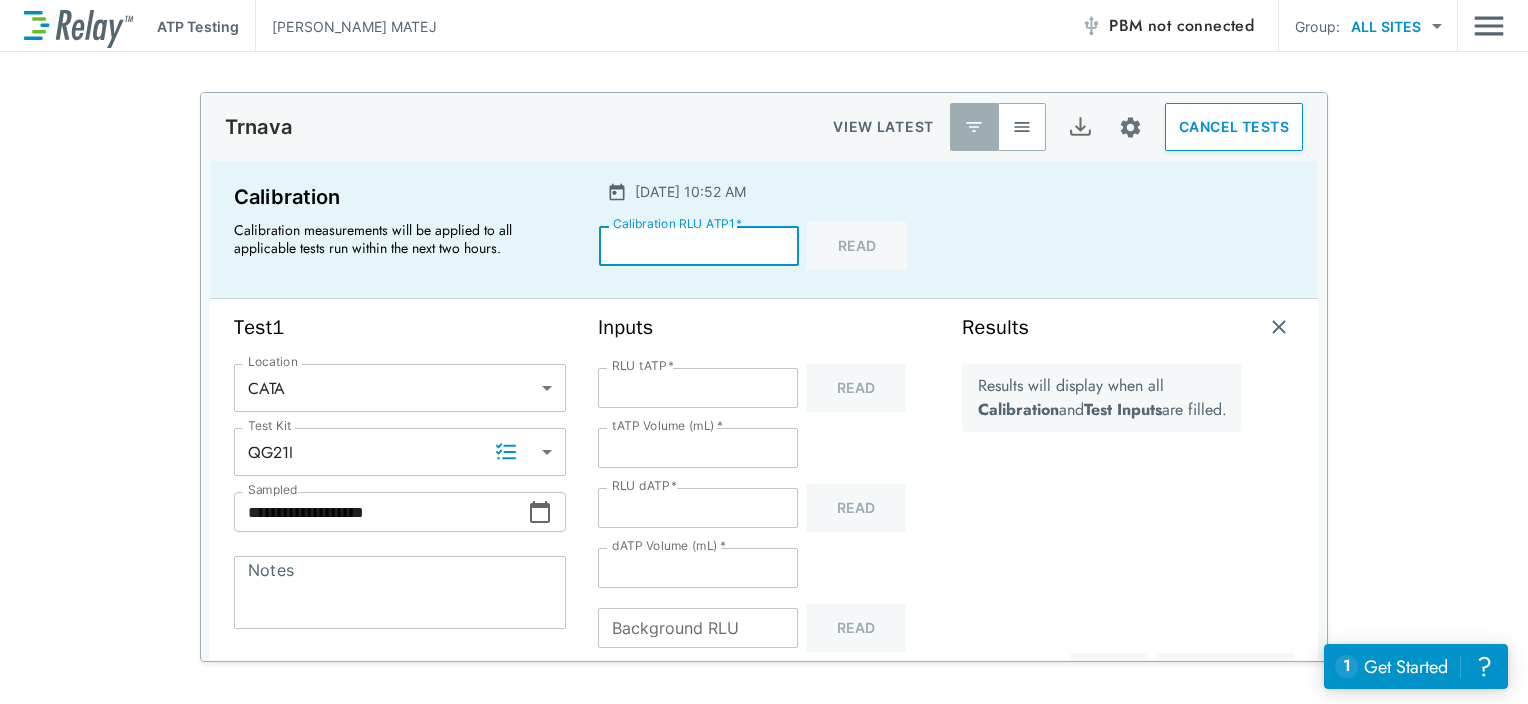 click on "Background RLU" at bounding box center (698, 628) 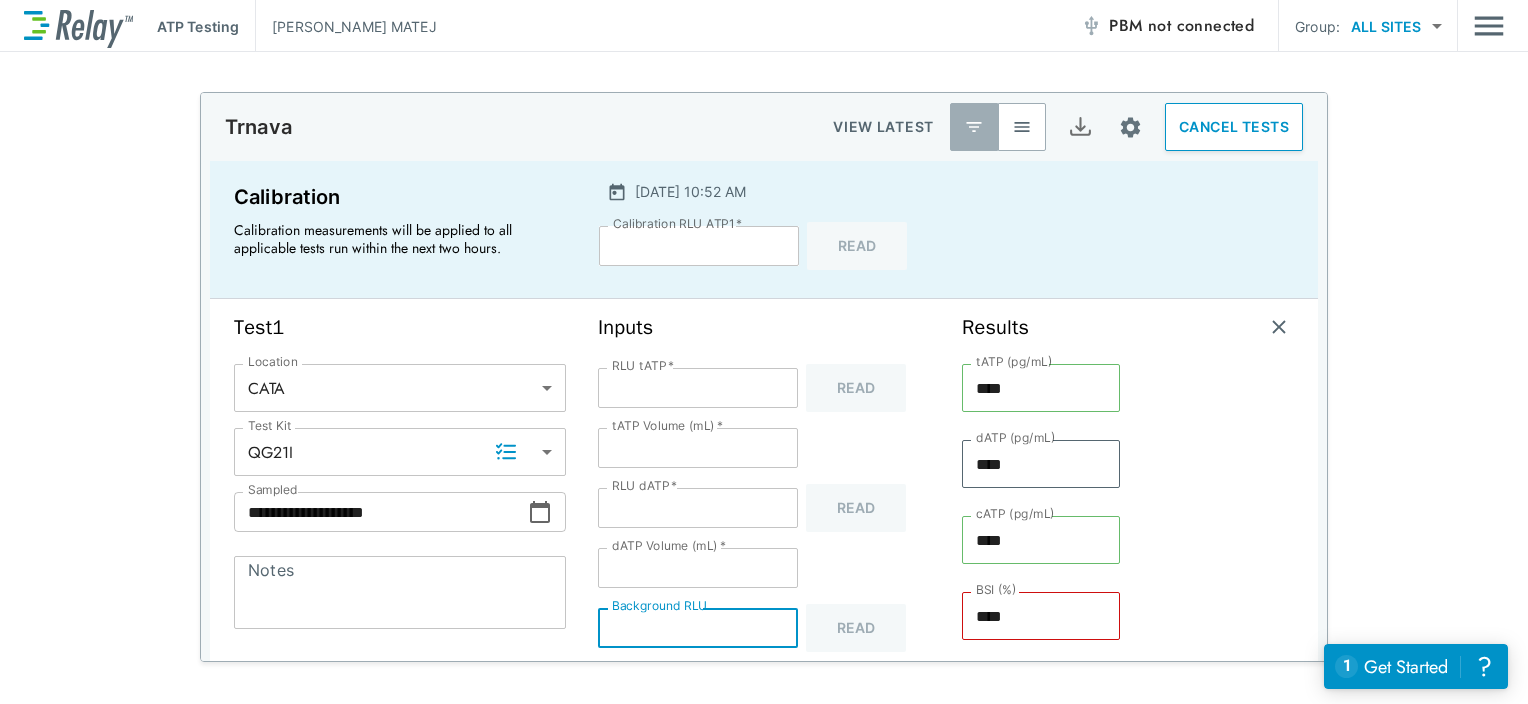 type on "**" 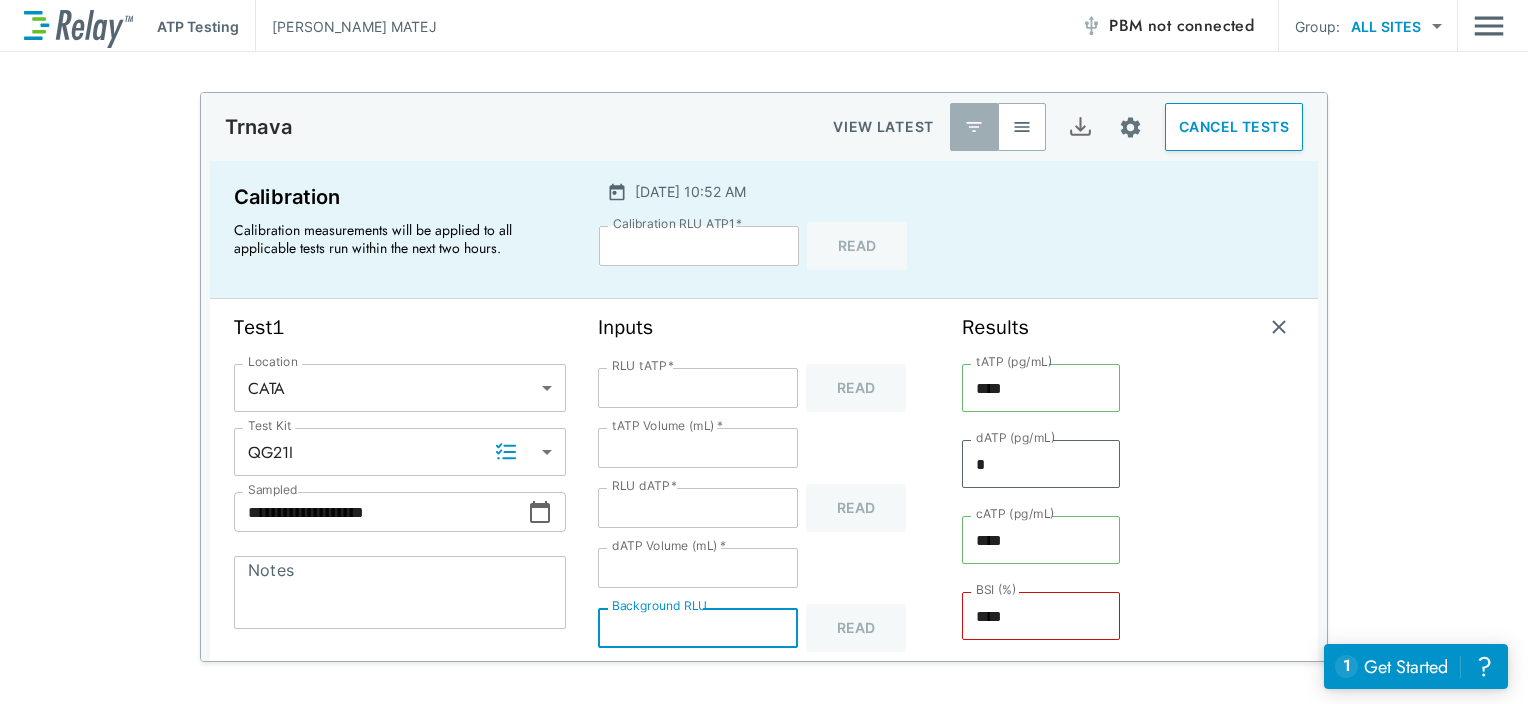 type on "****" 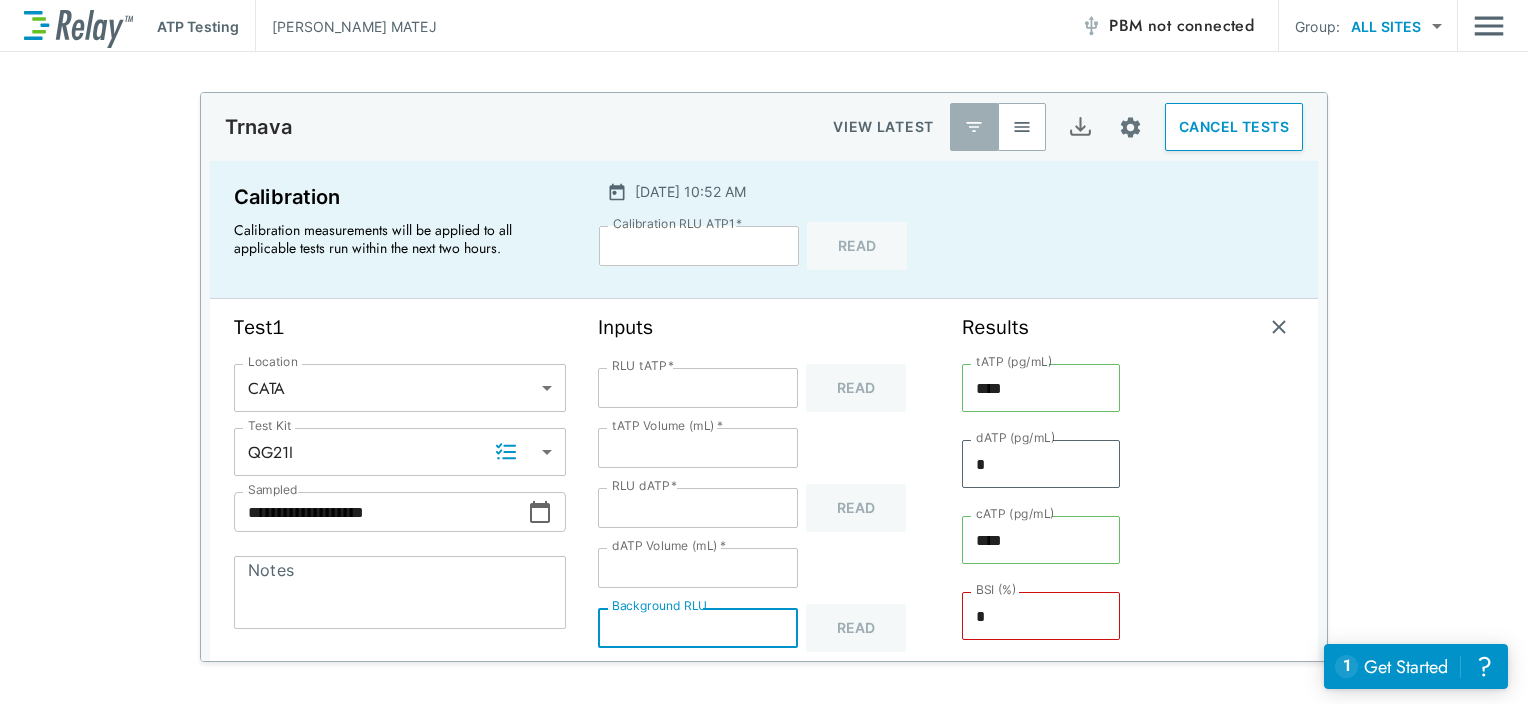 type on "**" 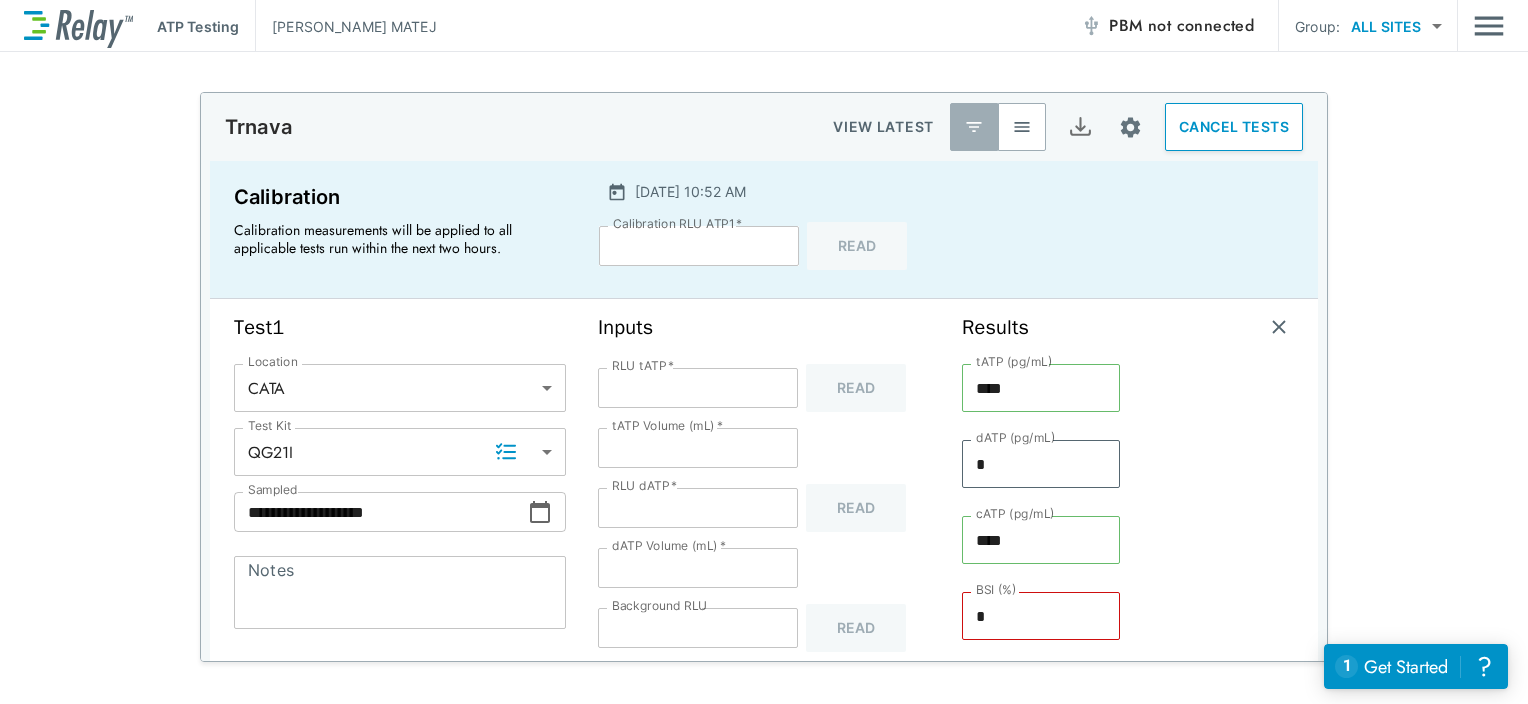 click at bounding box center (1215, 508) 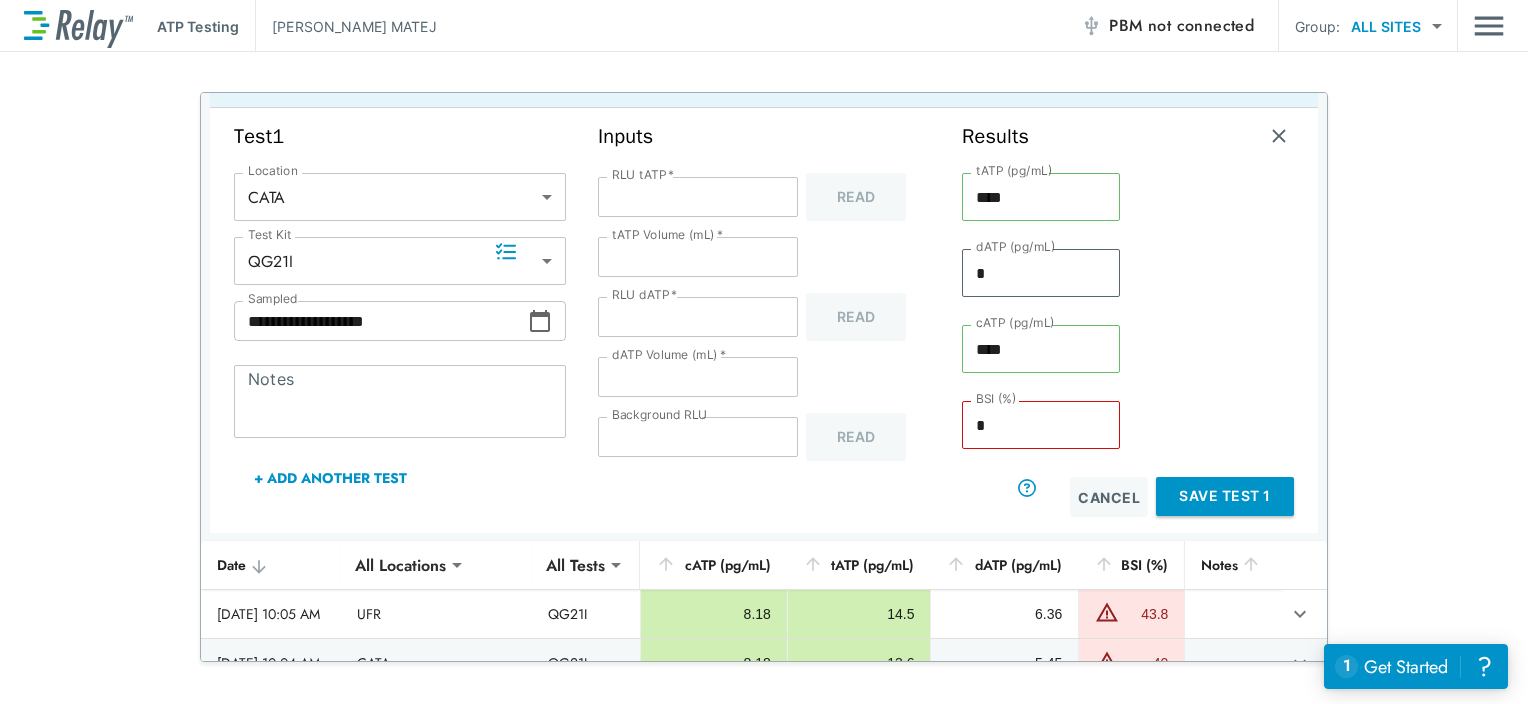 scroll, scrollTop: 200, scrollLeft: 0, axis: vertical 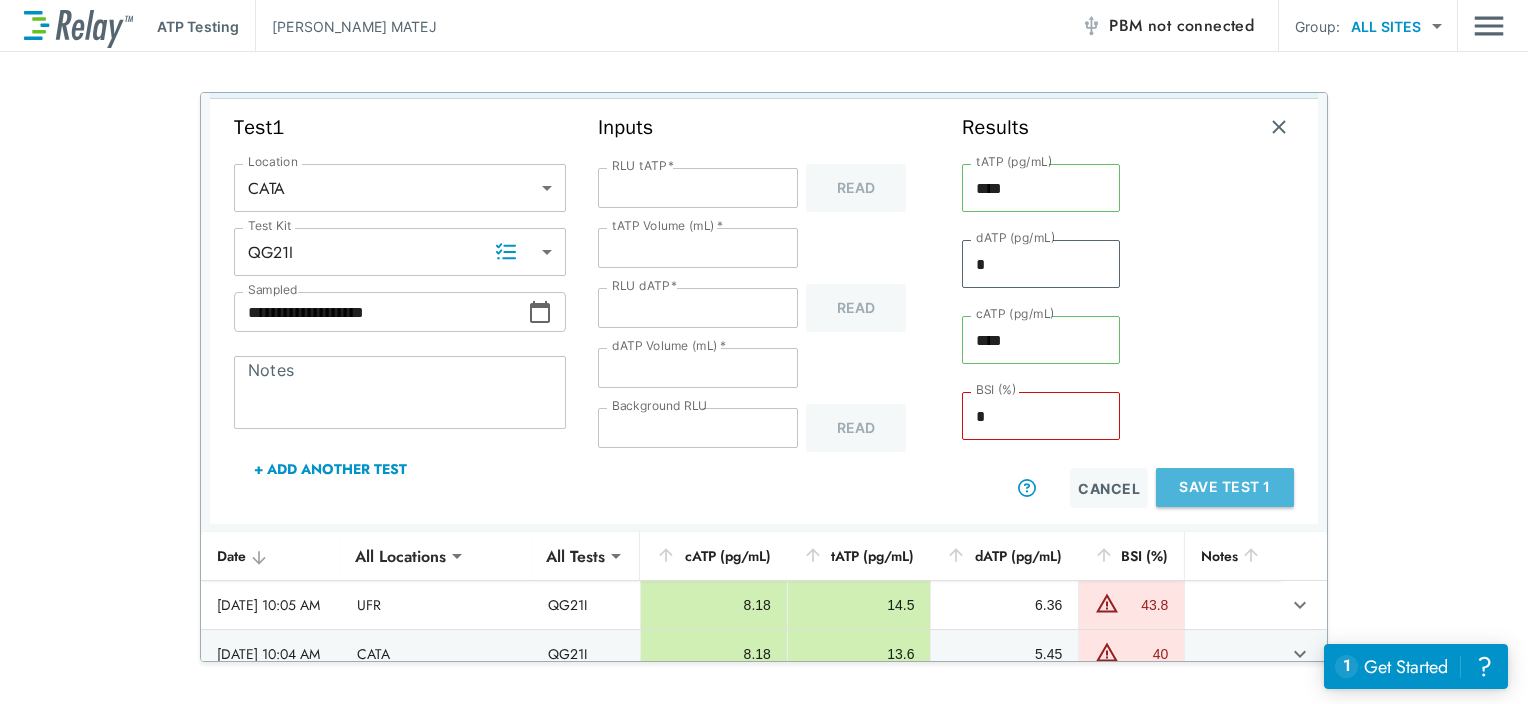 click on "Save Test 1" at bounding box center (1225, 487) 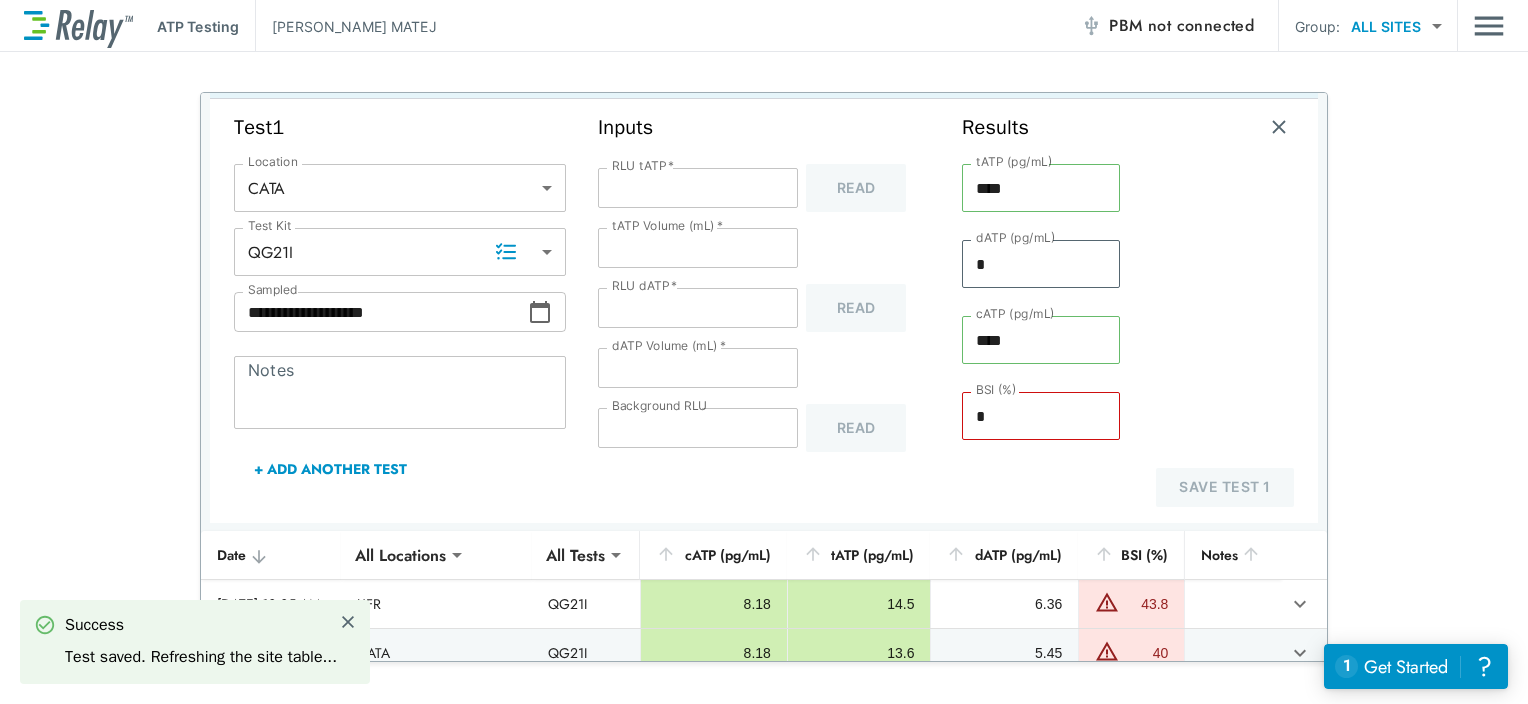 scroll, scrollTop: 0, scrollLeft: 0, axis: both 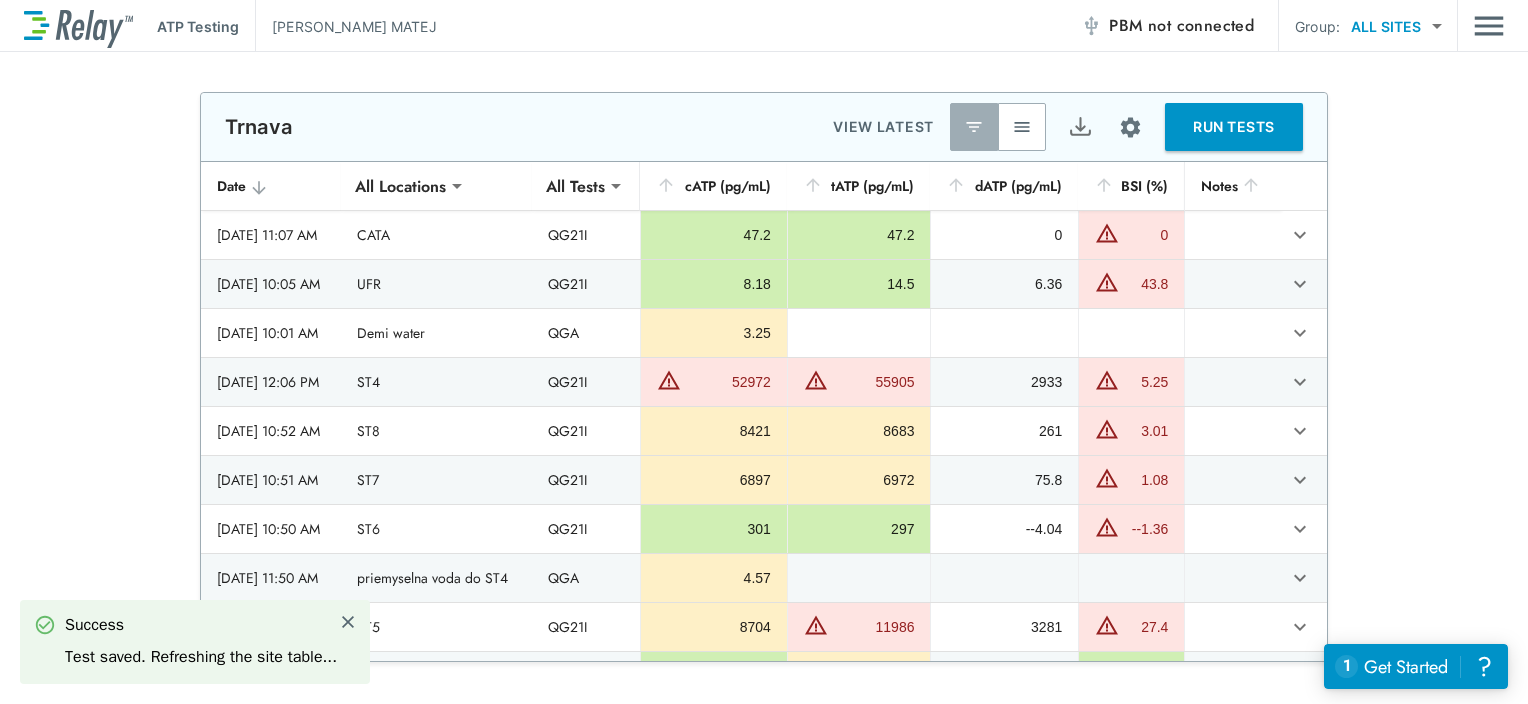 click on "RUN TESTS" at bounding box center [1234, 127] 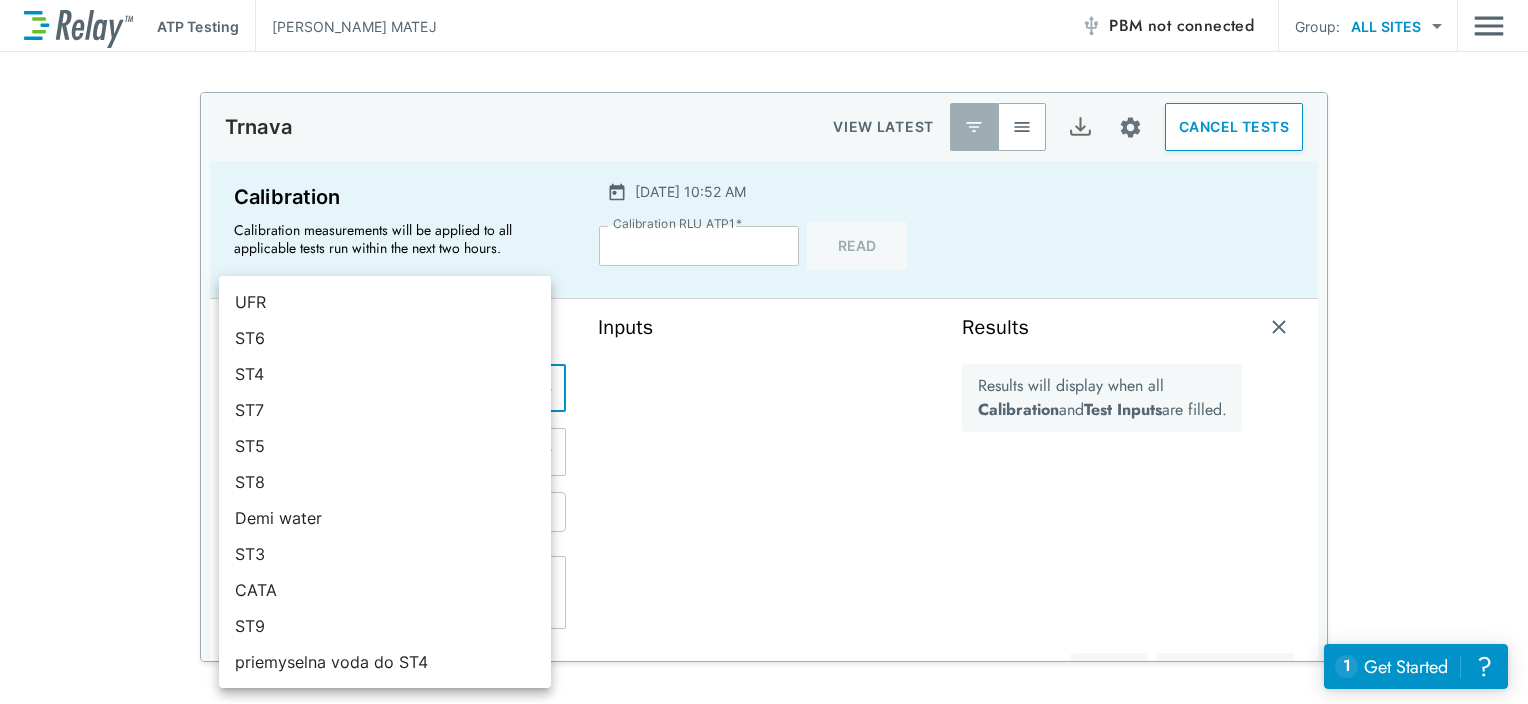click on "**********" at bounding box center (764, 352) 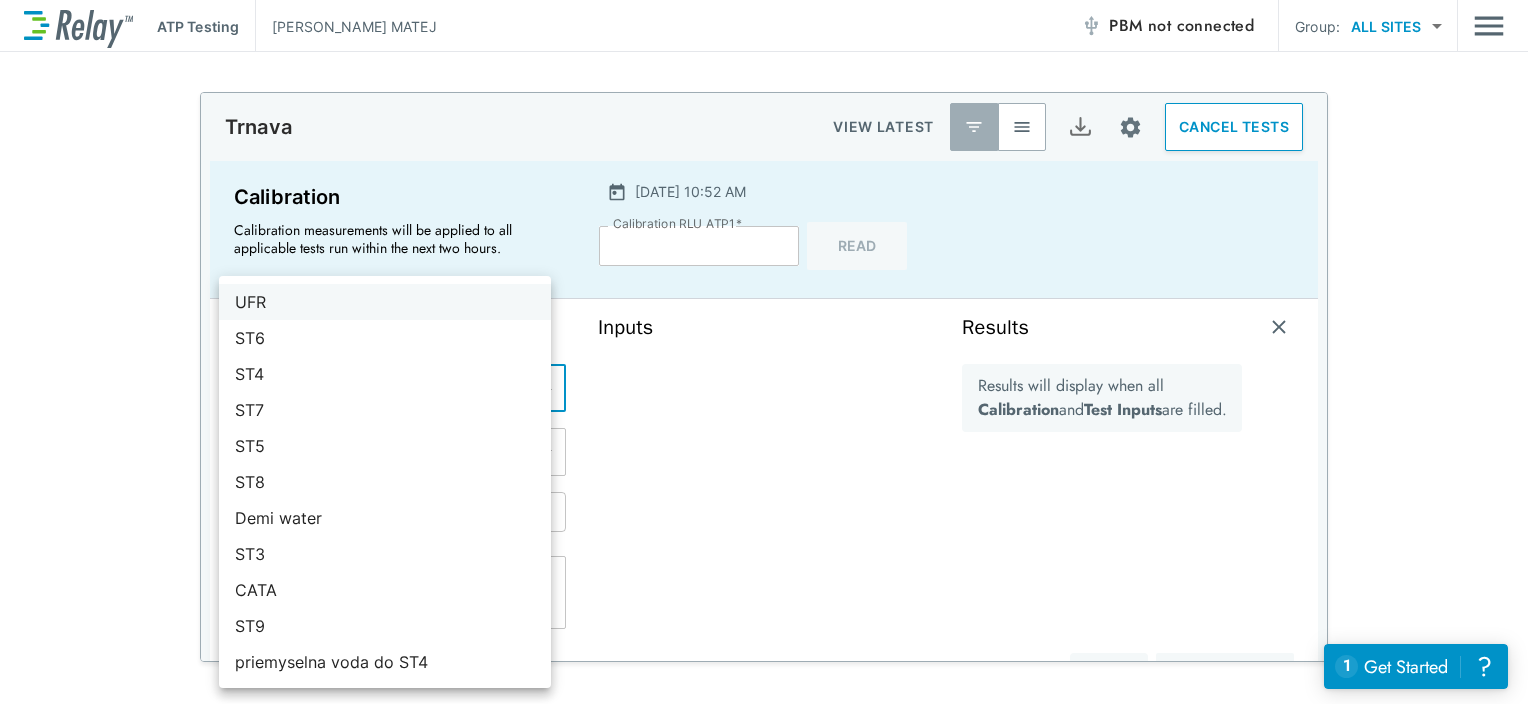 click on "UFR" at bounding box center [385, 302] 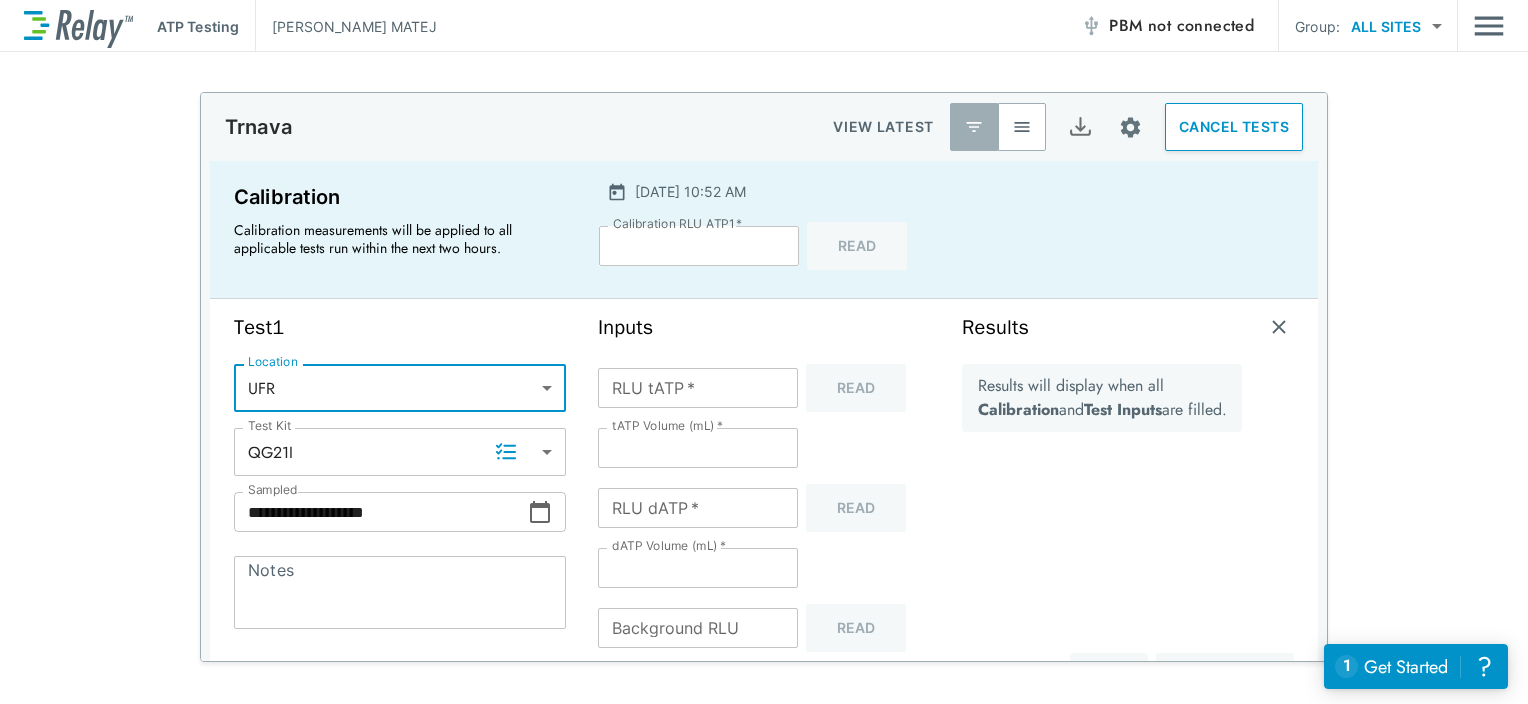 click on "RLU tATP   *" at bounding box center [698, 388] 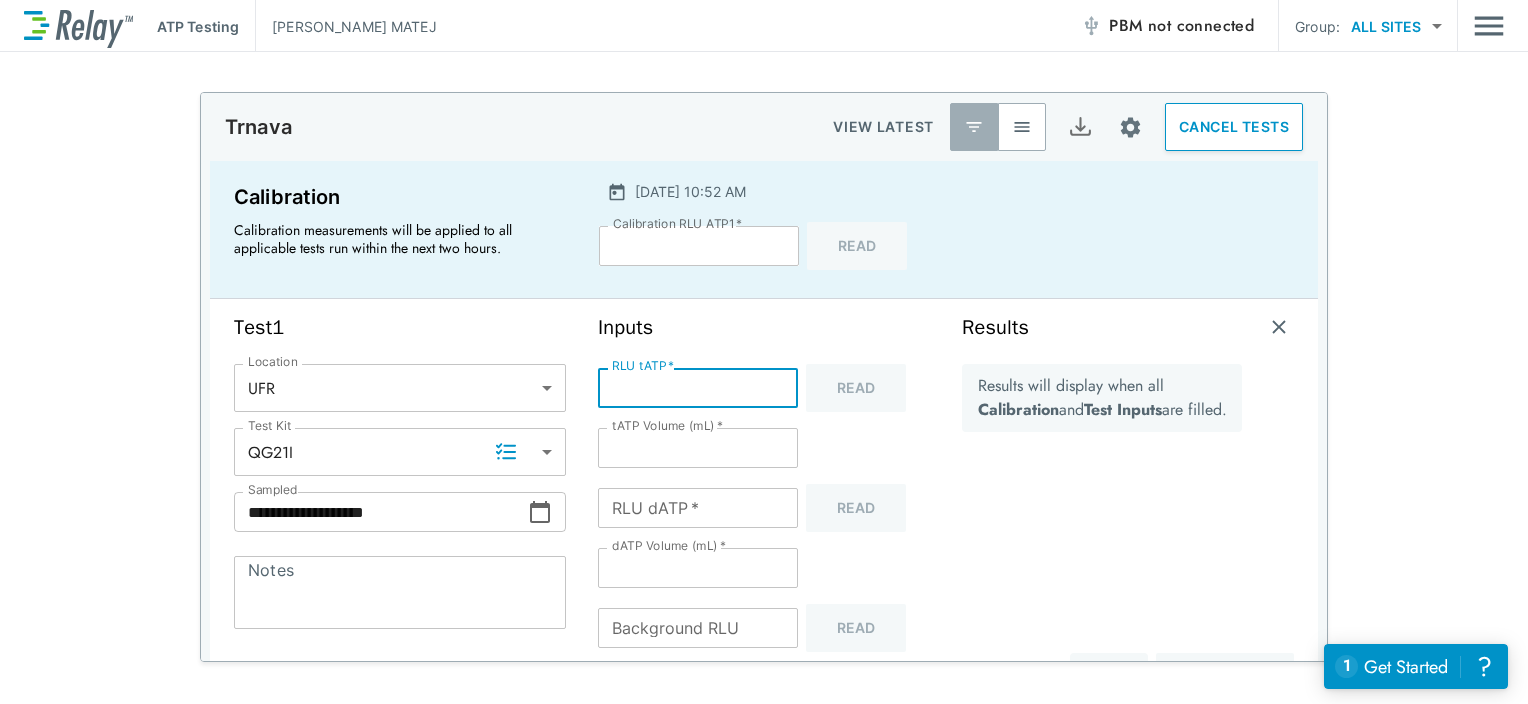 type on "**" 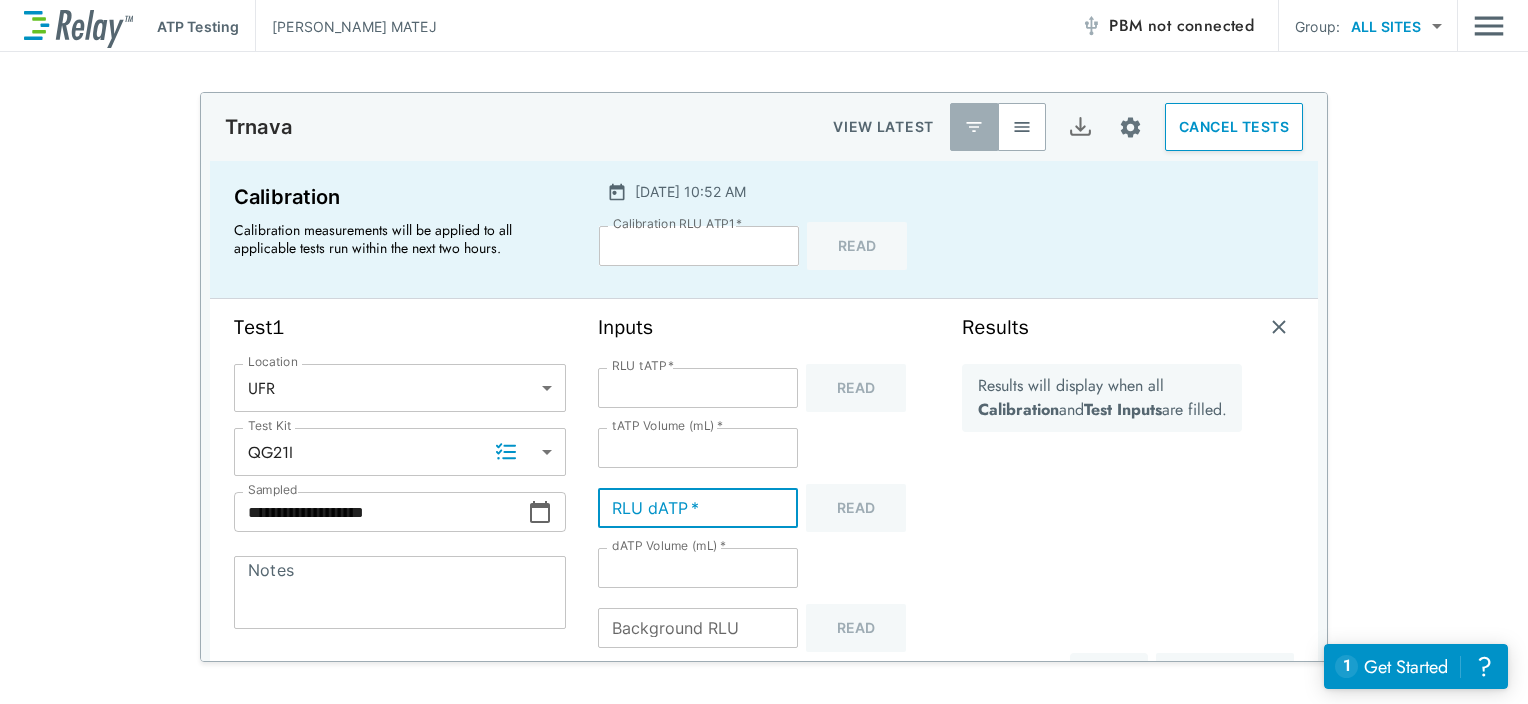 click on "RLU dATP   *" at bounding box center [698, 508] 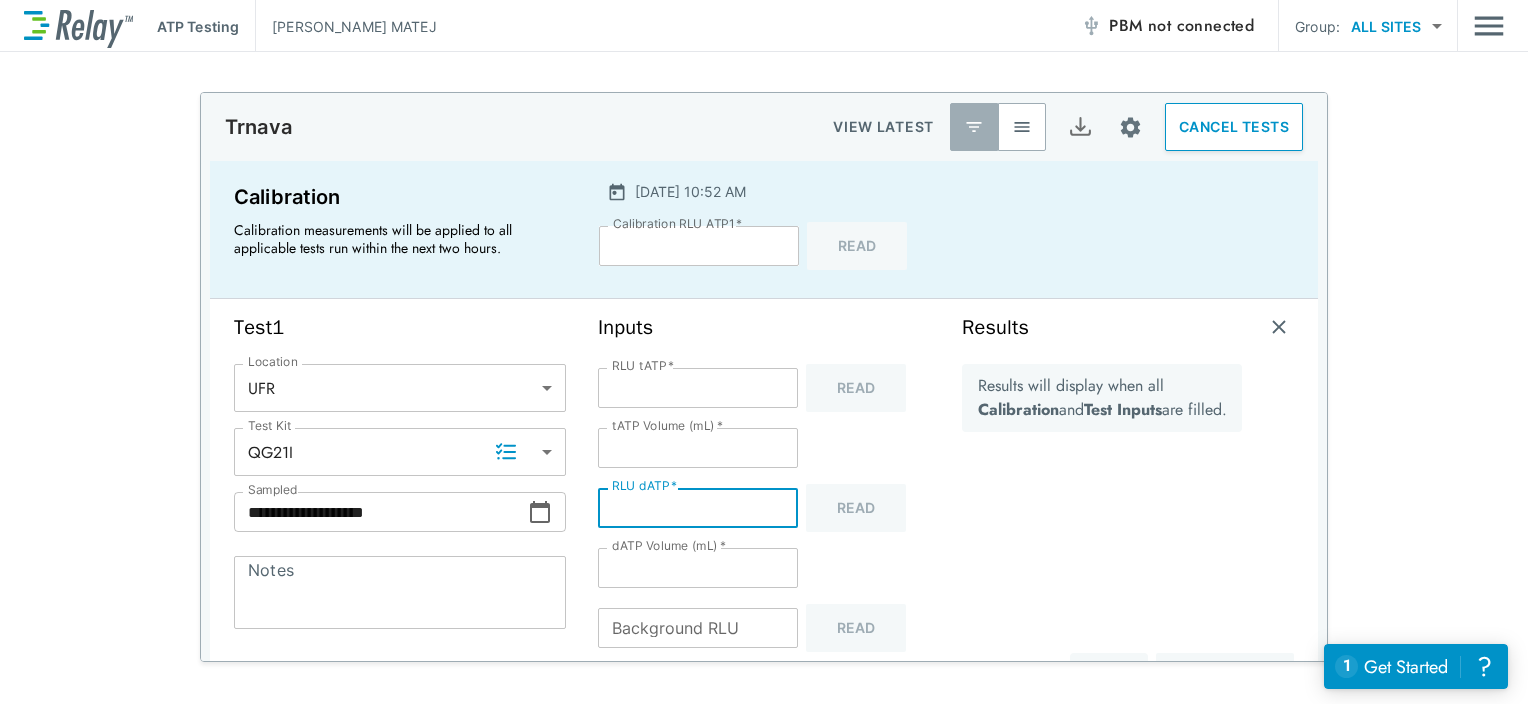 type on "**" 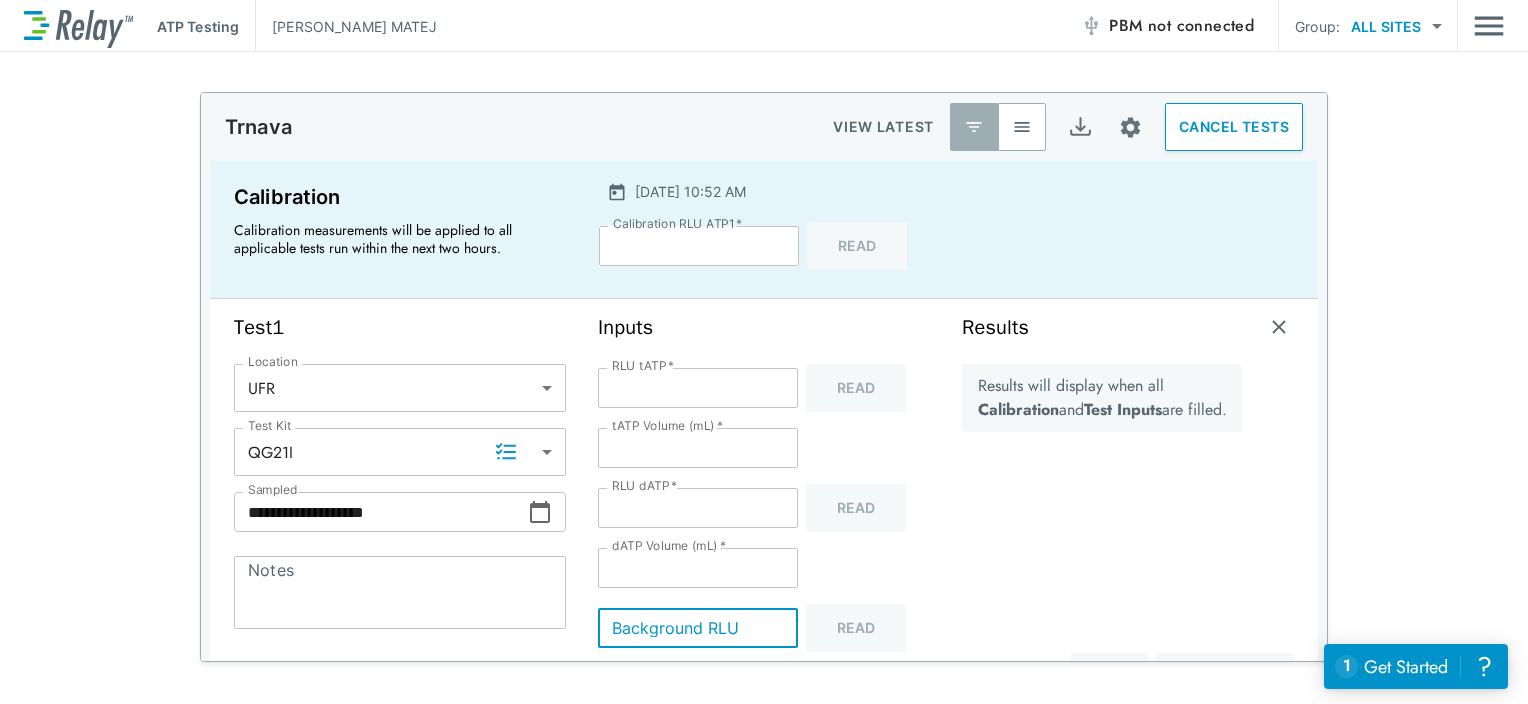 click on "Background RLU" at bounding box center [698, 628] 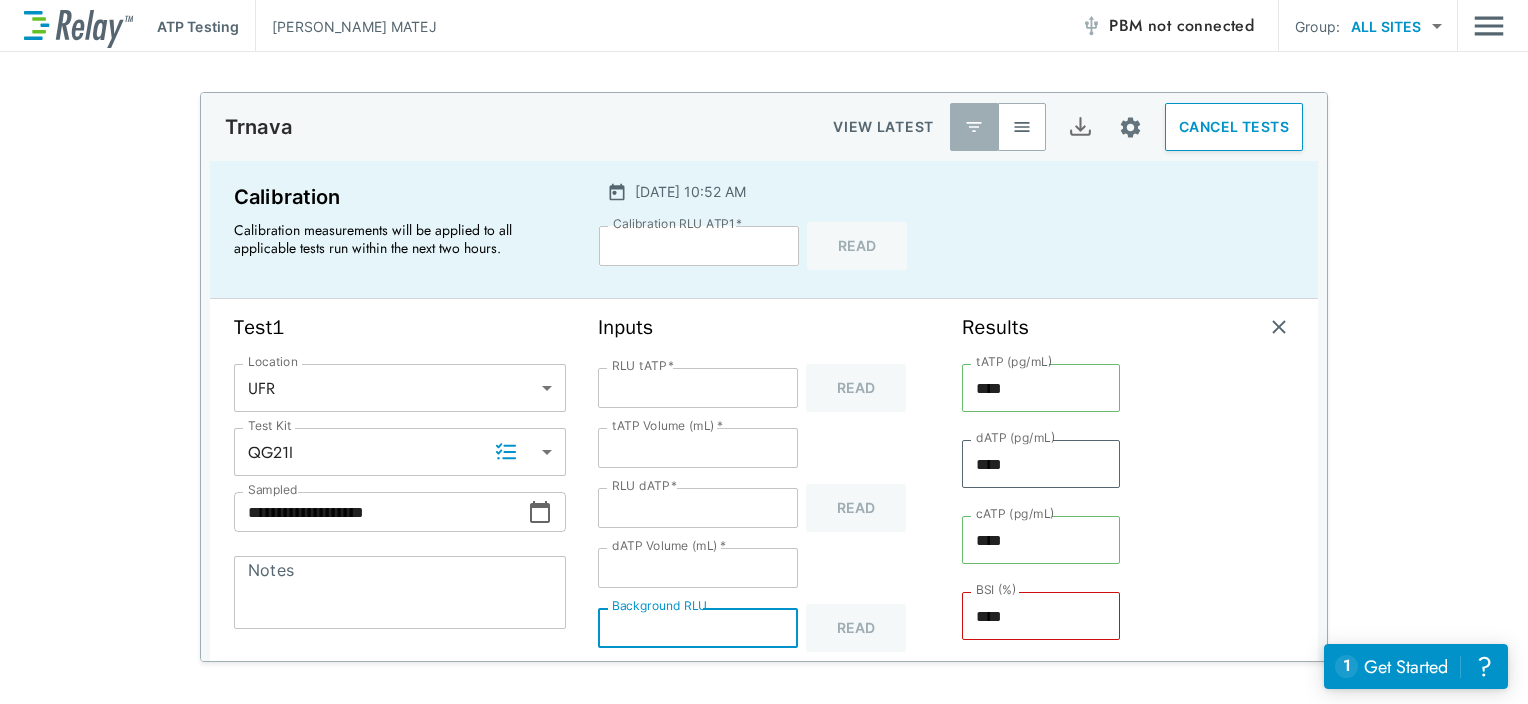 type on "**" 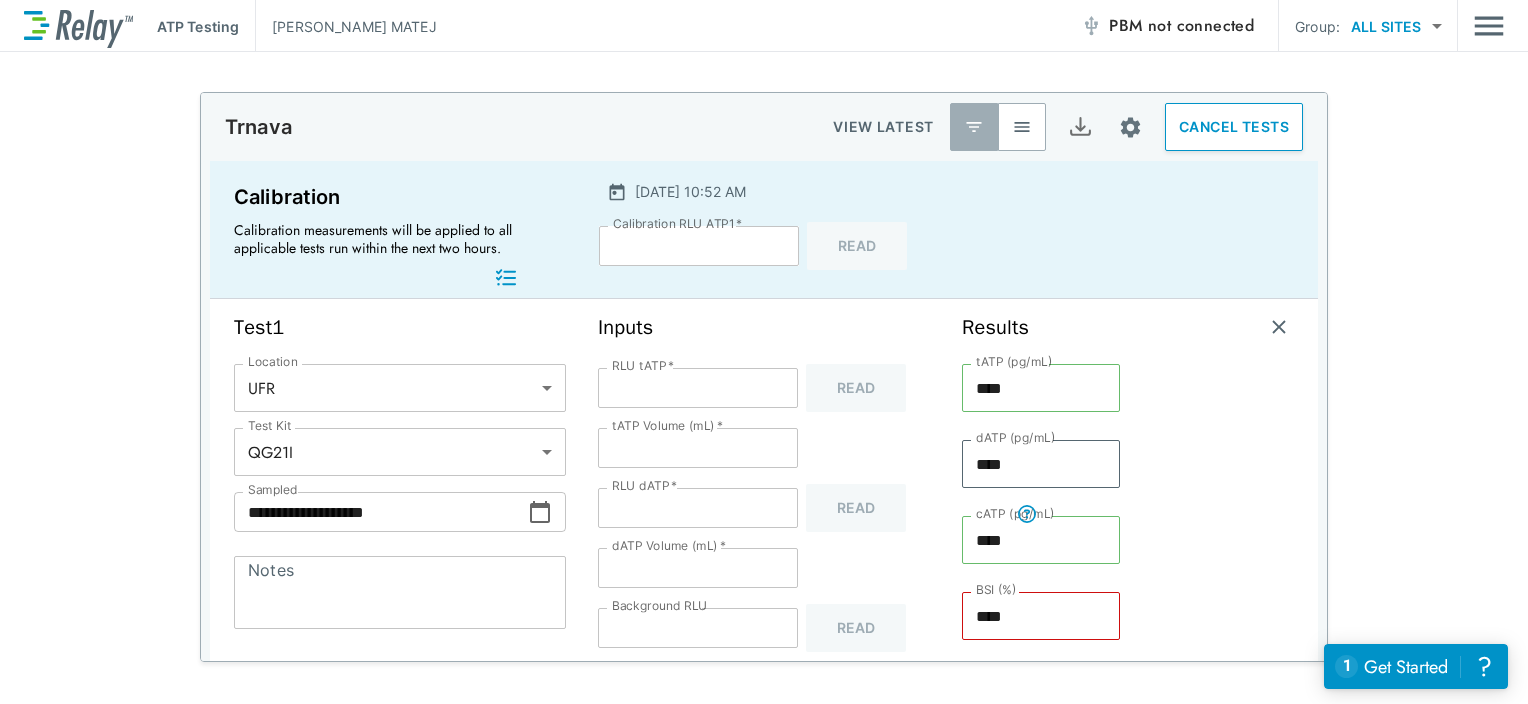 scroll, scrollTop: 200, scrollLeft: 0, axis: vertical 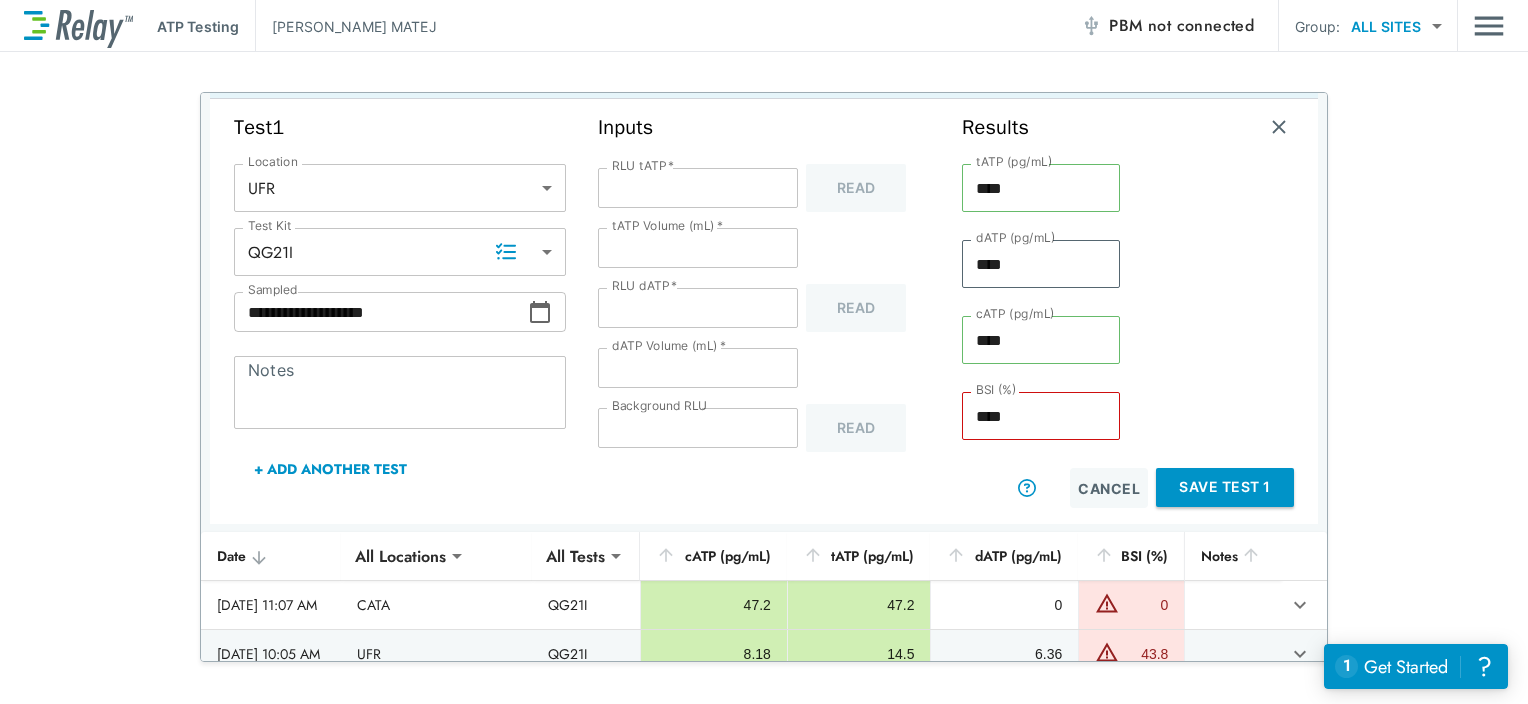 click on "Save Test 1" at bounding box center [1225, 487] 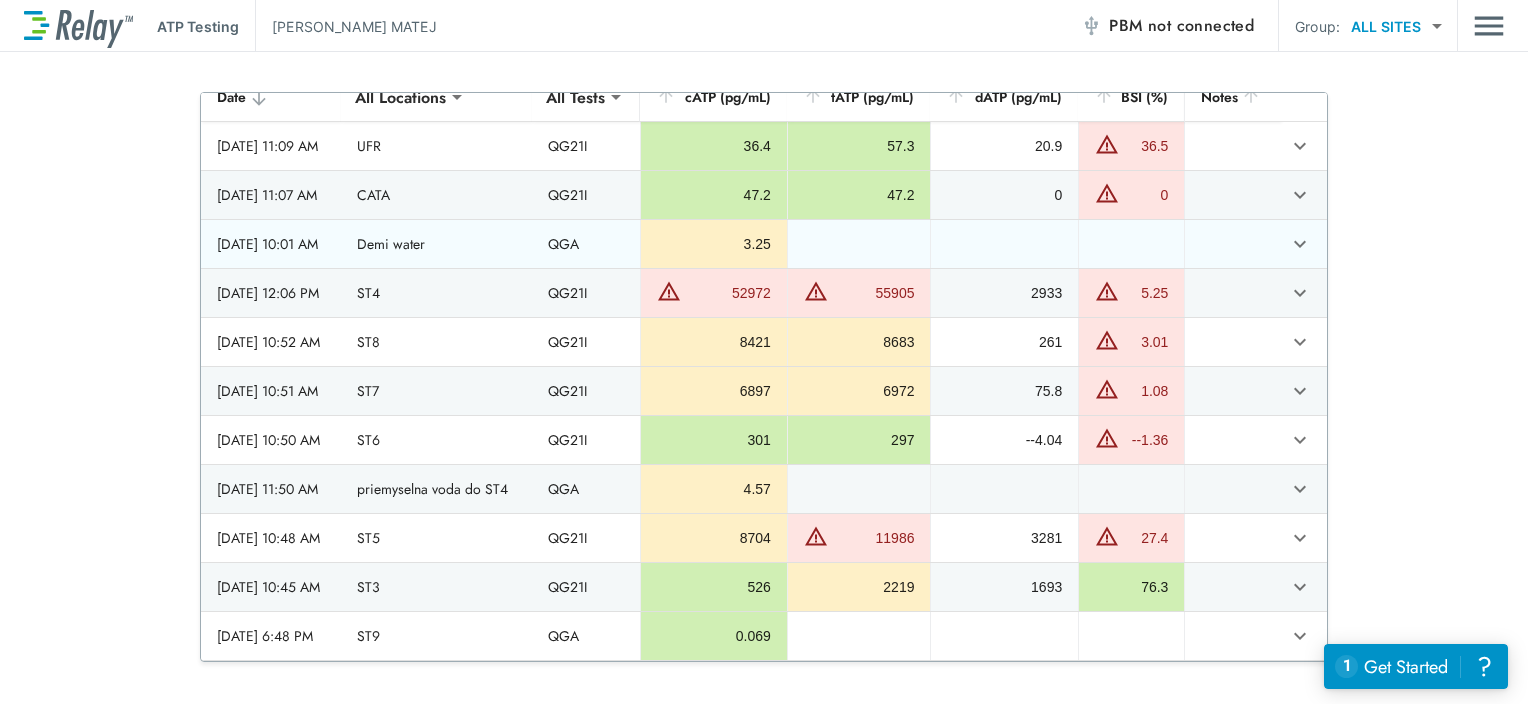 scroll, scrollTop: 0, scrollLeft: 0, axis: both 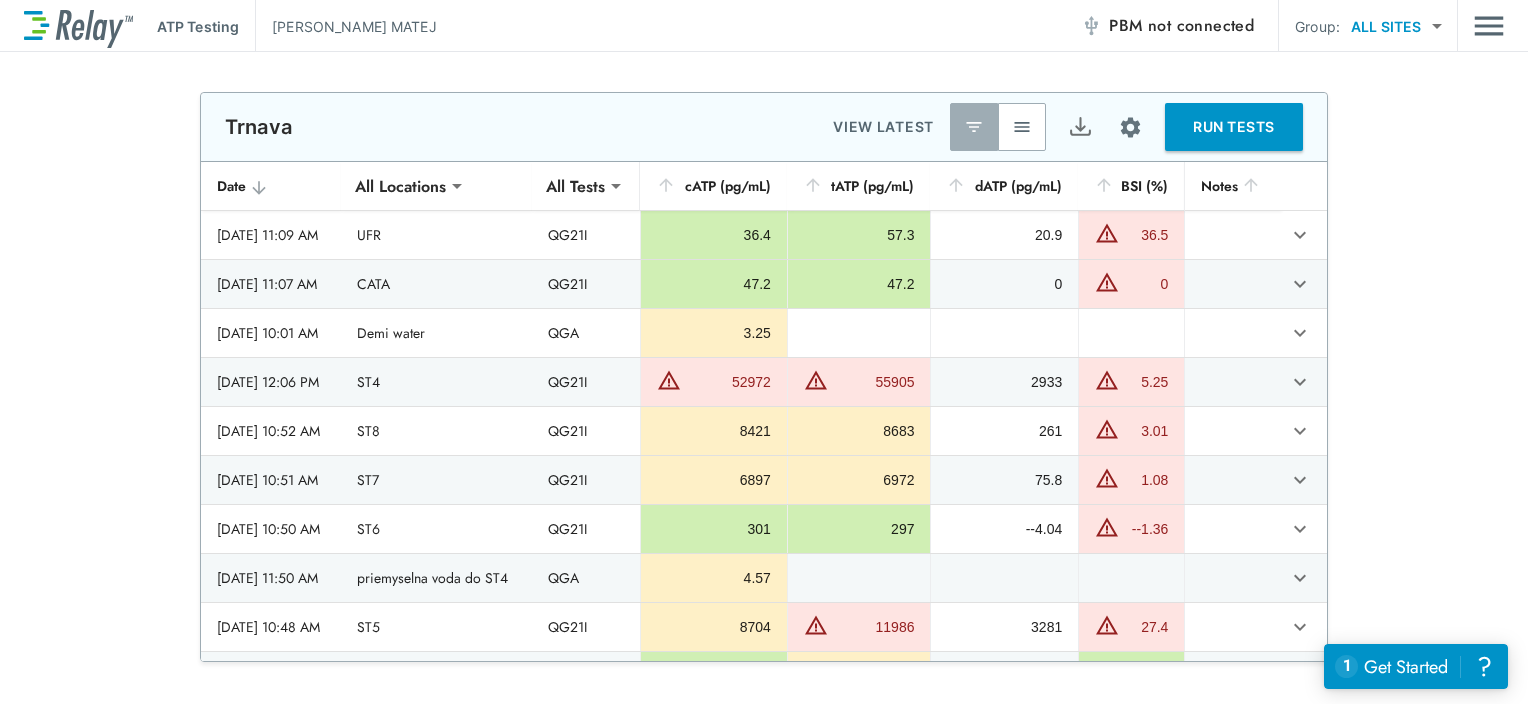 click on "RUN TESTS" at bounding box center [1234, 127] 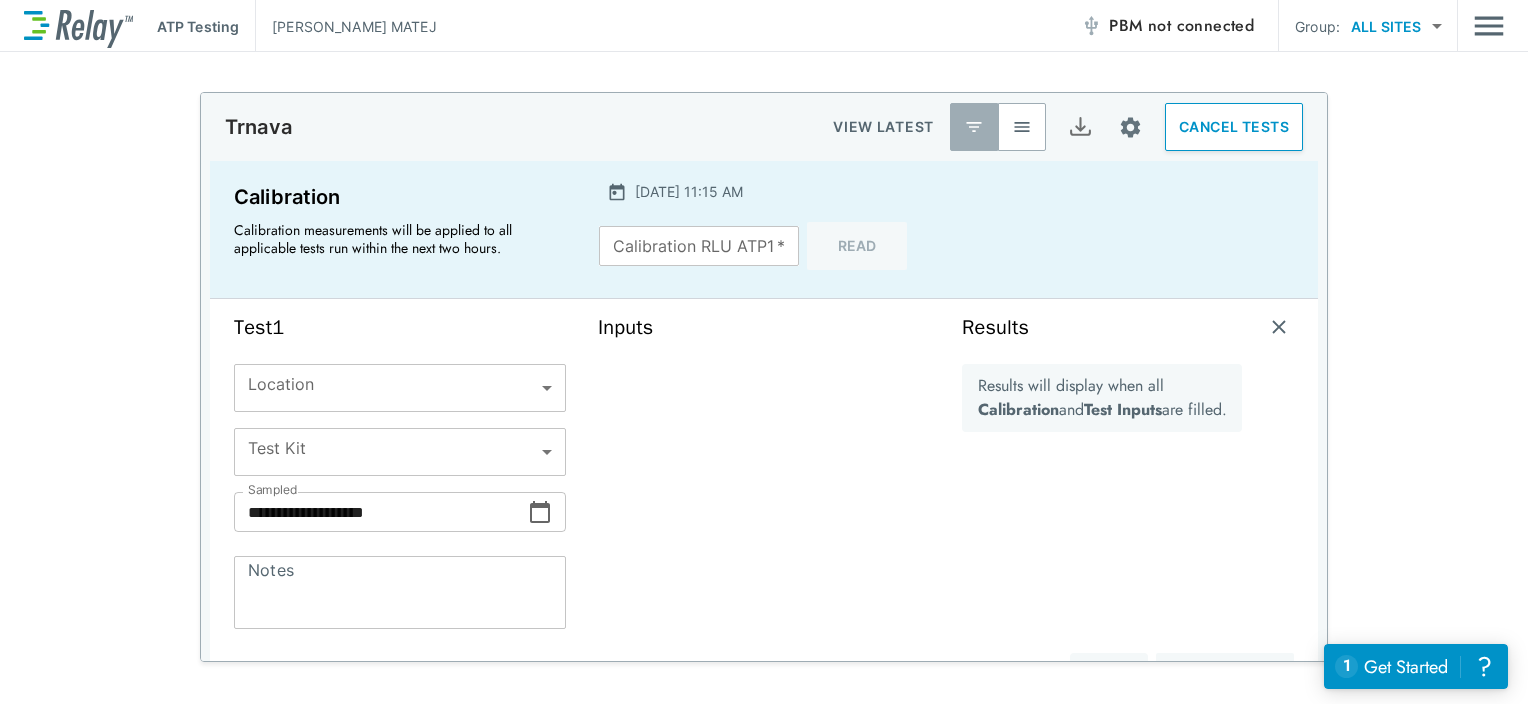 type on "*****" 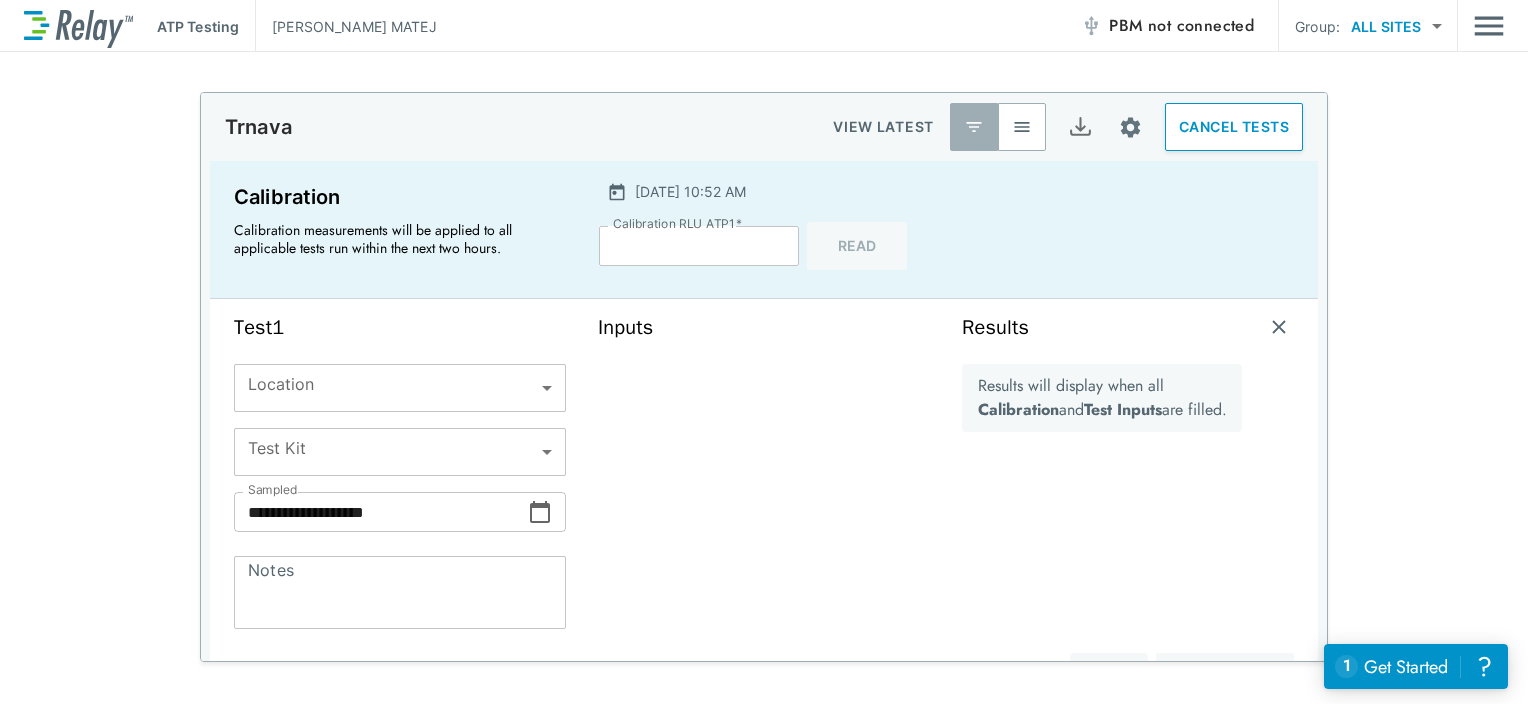 click on "**********" at bounding box center [764, 352] 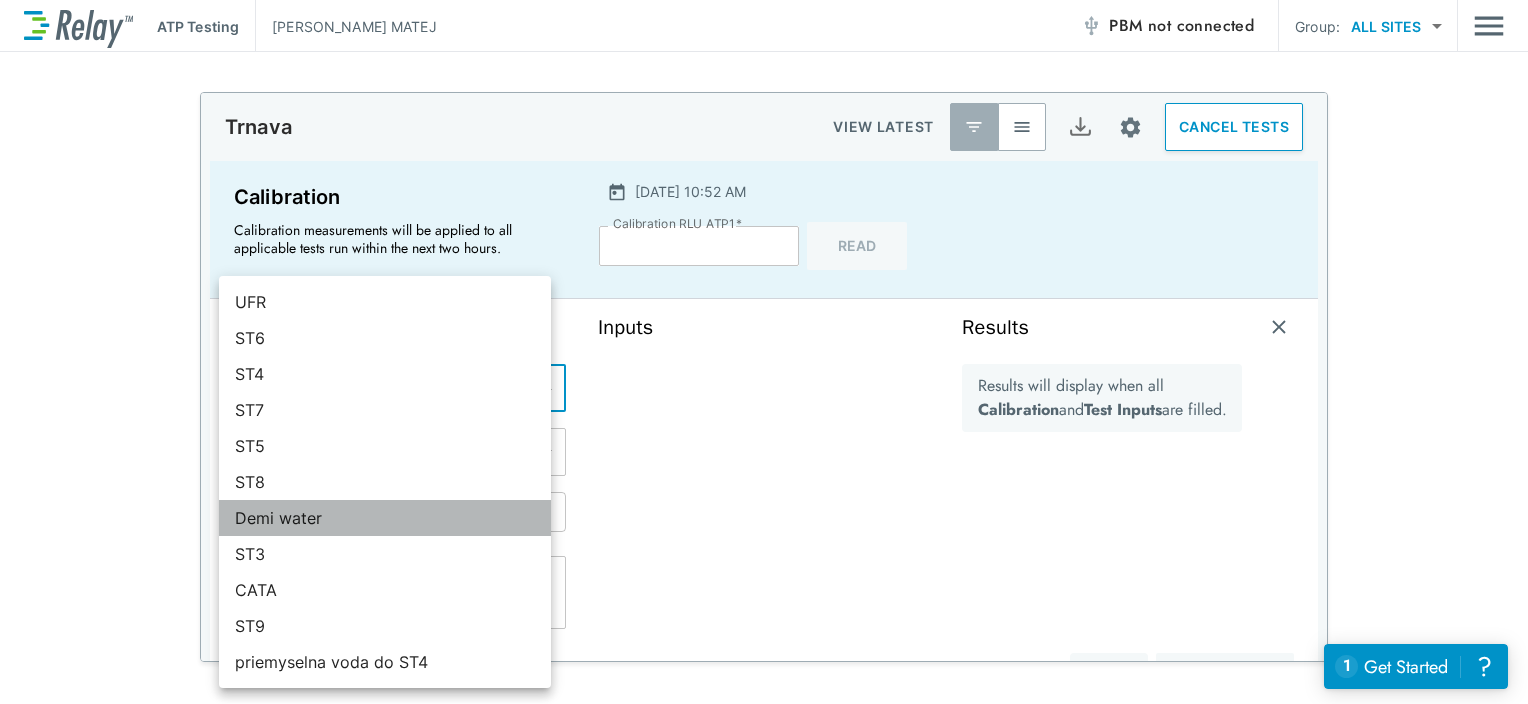 click on "Demi water" at bounding box center (385, 518) 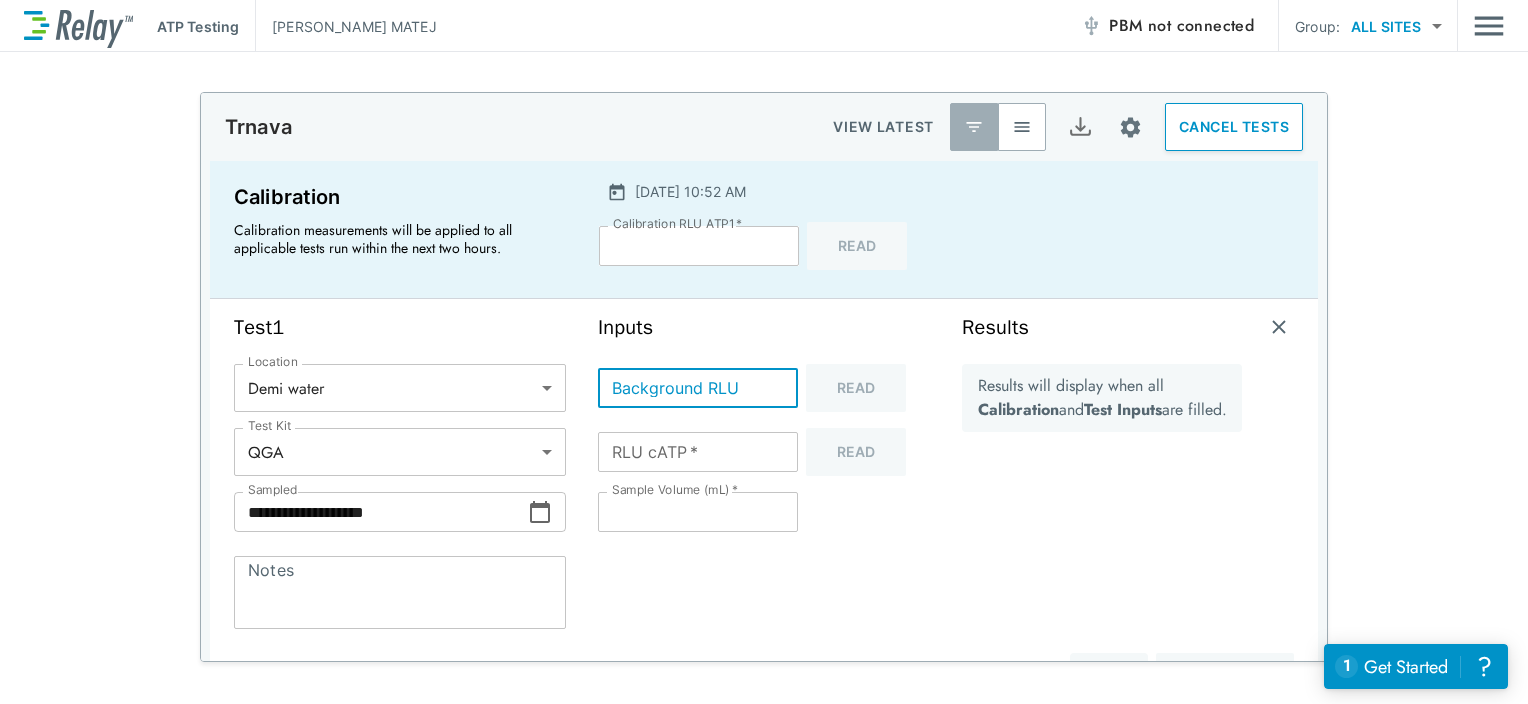 click on "Background RLU" at bounding box center [698, 388] 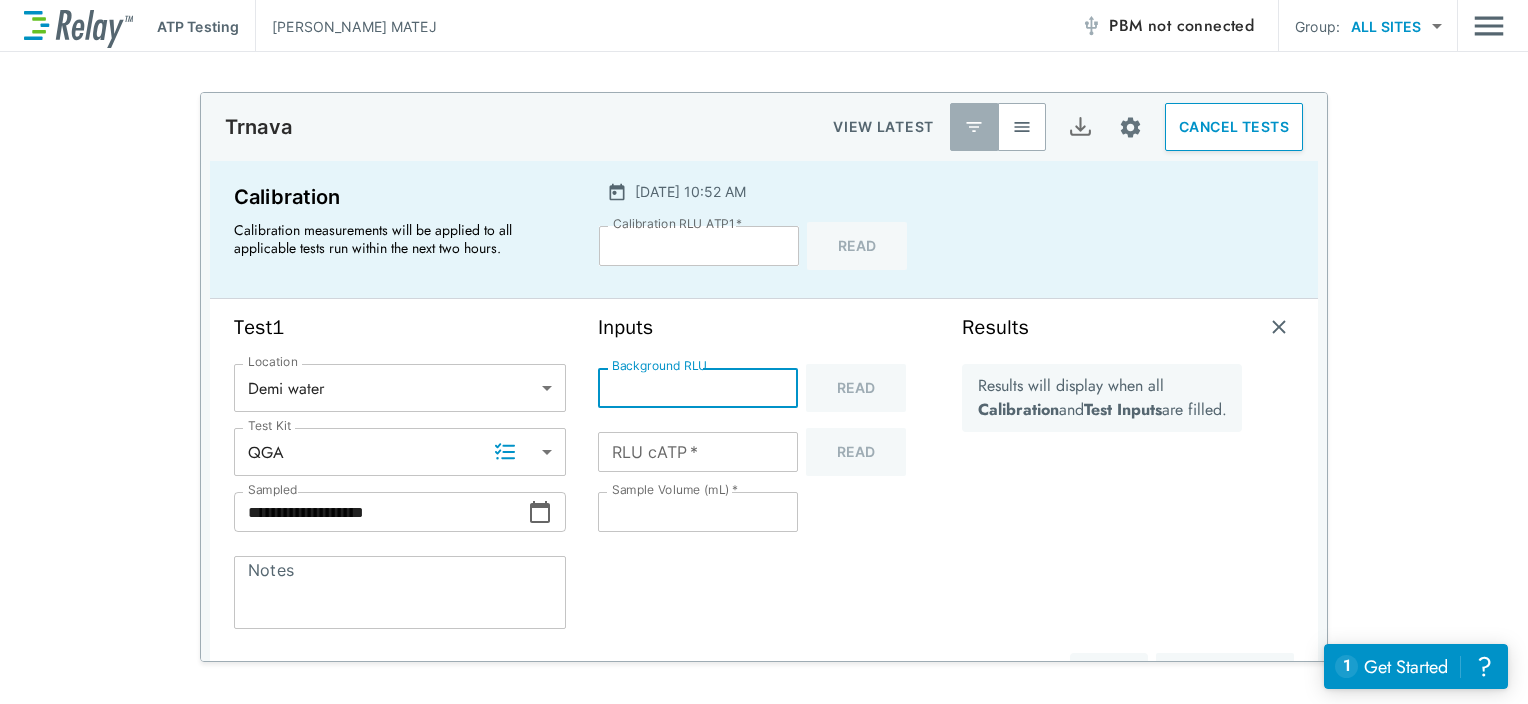 type on "***" 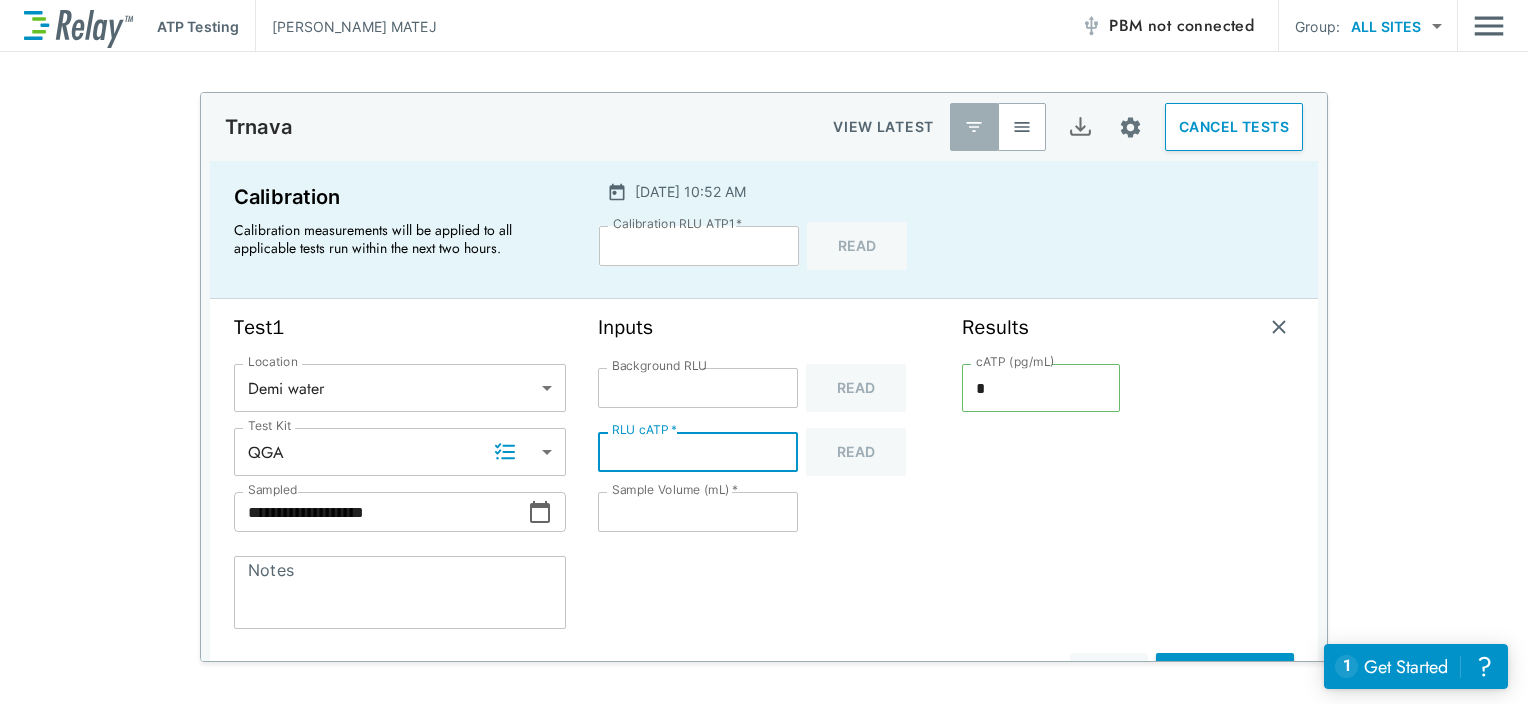 type on "***" 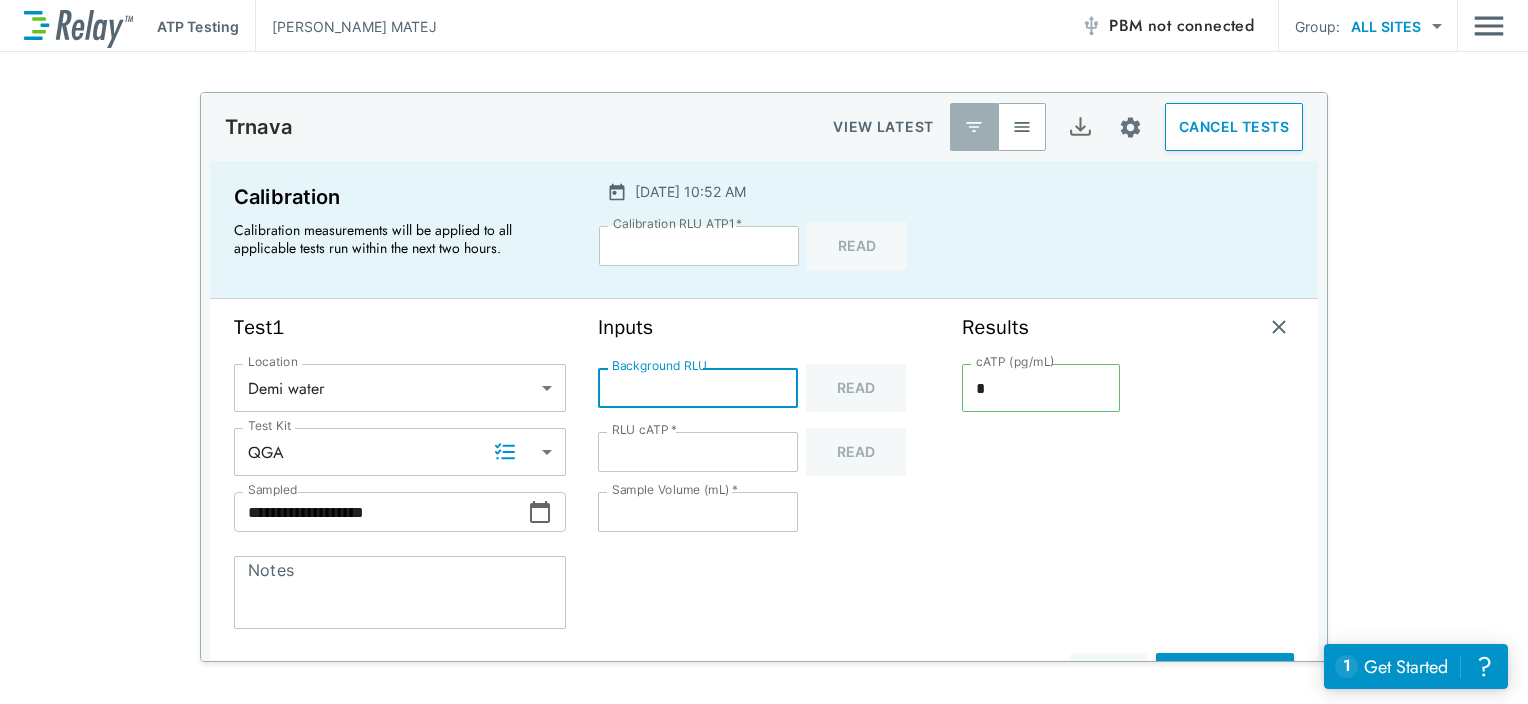 drag, startPoint x: 643, startPoint y: 383, endPoint x: 539, endPoint y: 388, distance: 104.120125 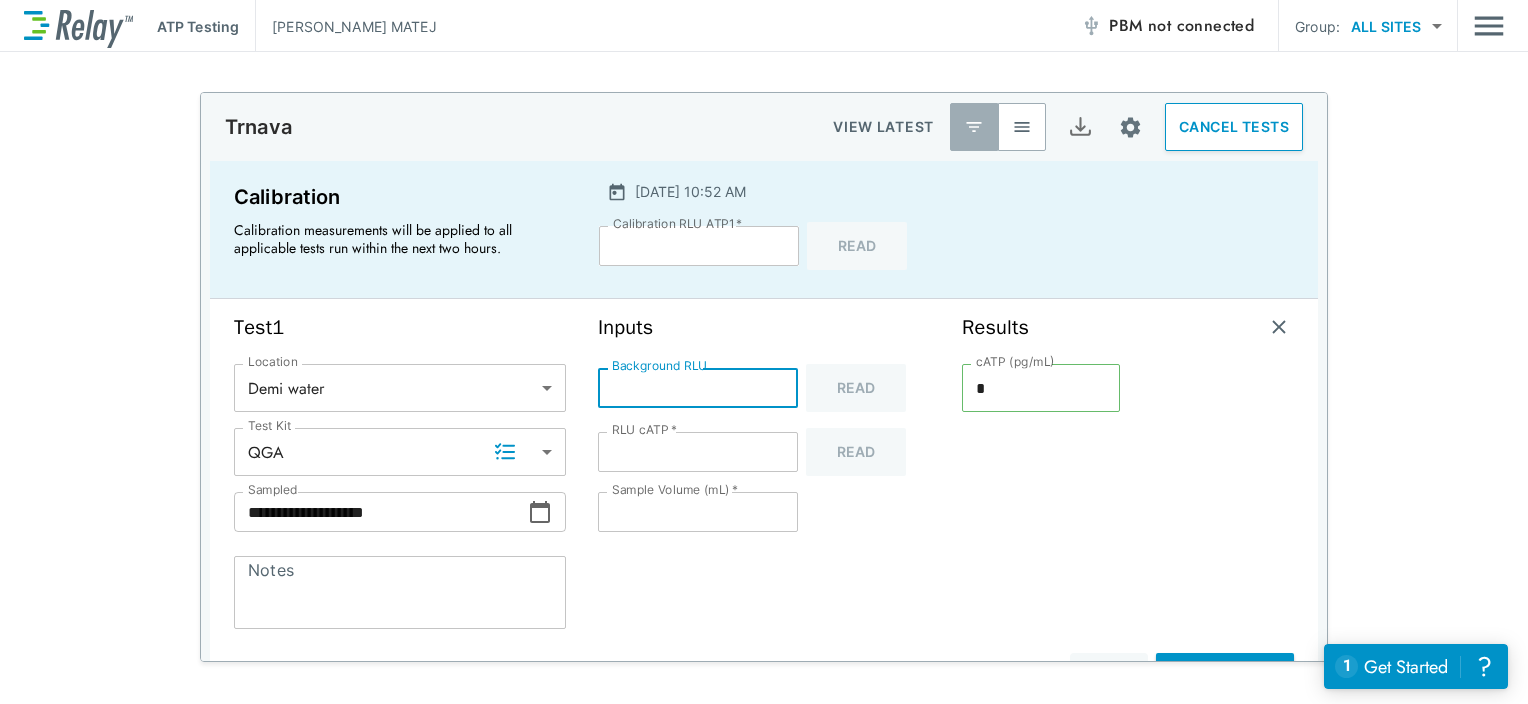 type on "*" 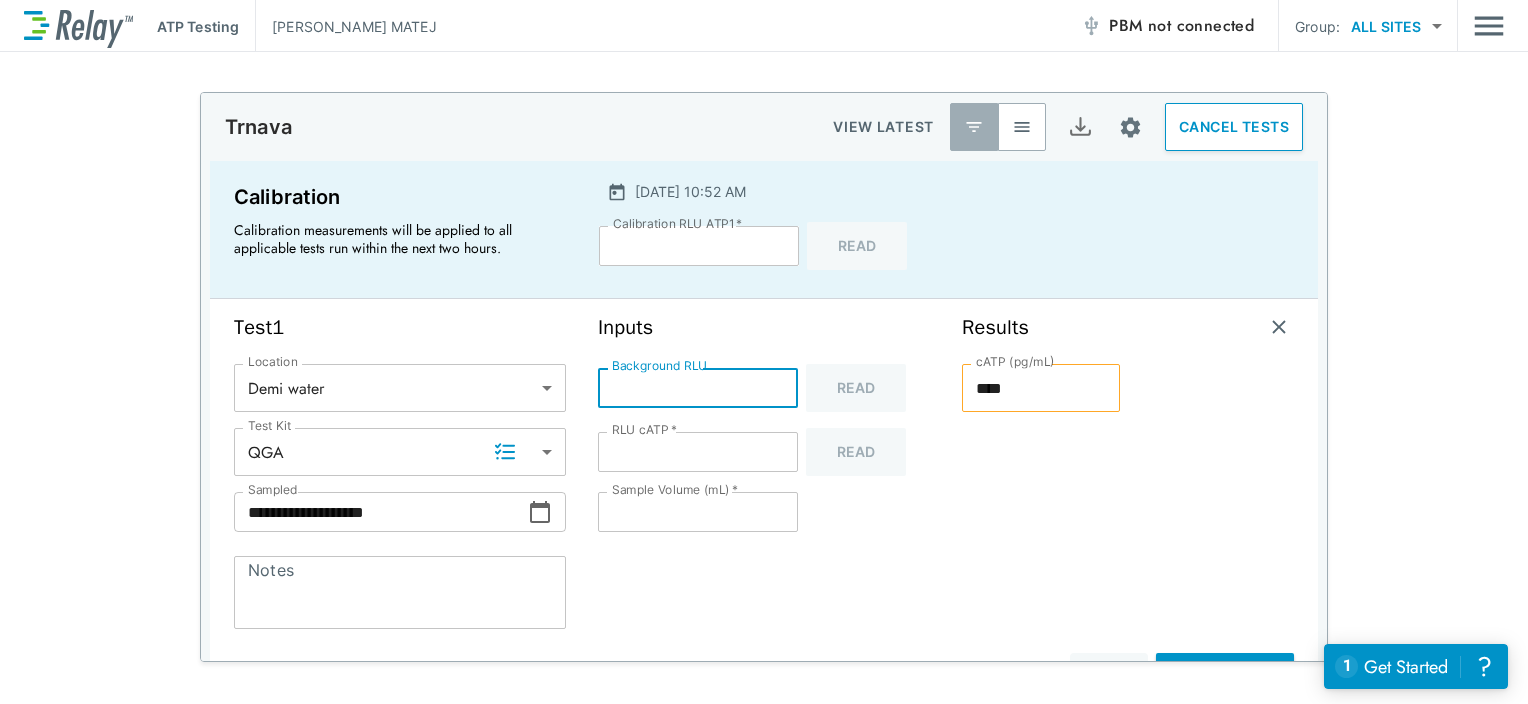 type on "**" 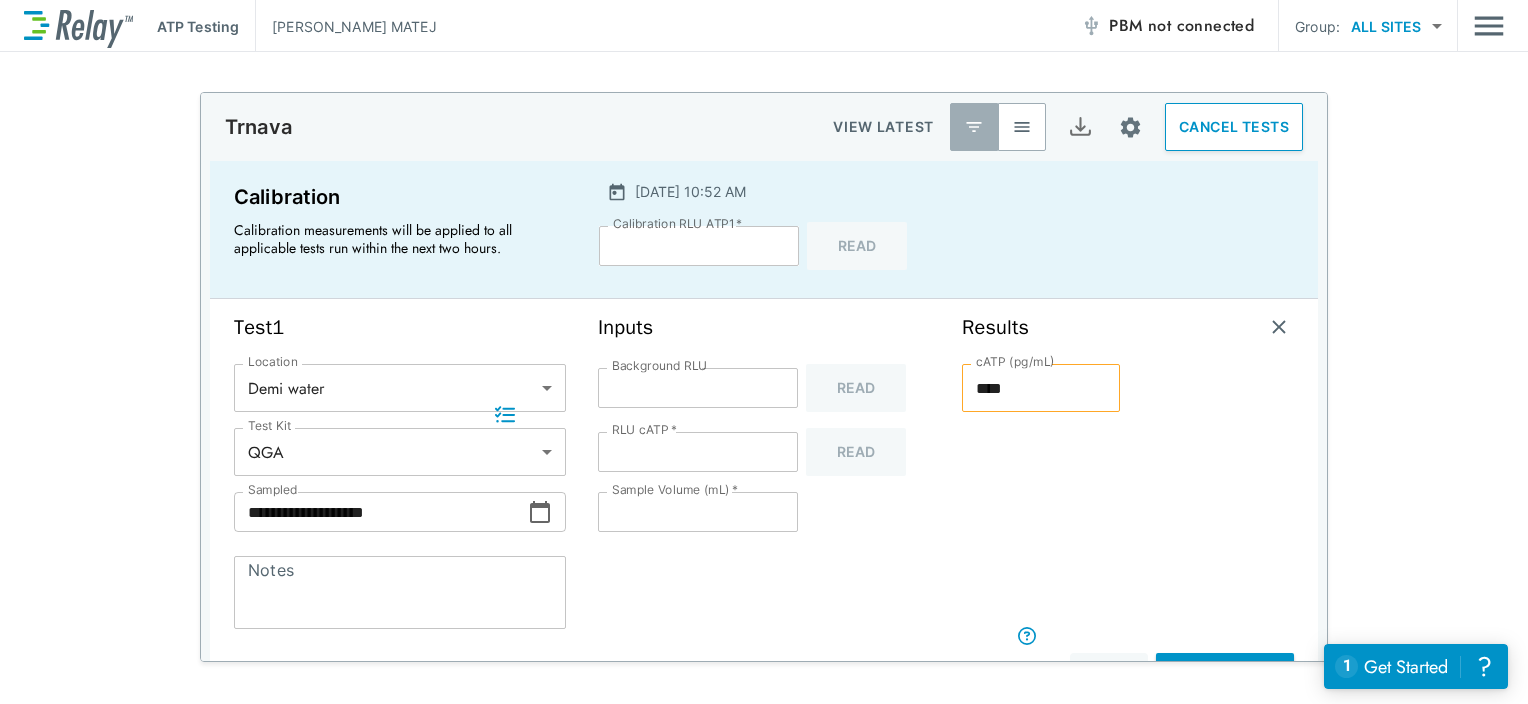 scroll, scrollTop: 300, scrollLeft: 0, axis: vertical 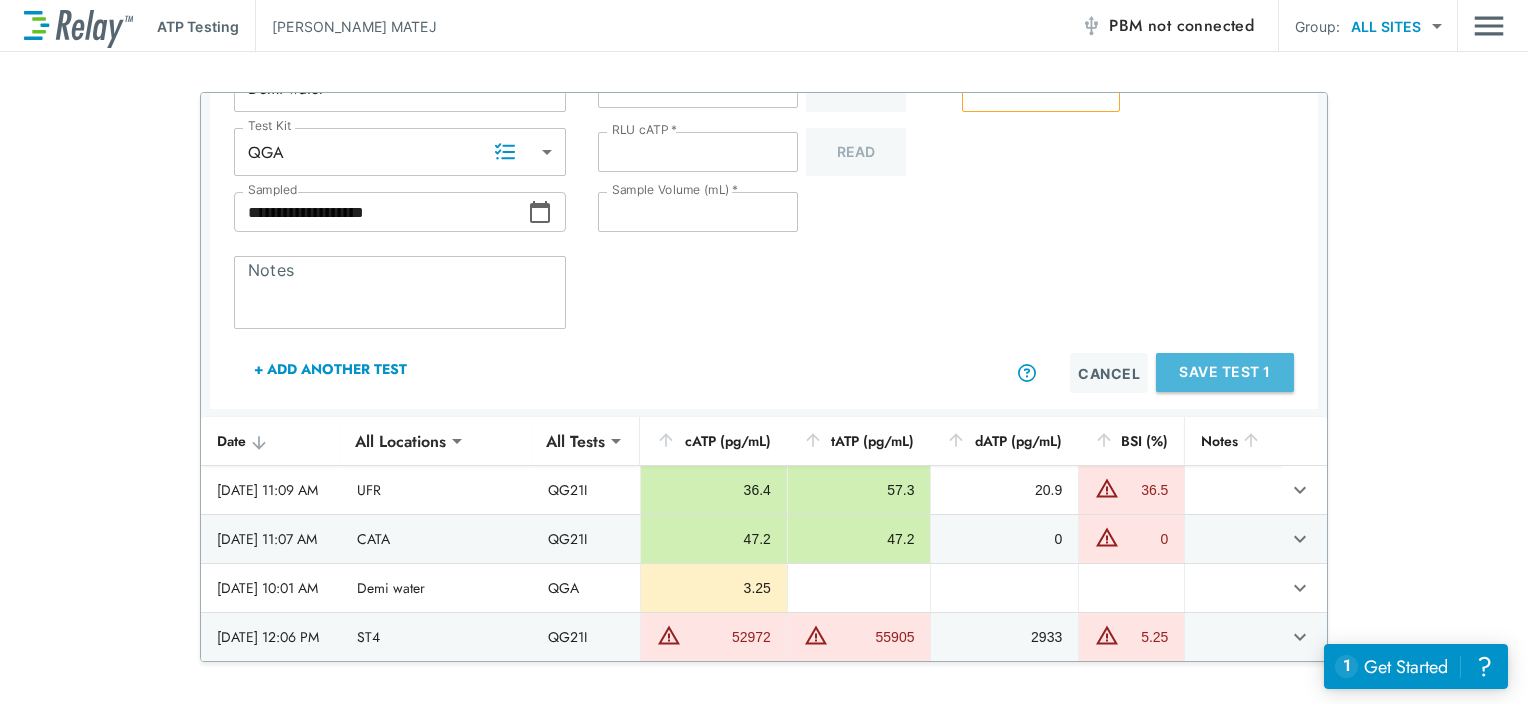 click on "Save Test 1" at bounding box center [1225, 372] 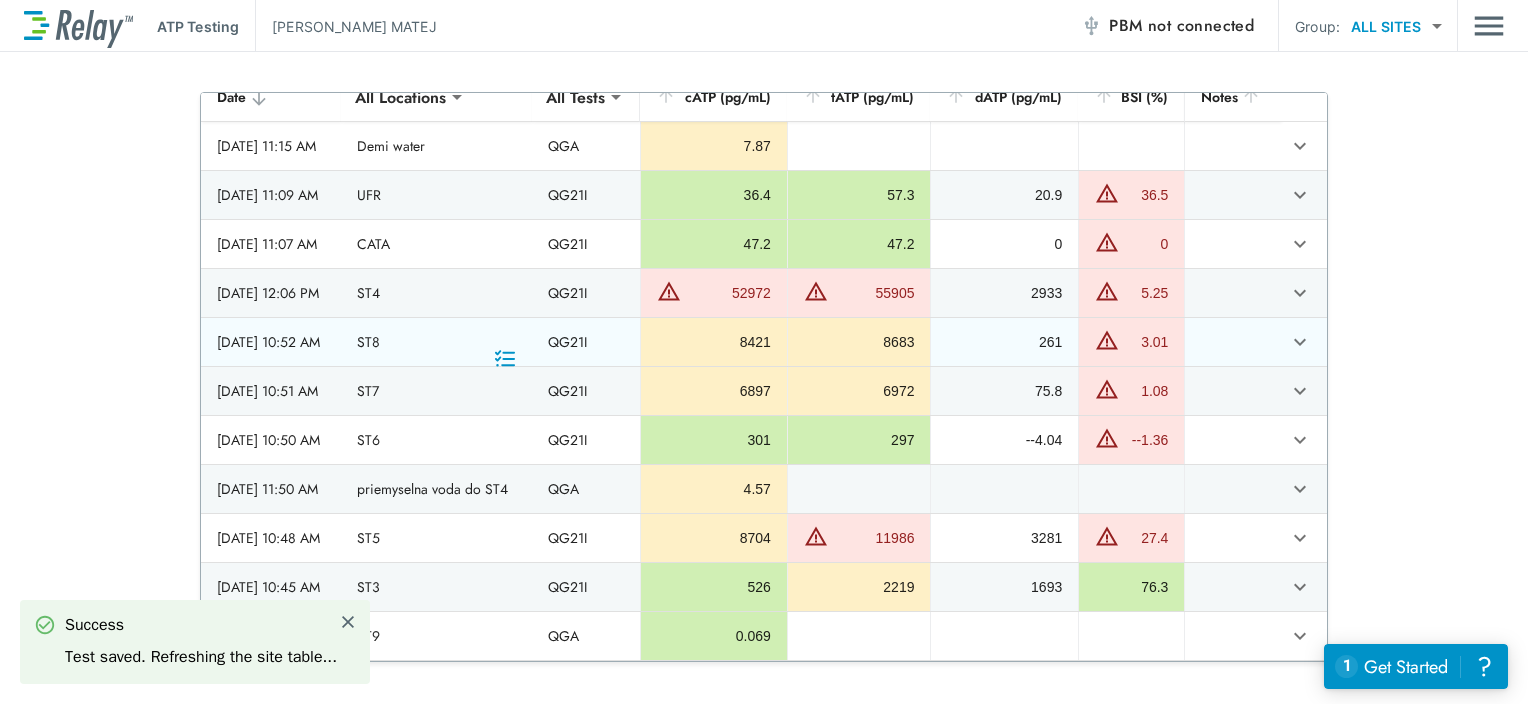 scroll, scrollTop: 93, scrollLeft: 0, axis: vertical 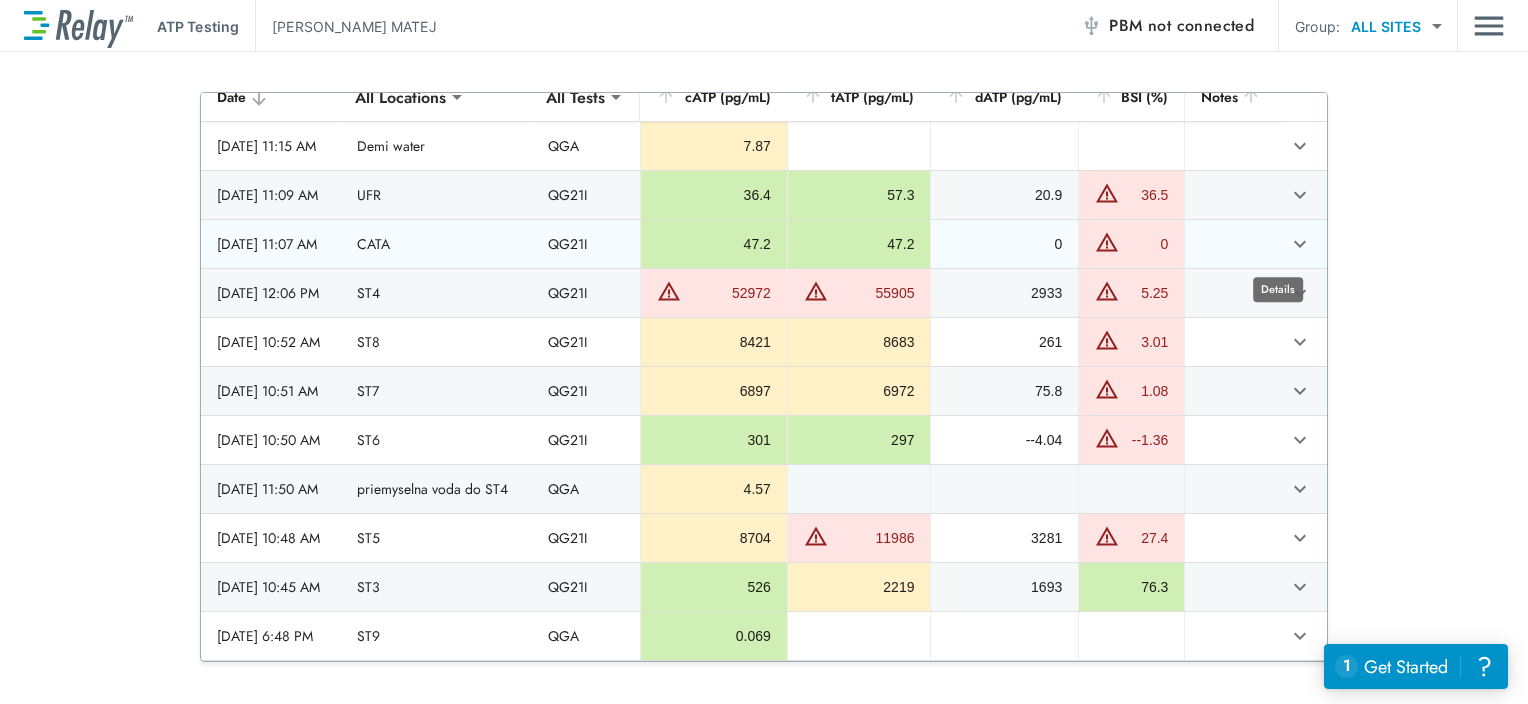 click 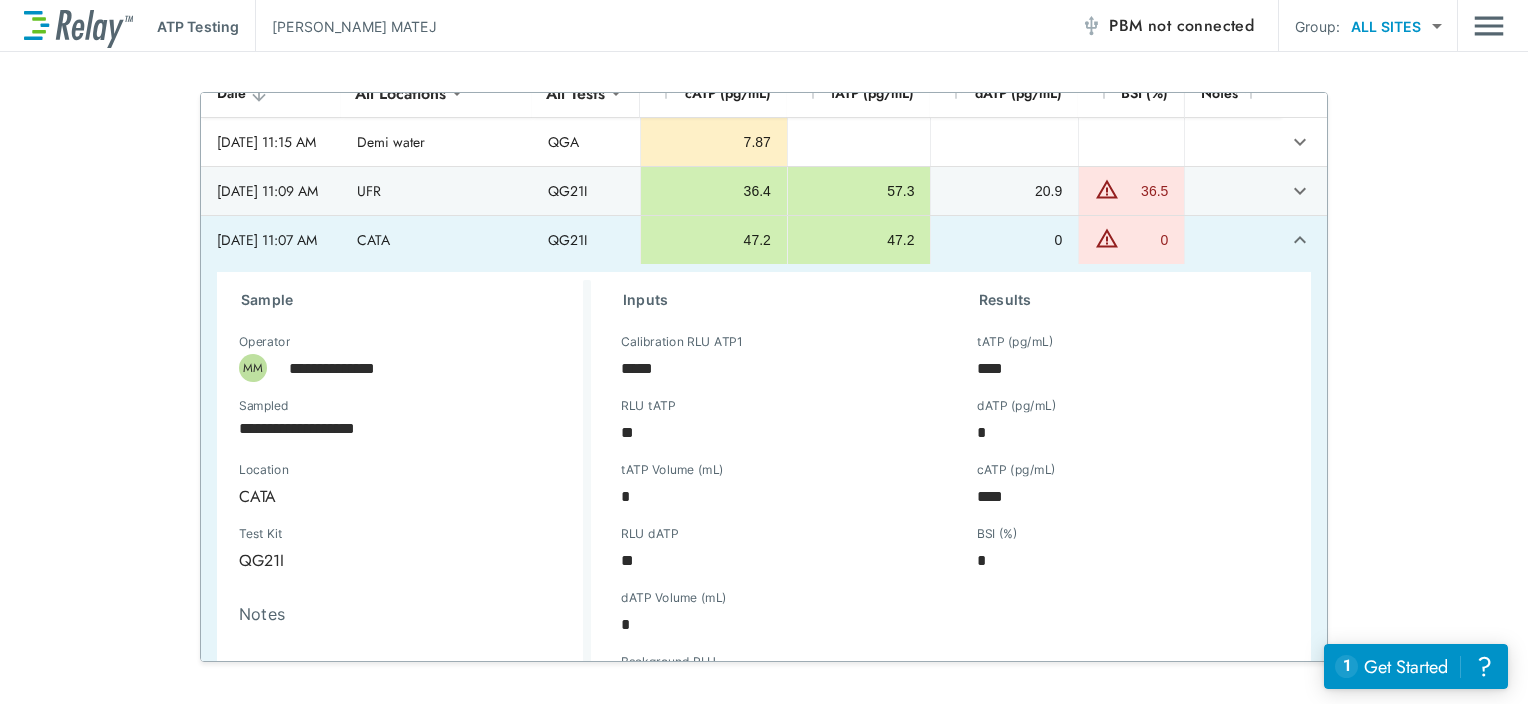 scroll, scrollTop: 193, scrollLeft: 0, axis: vertical 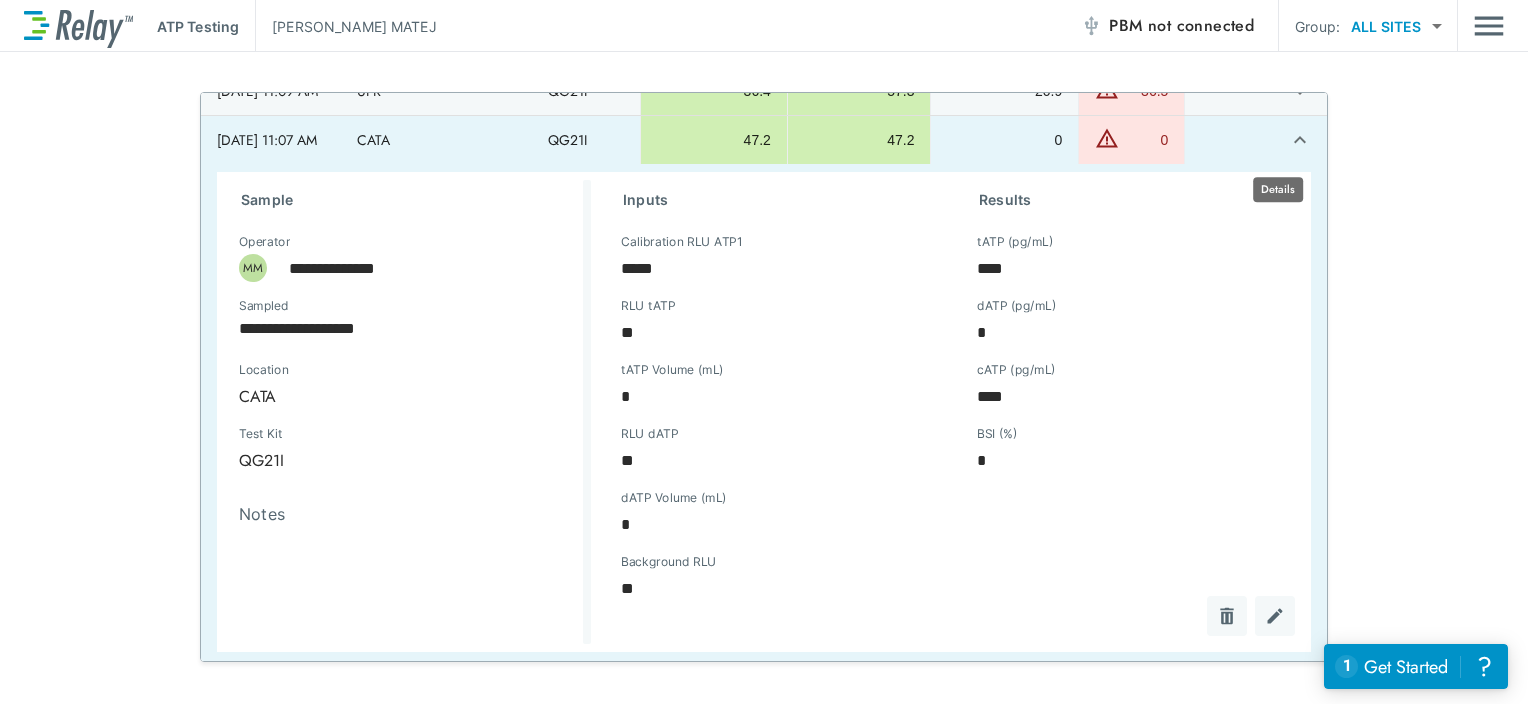 click 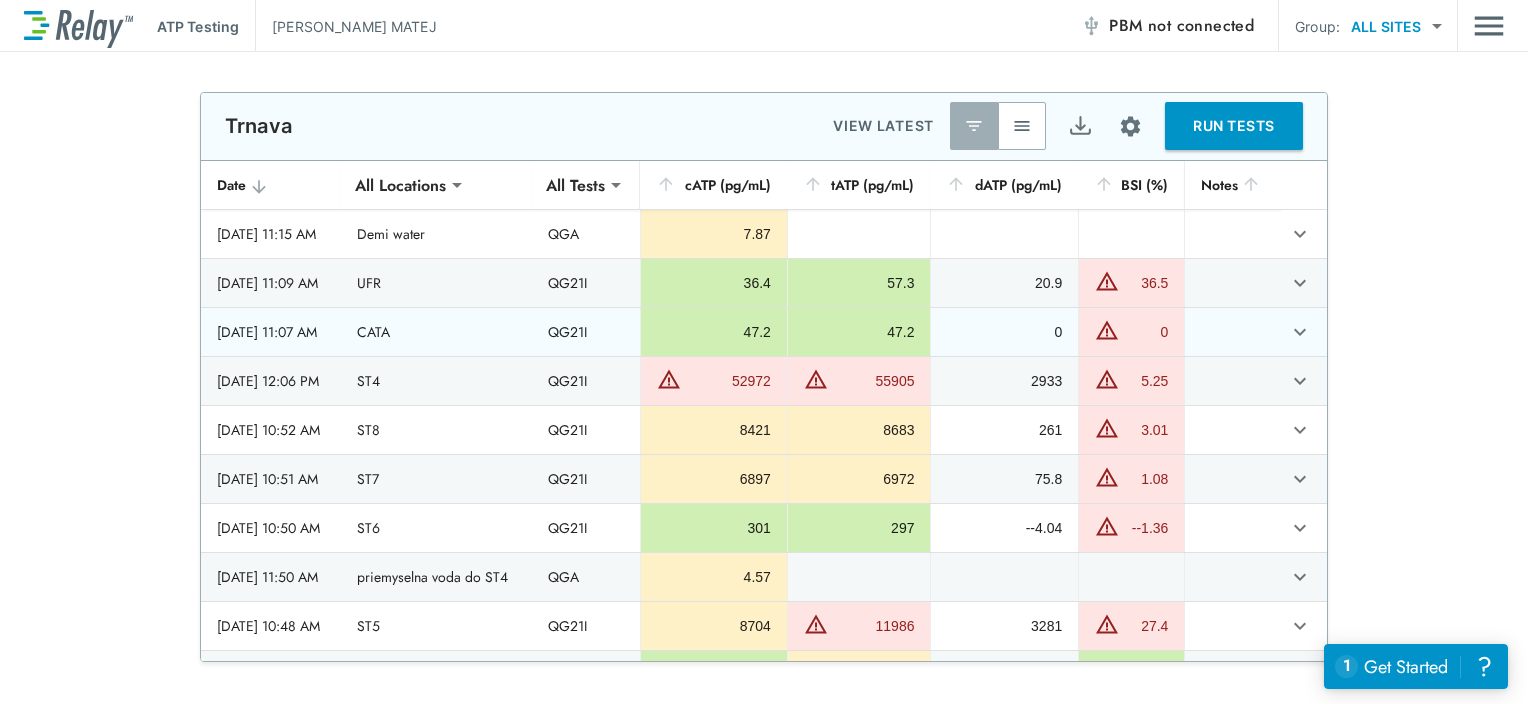 scroll, scrollTop: 0, scrollLeft: 0, axis: both 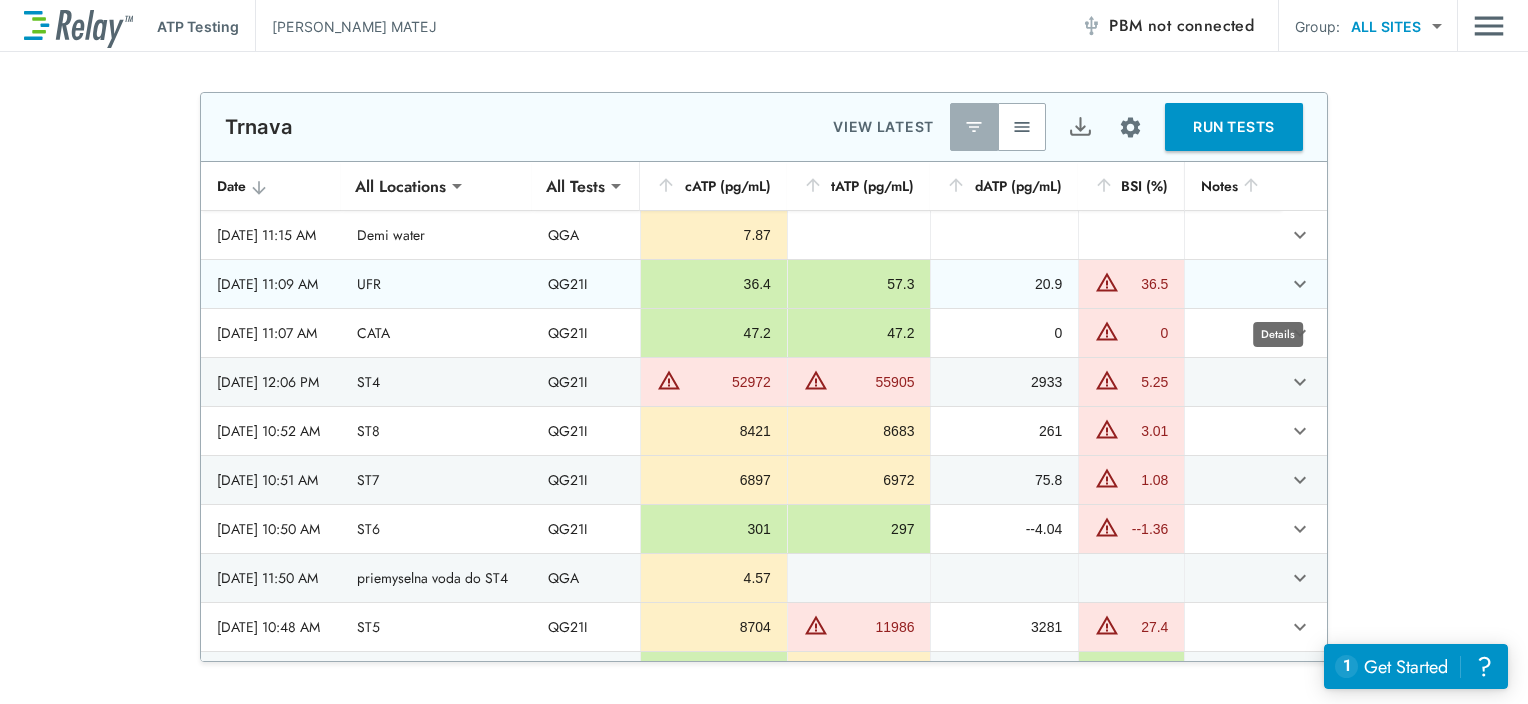 click 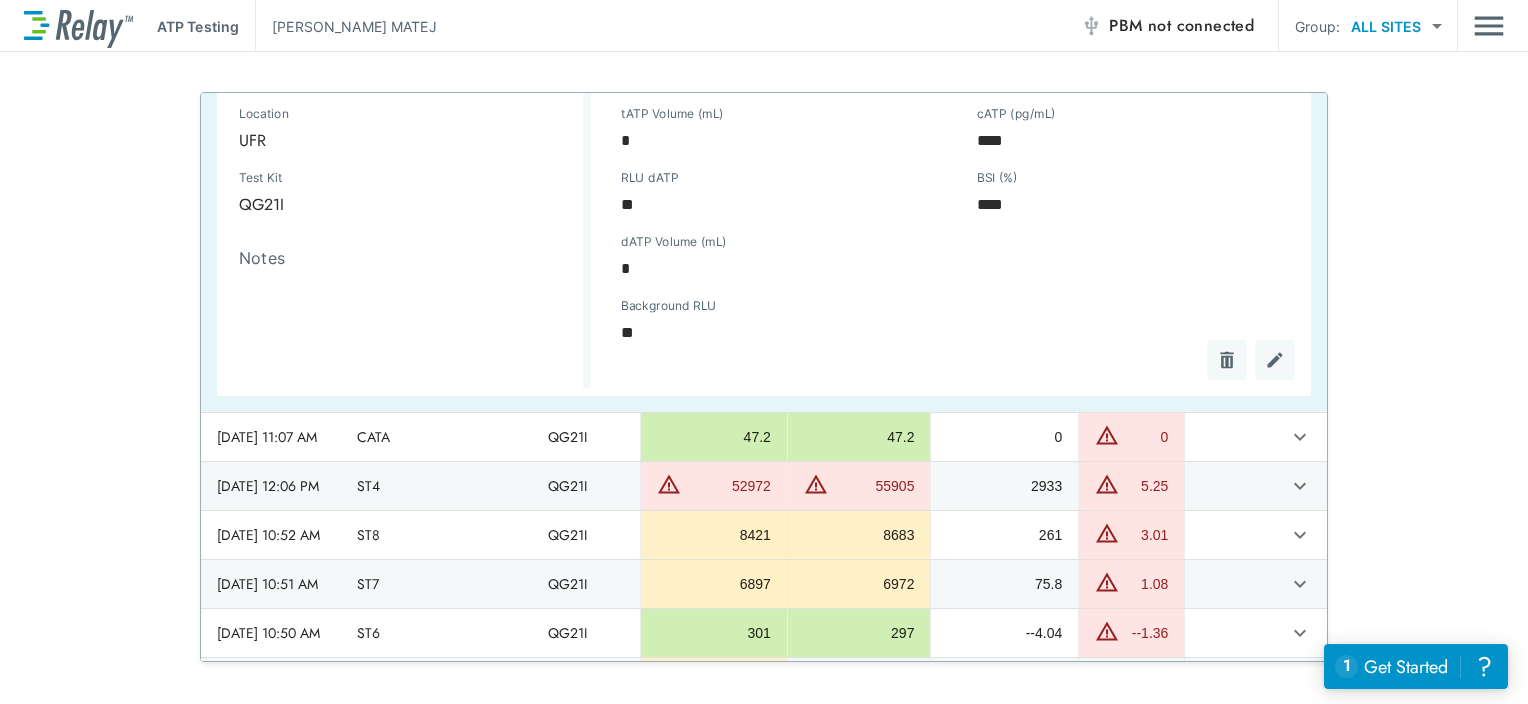 scroll, scrollTop: 0, scrollLeft: 0, axis: both 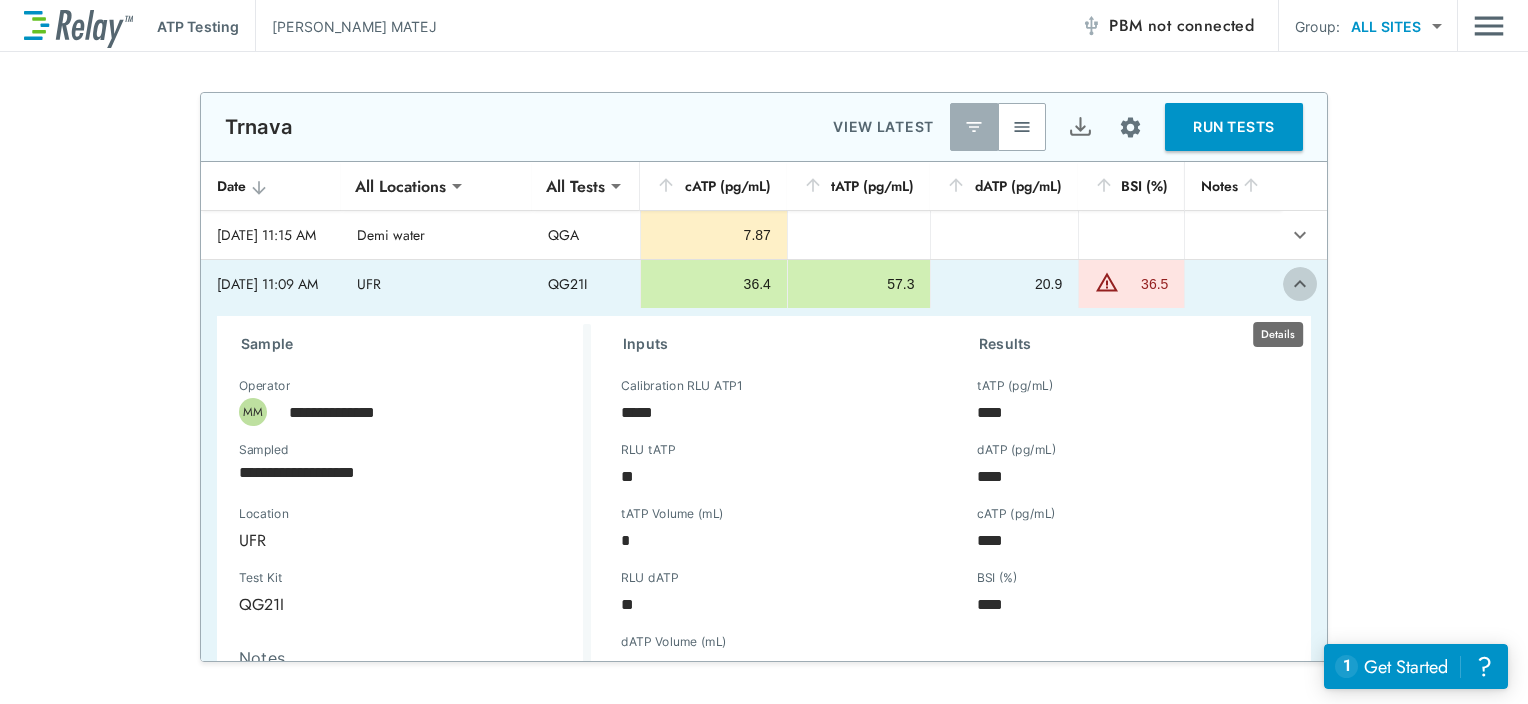 click 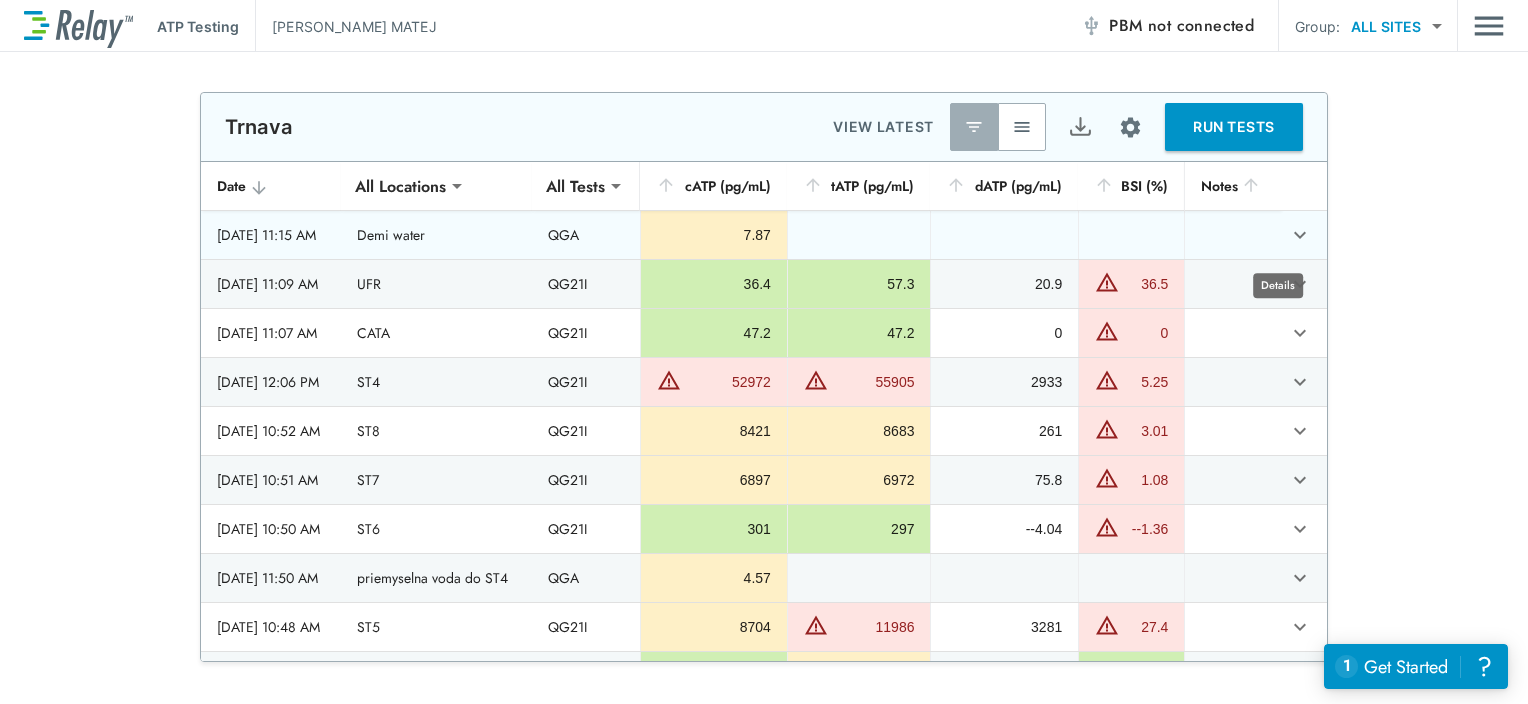 click 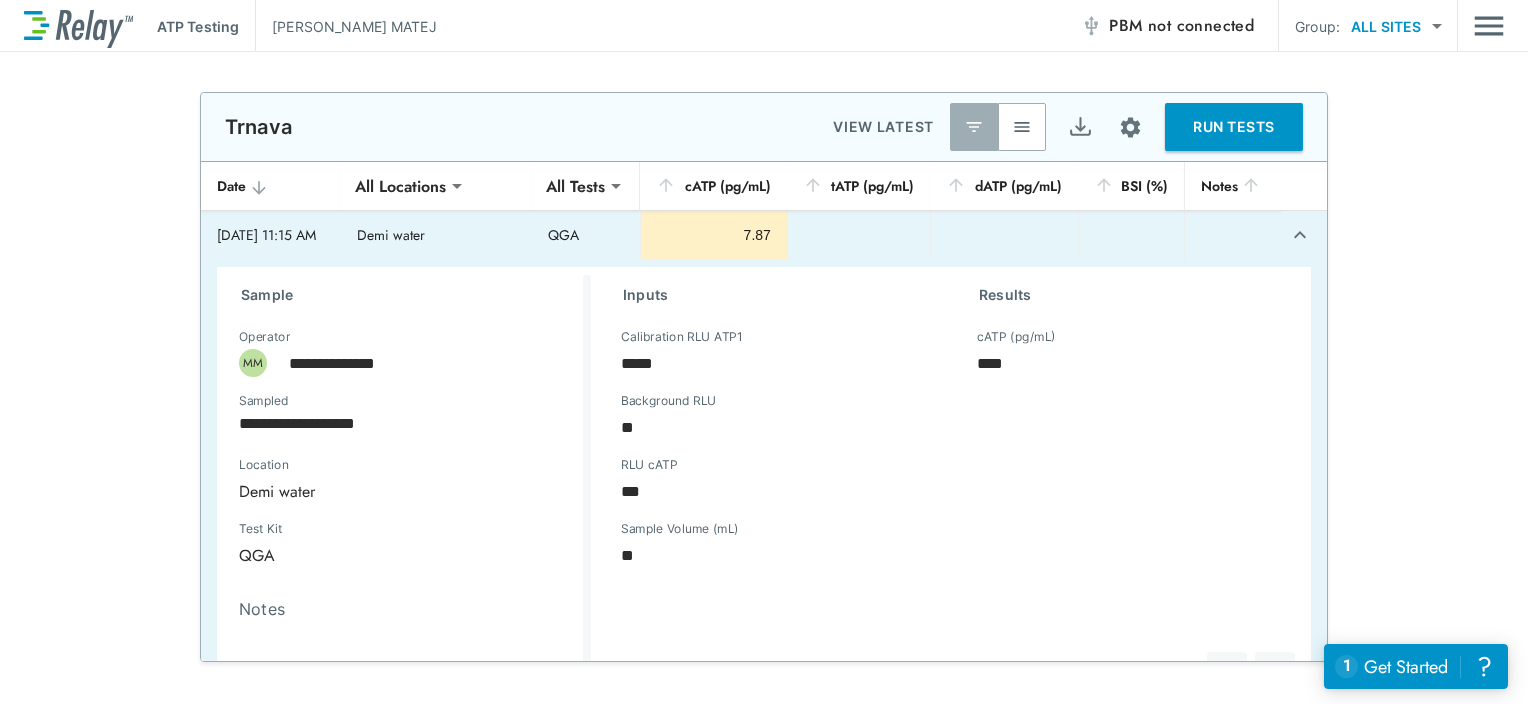 click 